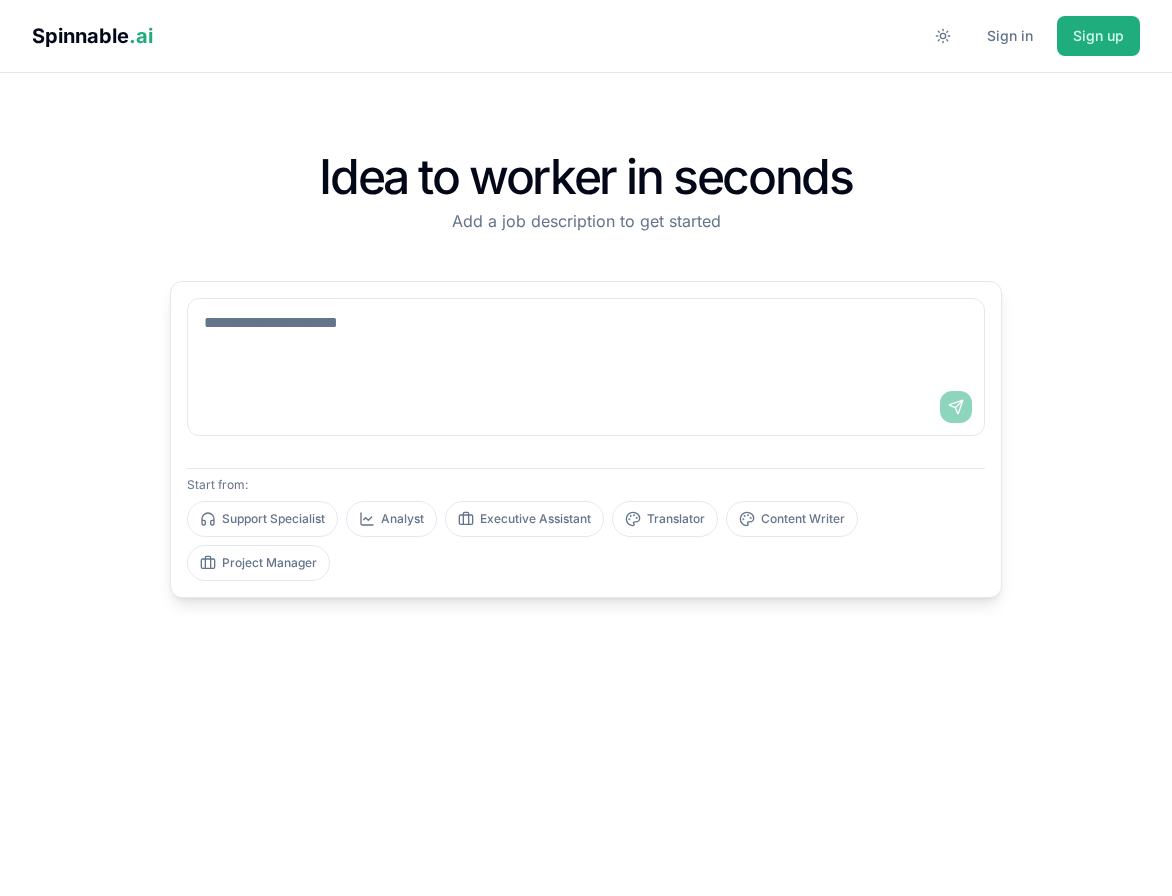 scroll, scrollTop: 0, scrollLeft: 0, axis: both 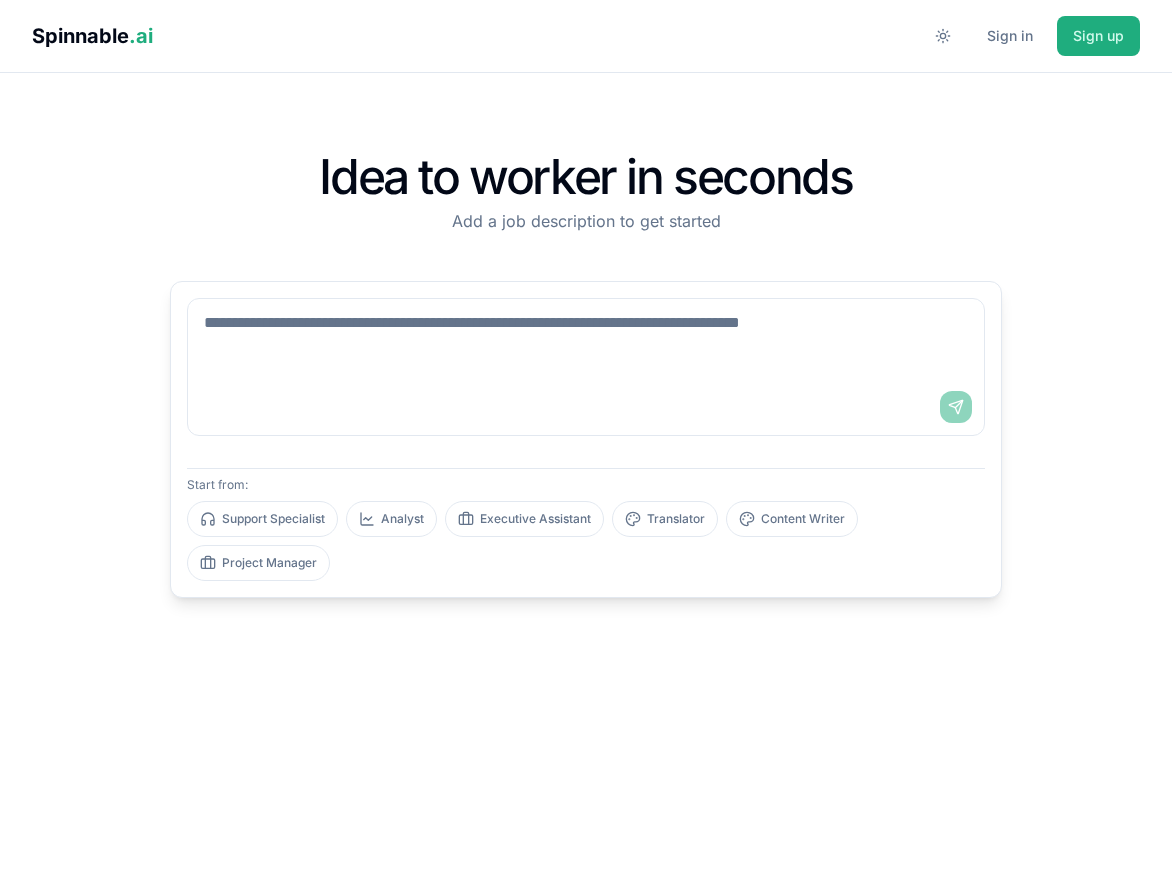 click at bounding box center [586, 339] 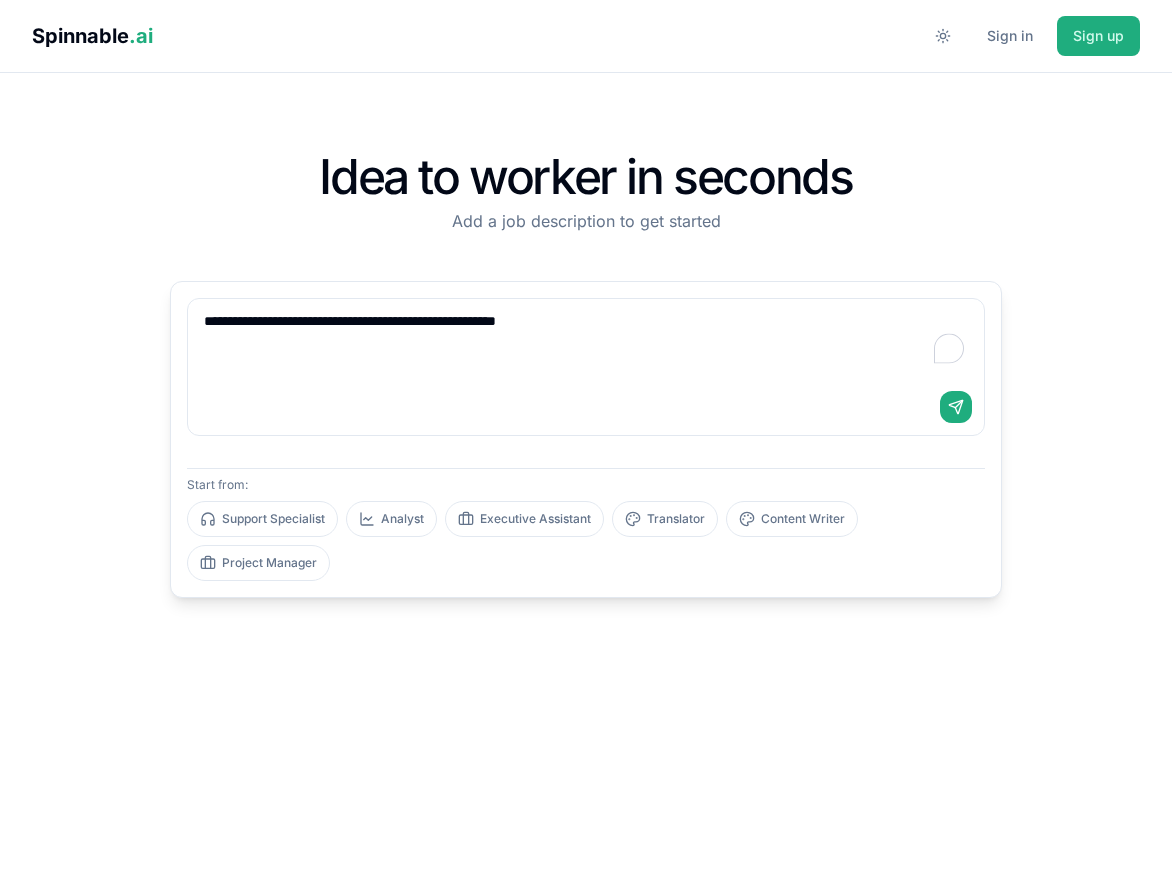 type on "**********" 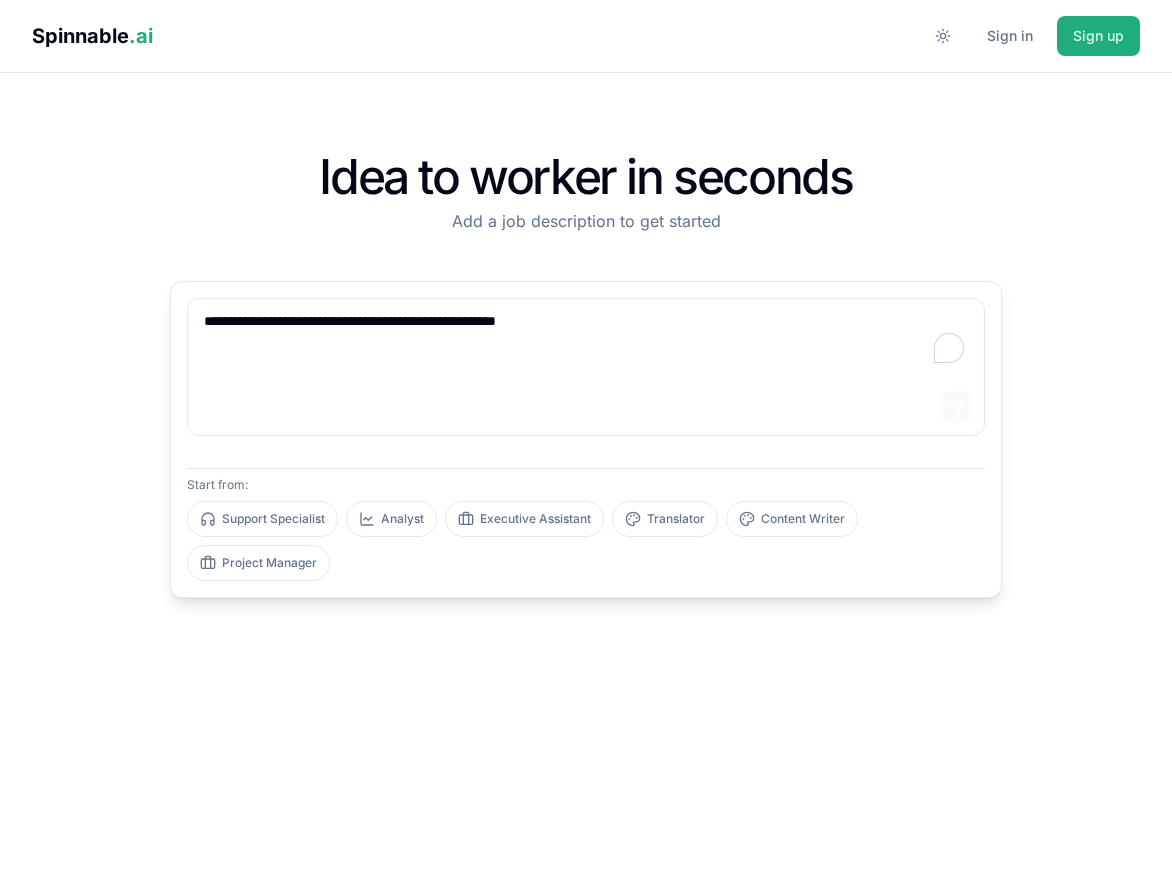 click on "Send" at bounding box center [956, 407] 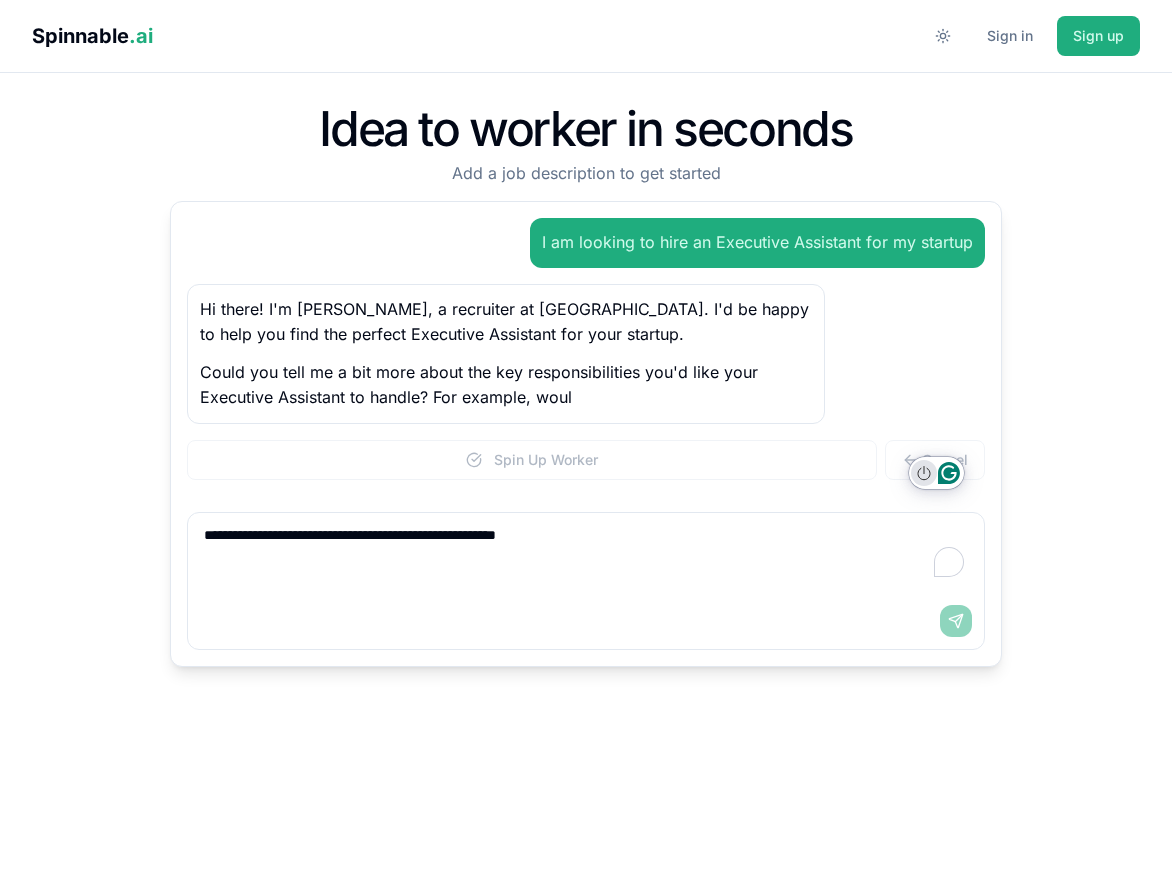 click on "Spin Up Worker Cancel" at bounding box center (586, 460) 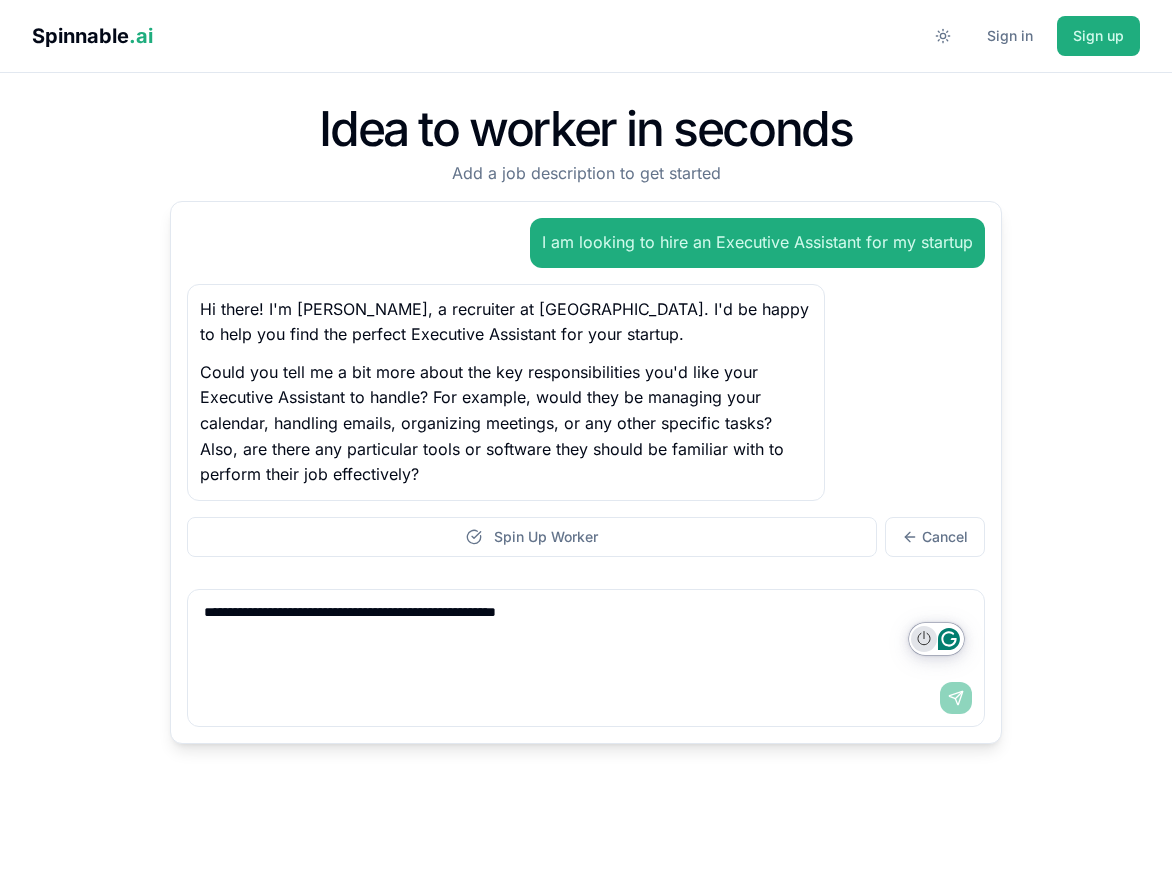 click 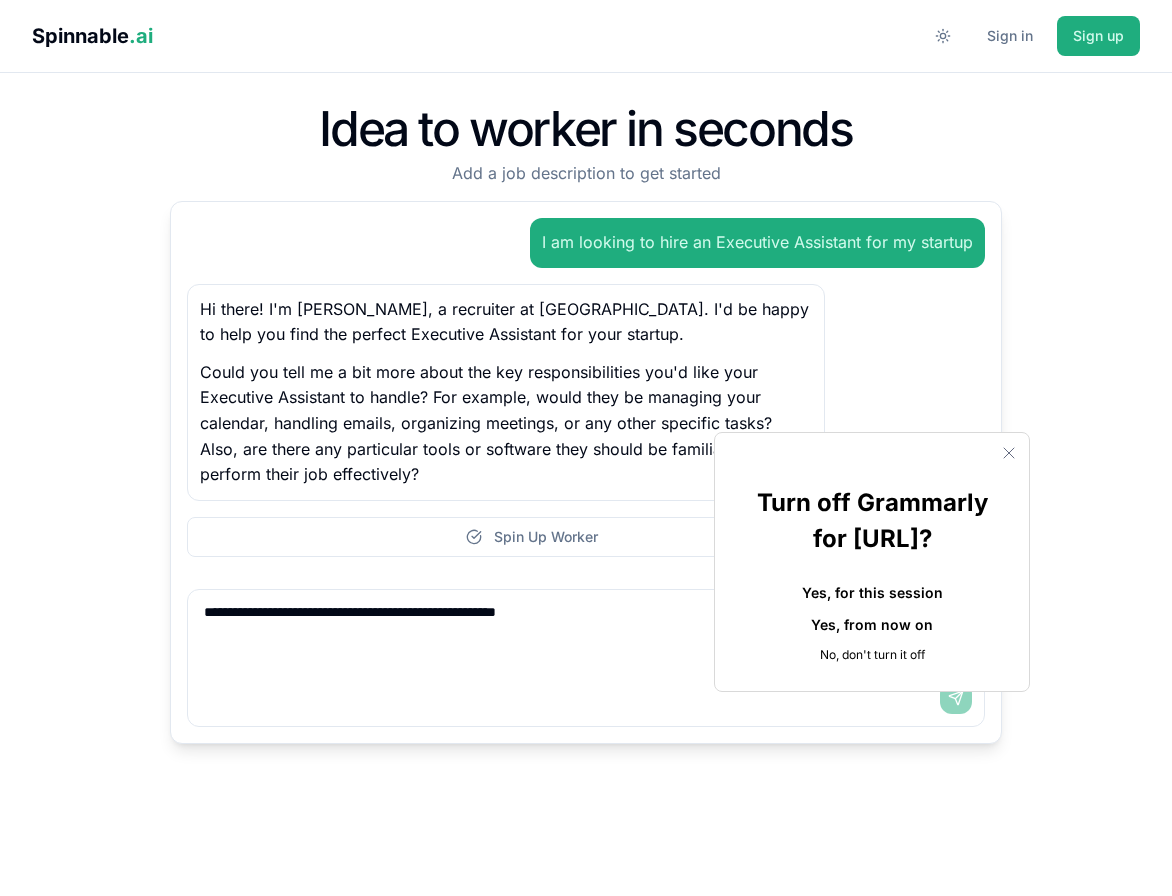 click on "Yes, for this session" 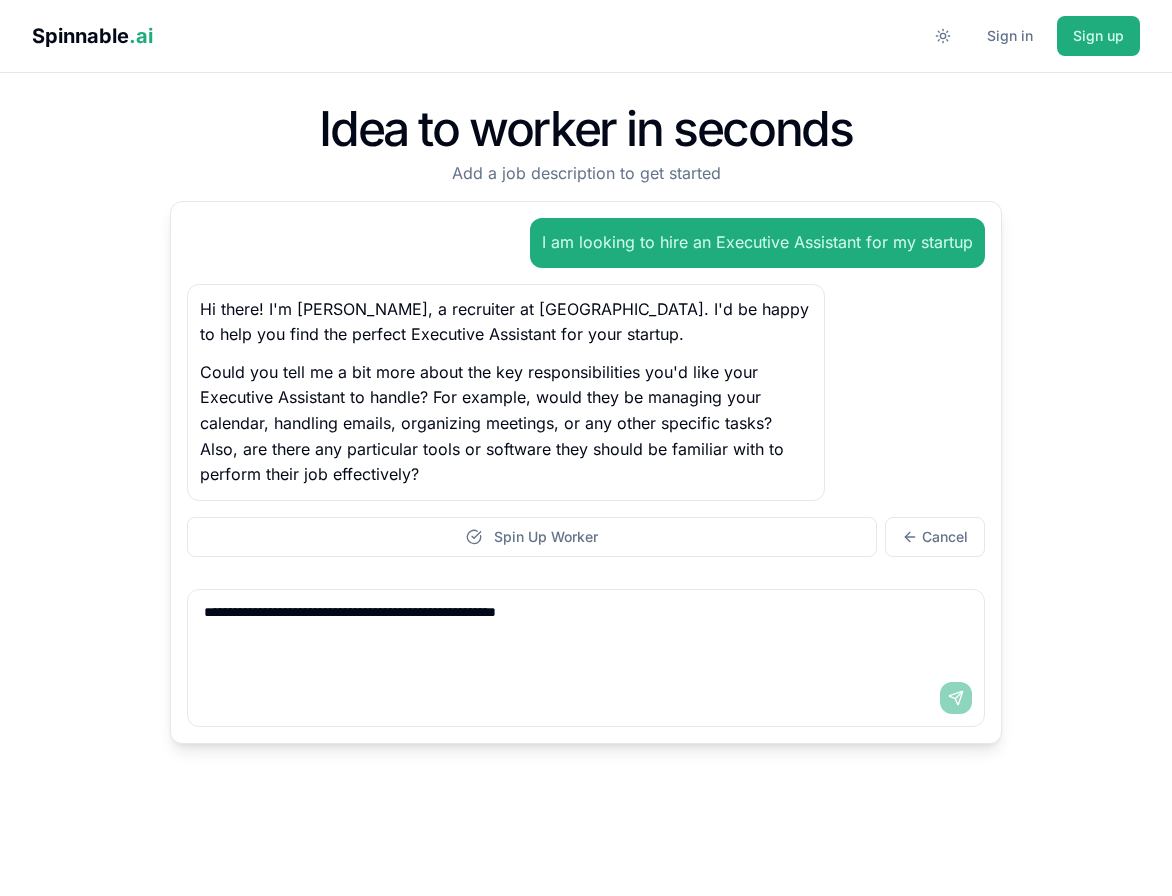click on "**********" at bounding box center (586, 630) 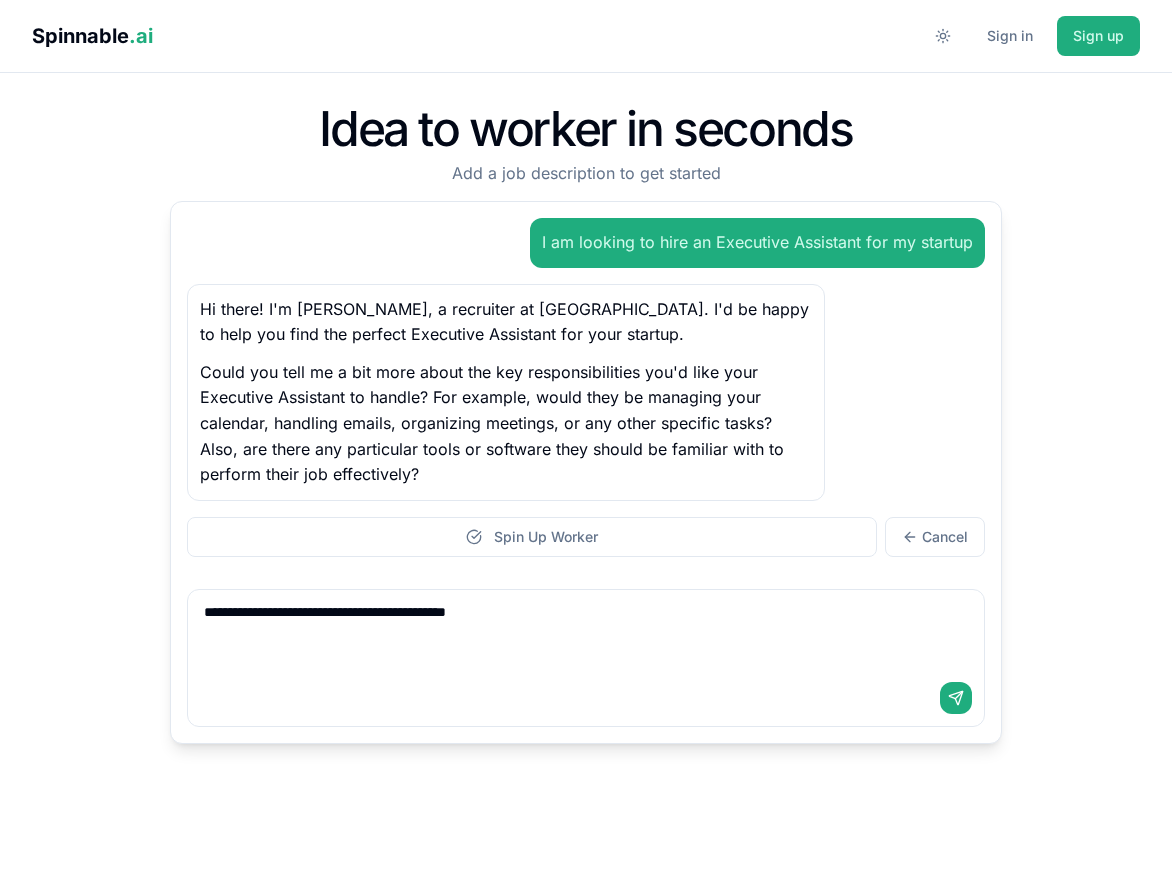 type on "**********" 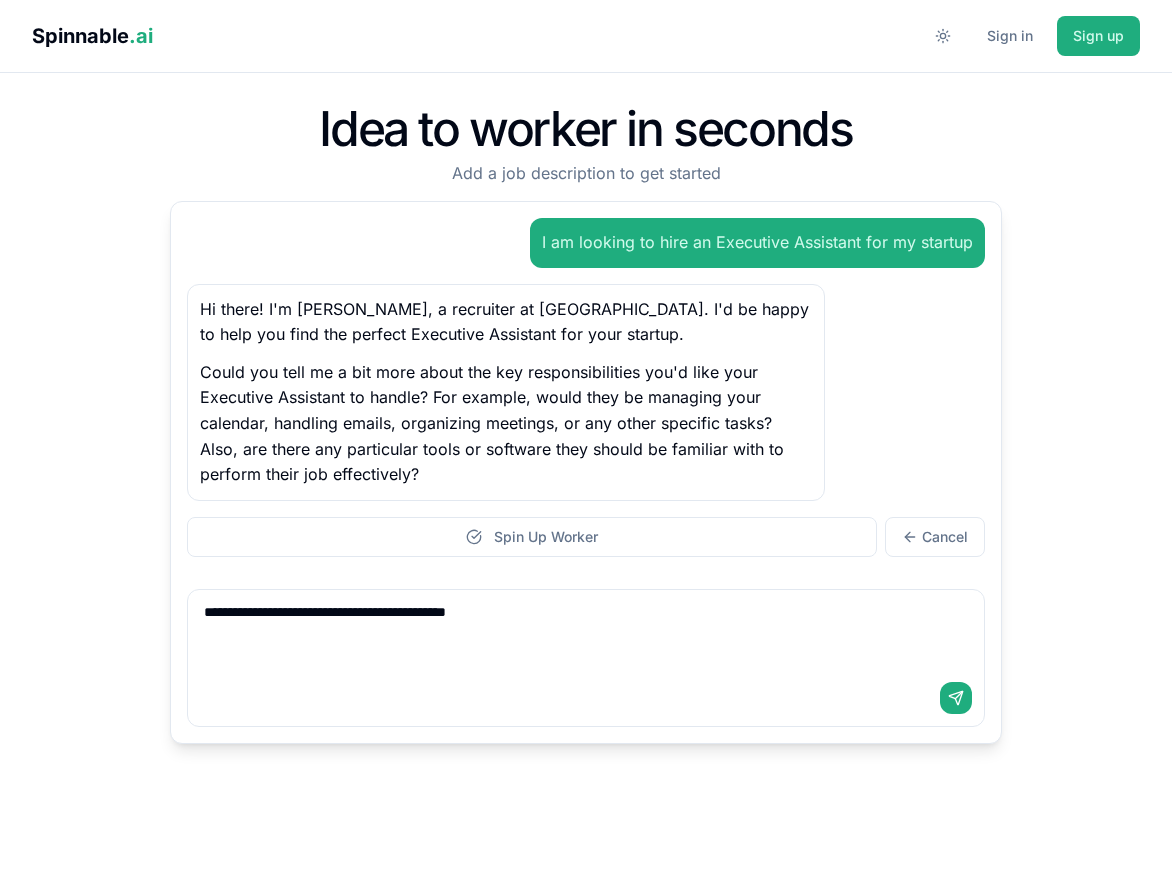 click on "Send" at bounding box center (586, 698) 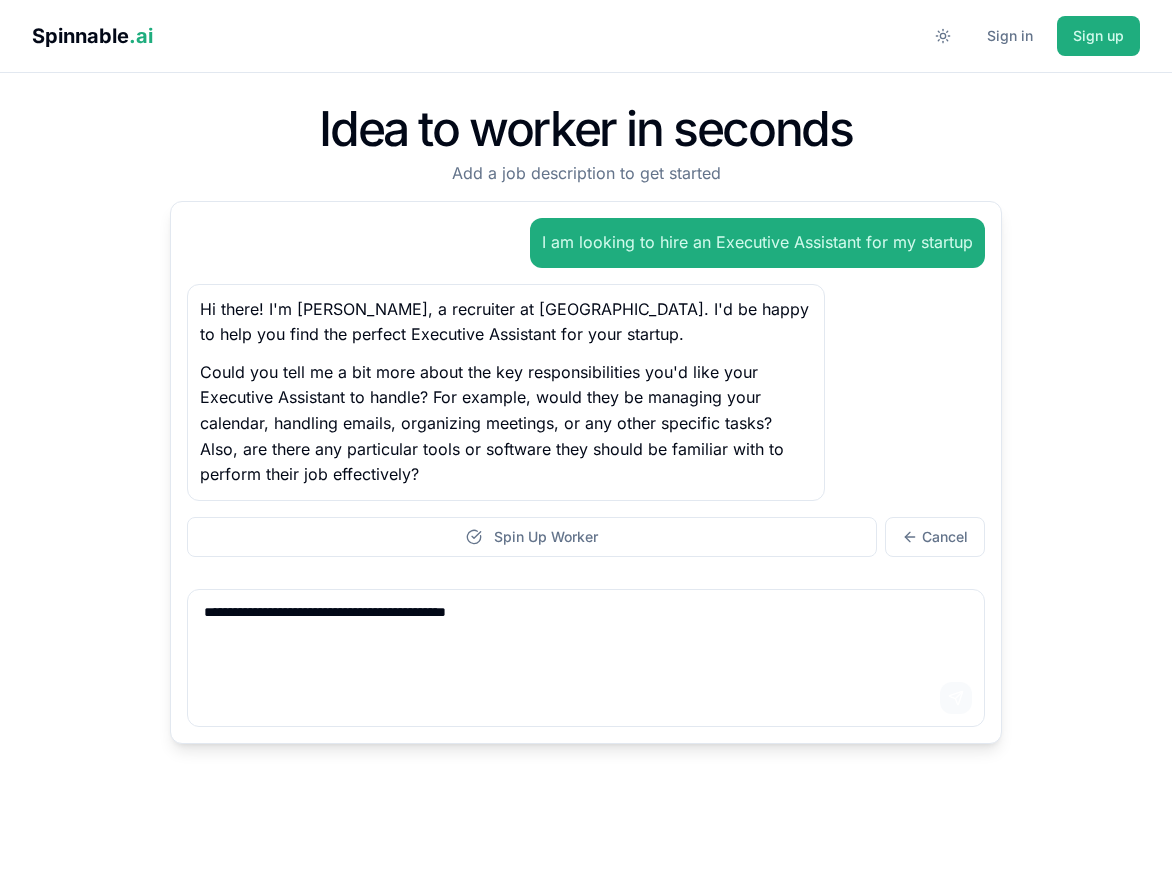 click on "Send" at bounding box center [956, 698] 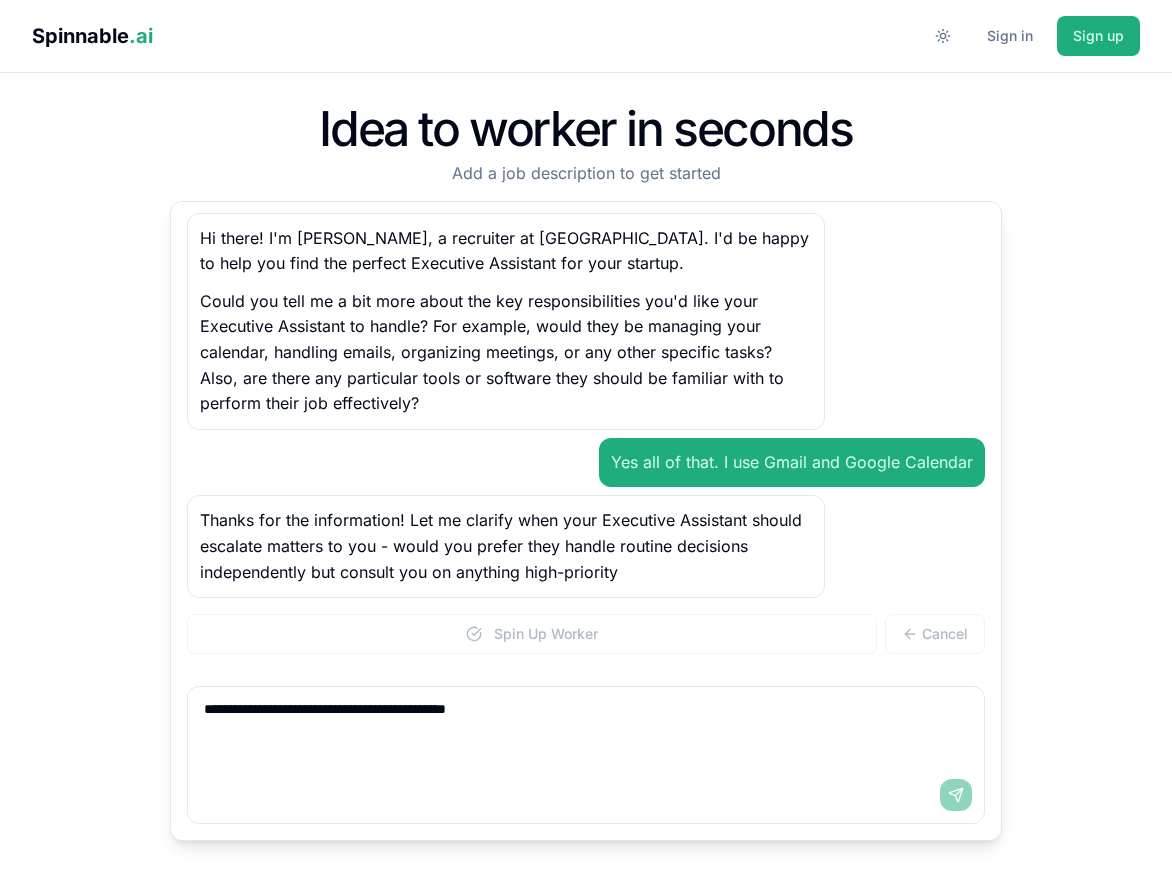 scroll, scrollTop: 96, scrollLeft: 0, axis: vertical 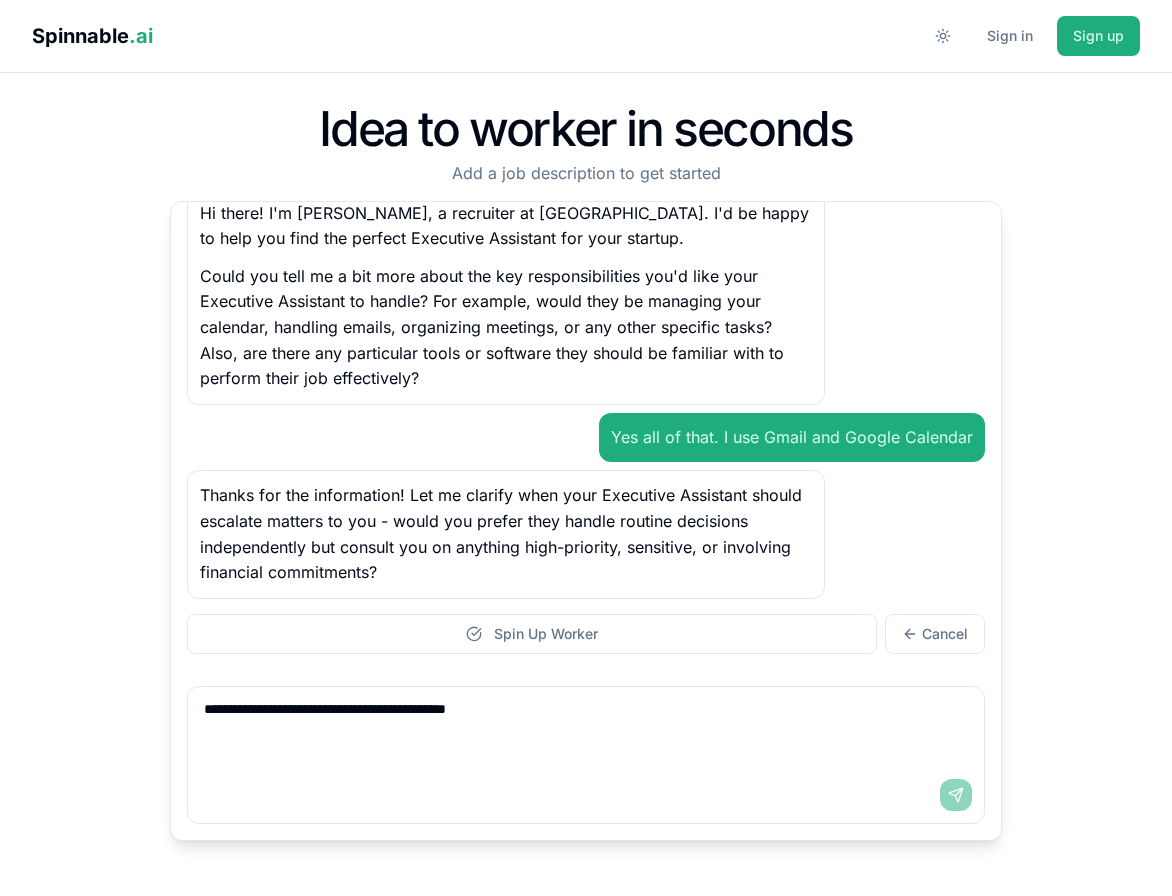 click on "**********" at bounding box center [586, 727] 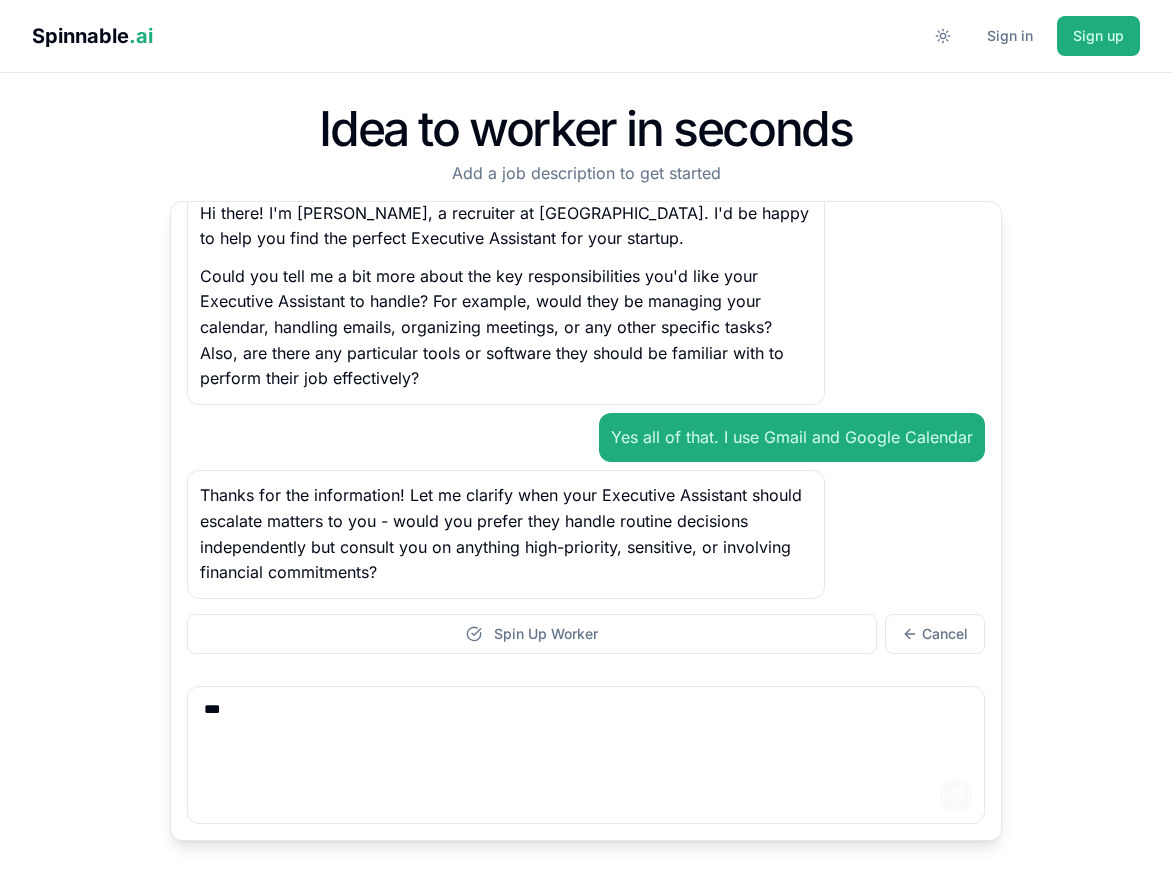 type on "***" 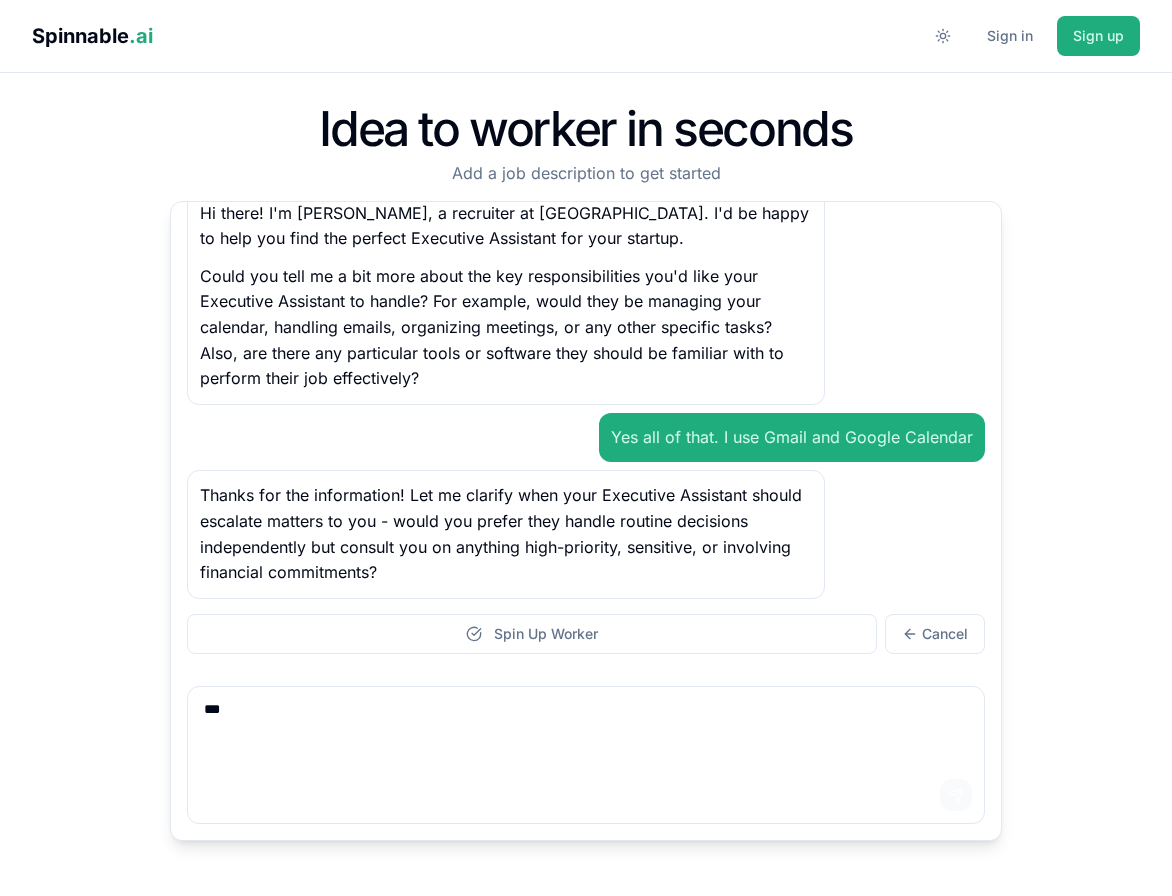 click on "Send" at bounding box center [956, 795] 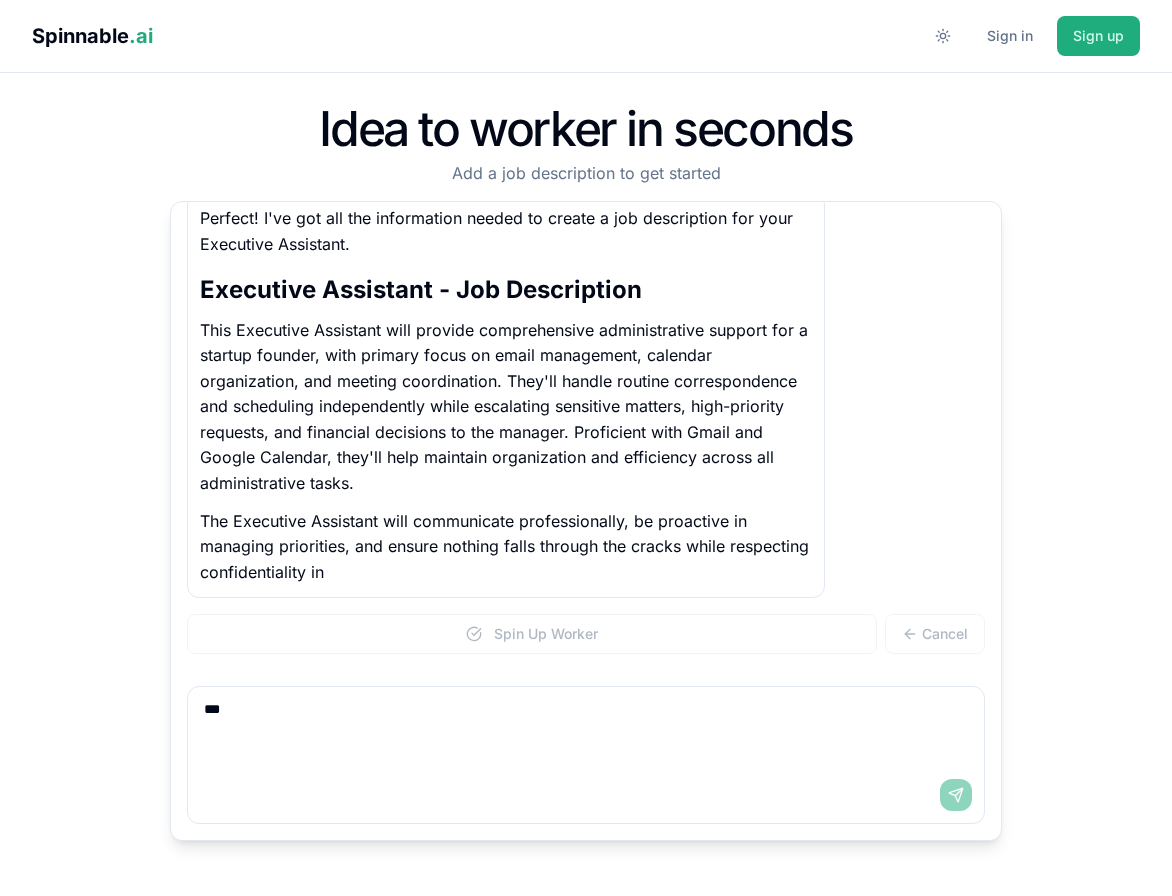 scroll, scrollTop: 567, scrollLeft: 0, axis: vertical 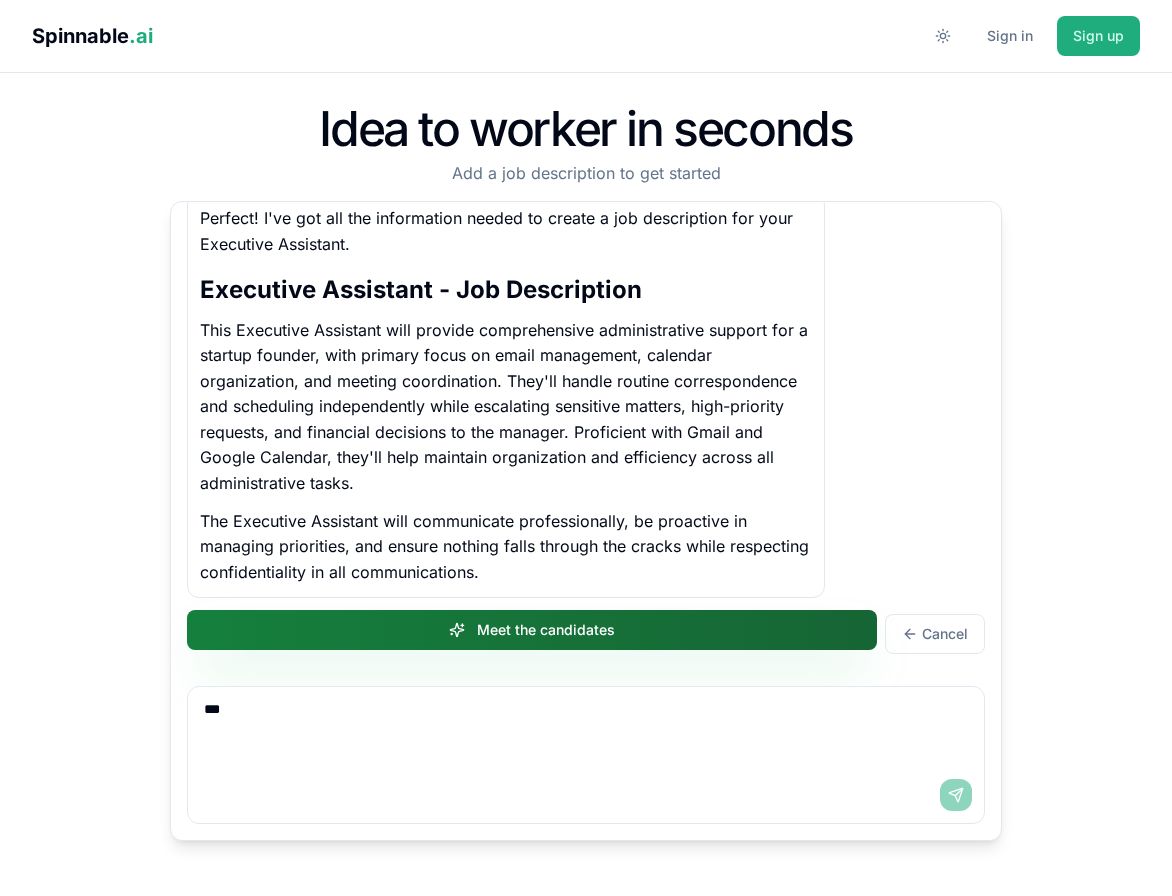 click on "Meet the candidates" at bounding box center (532, 630) 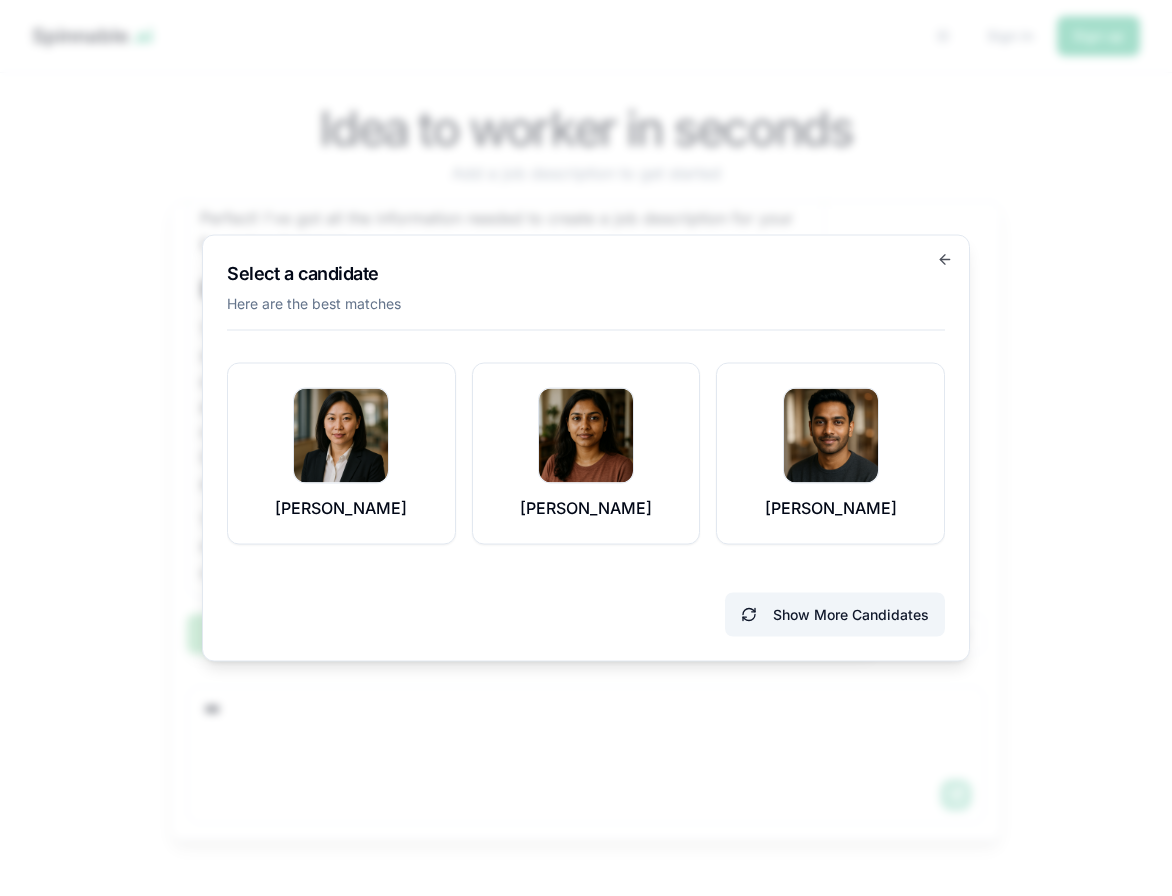 click on "Show More Candidates" at bounding box center [835, 615] 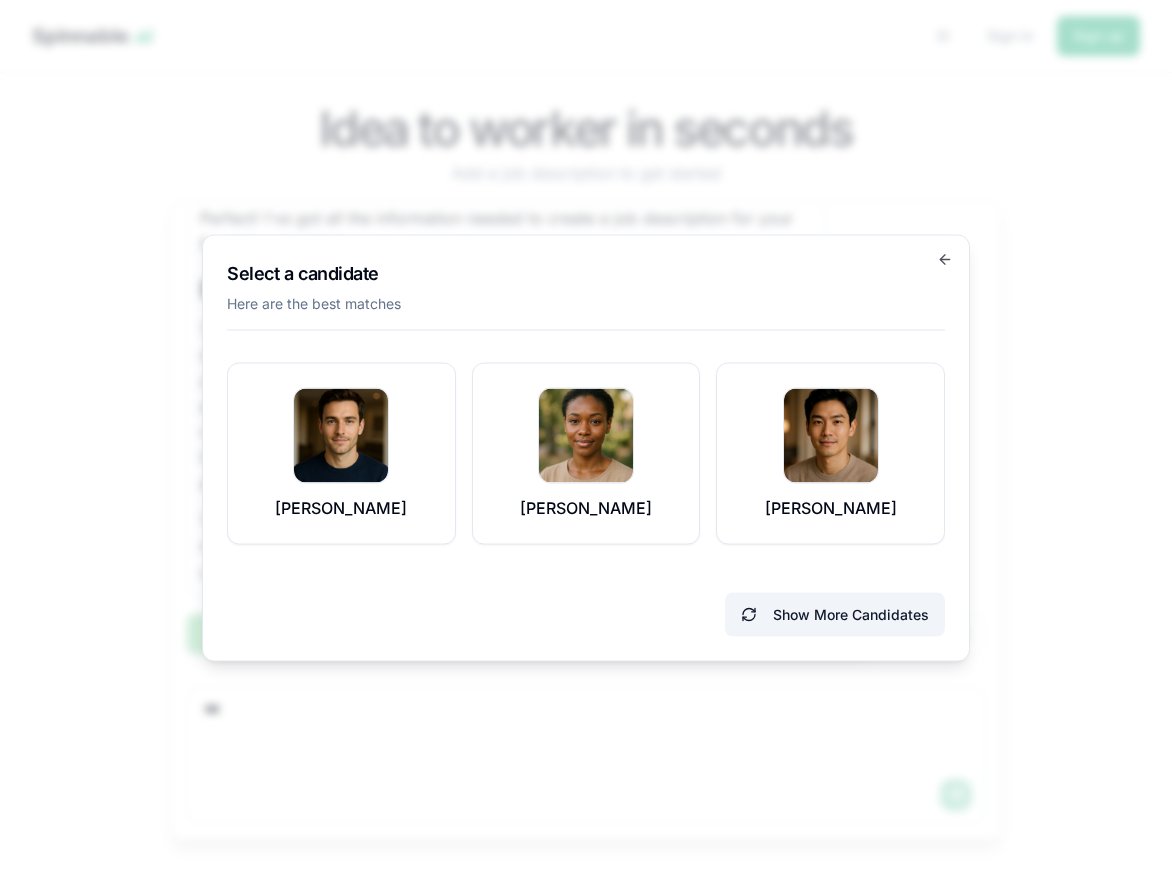 click on "Show More Candidates" at bounding box center [835, 615] 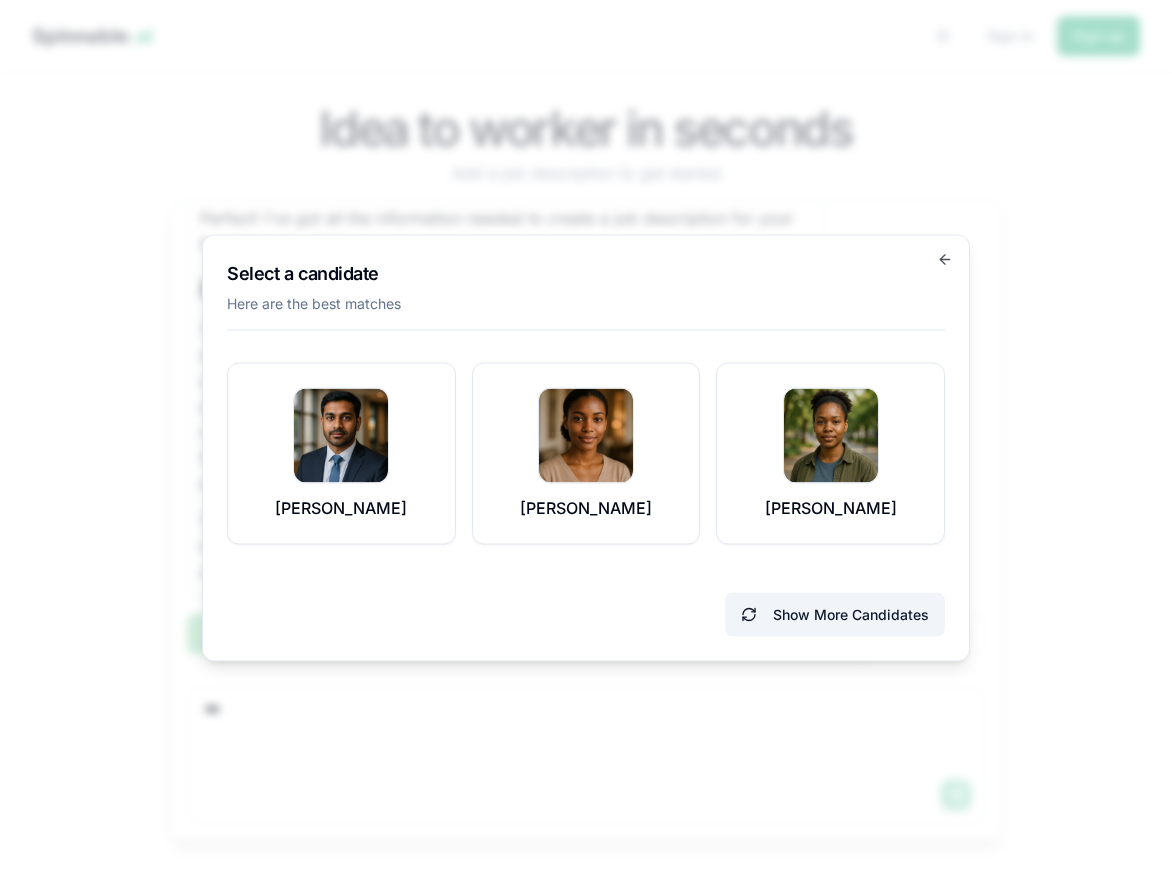 click on "Show More Candidates" at bounding box center [835, 615] 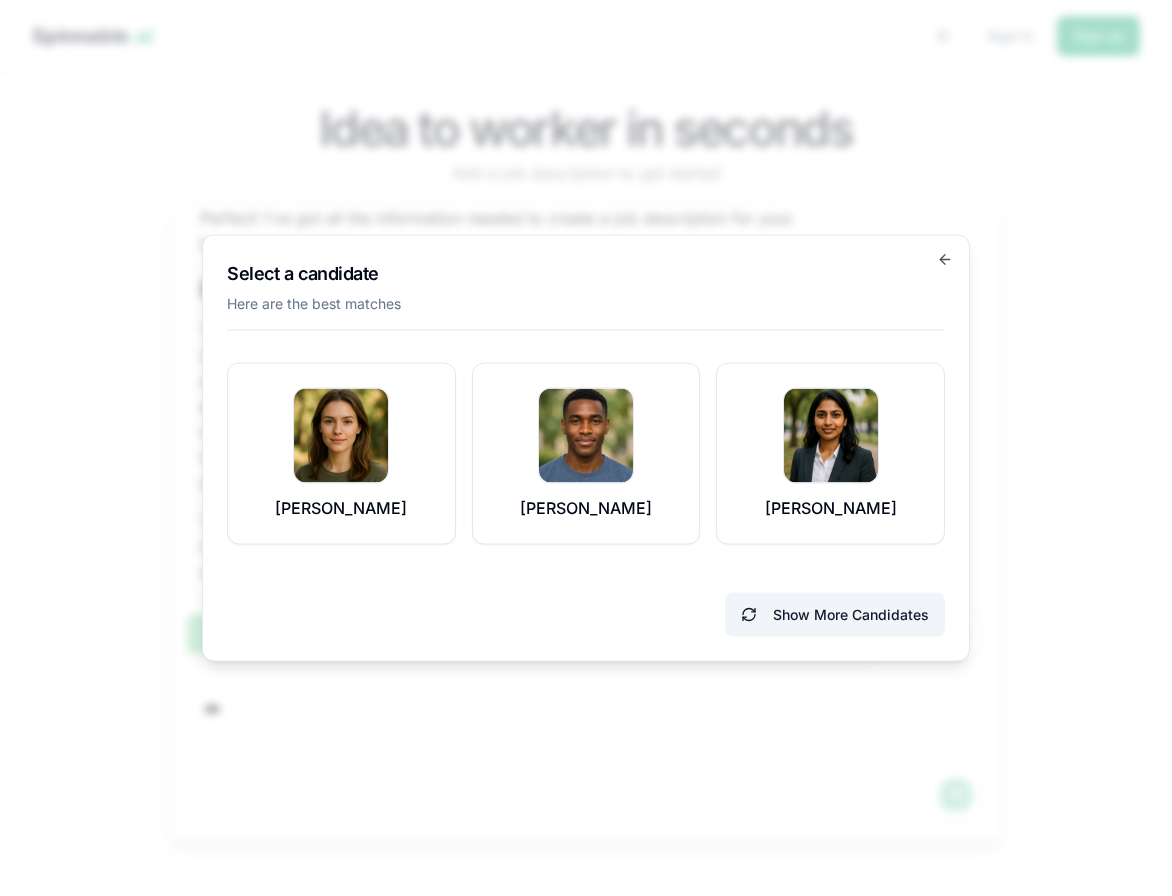 click on "Show More Candidates" at bounding box center [835, 615] 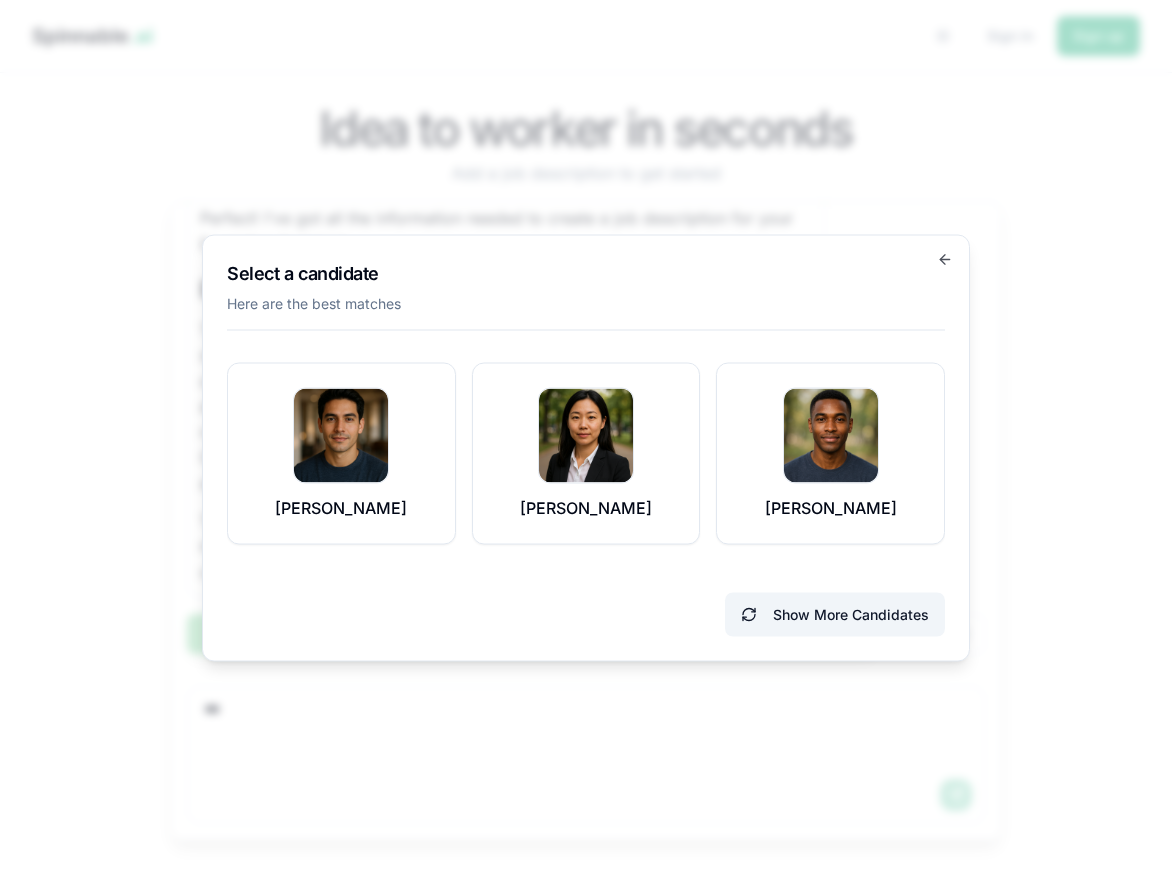 click on "Show More Candidates" at bounding box center (835, 615) 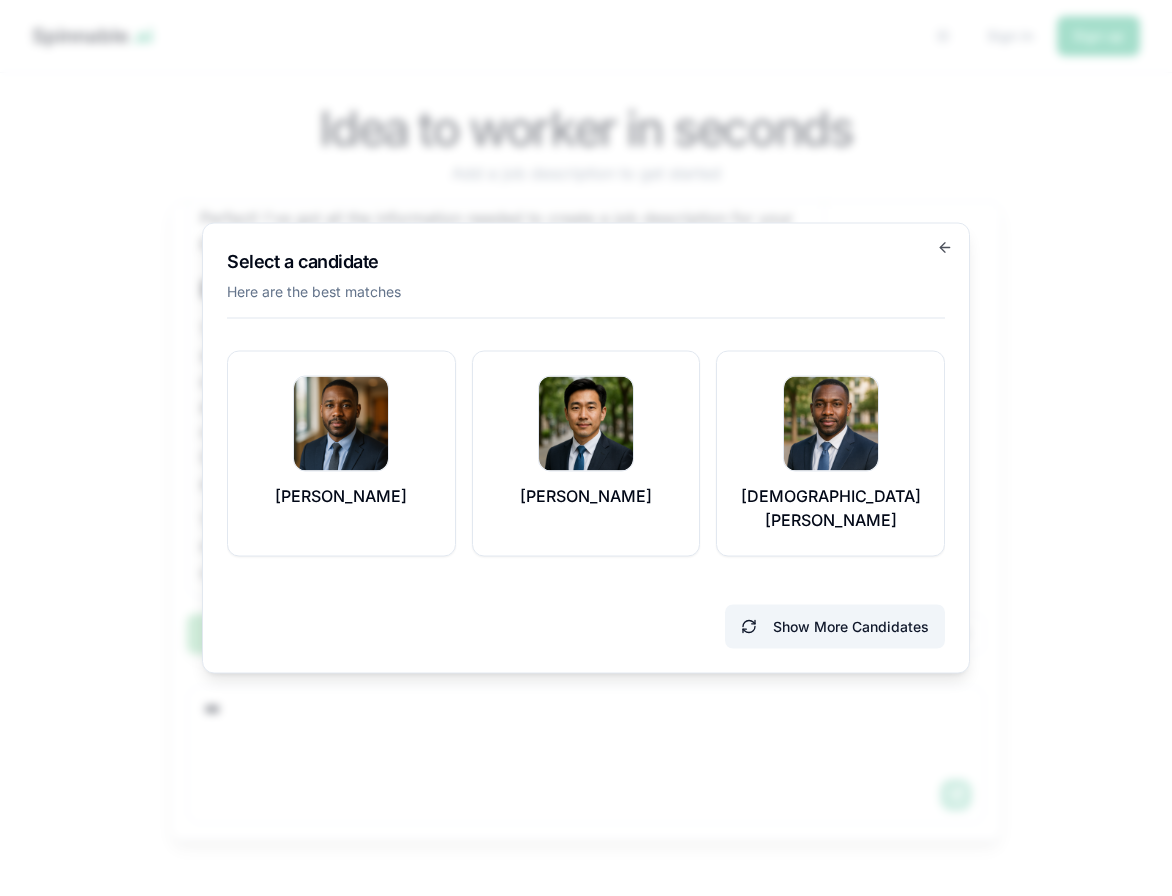 click on "Show More Candidates" at bounding box center (835, 627) 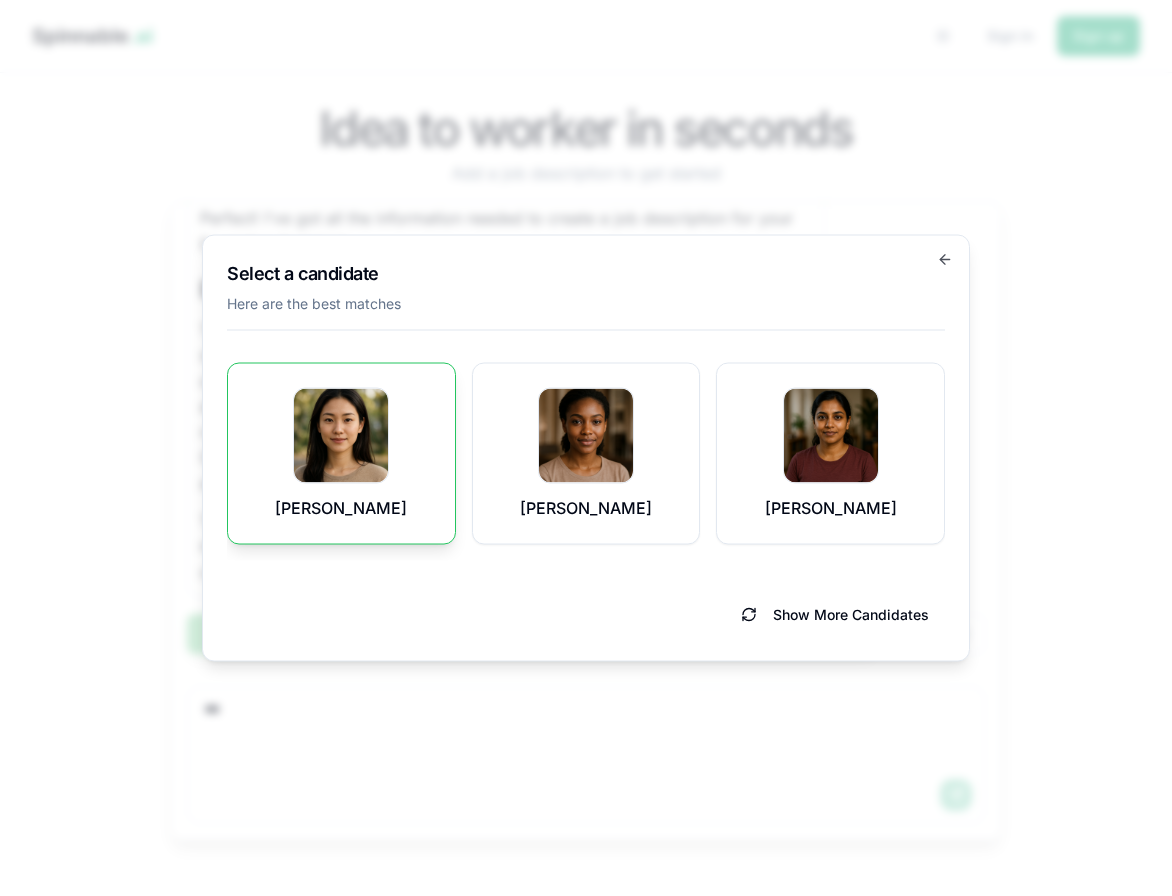 click at bounding box center [341, 436] 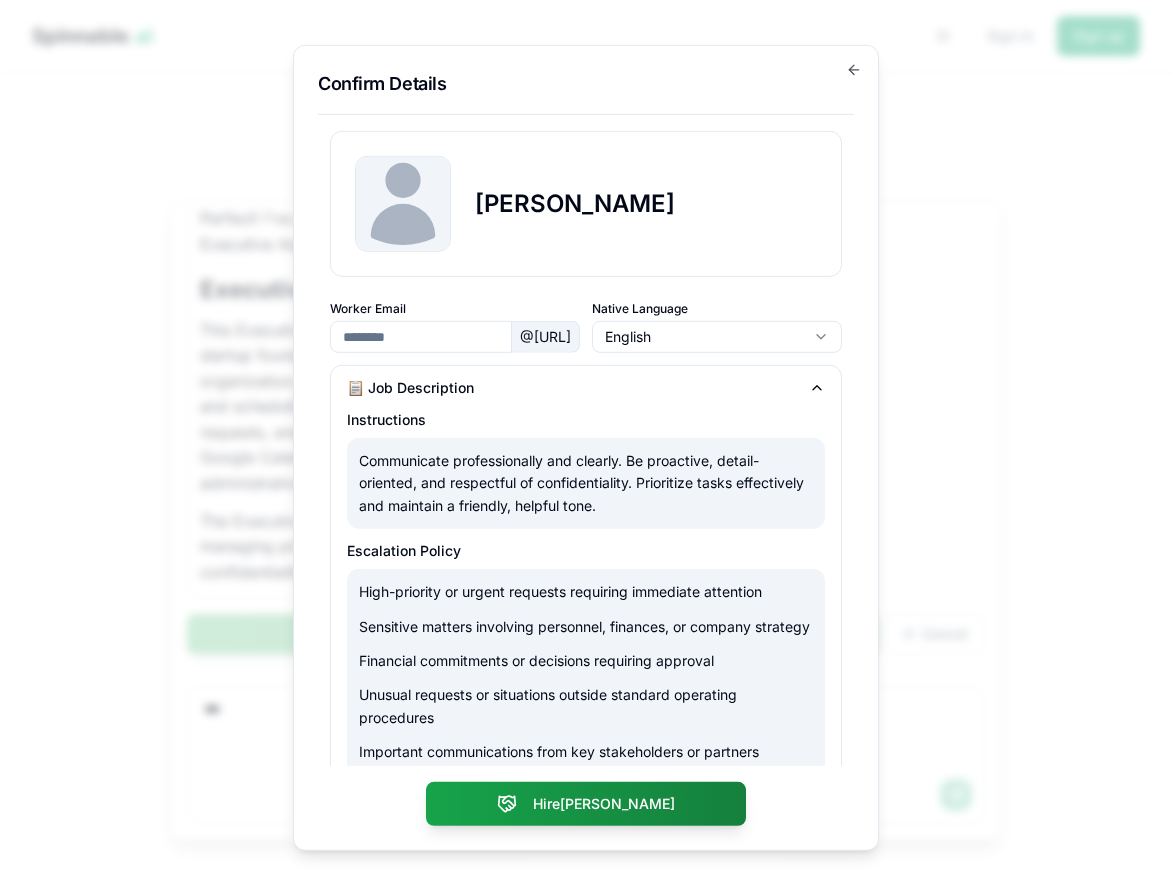 type on "**********" 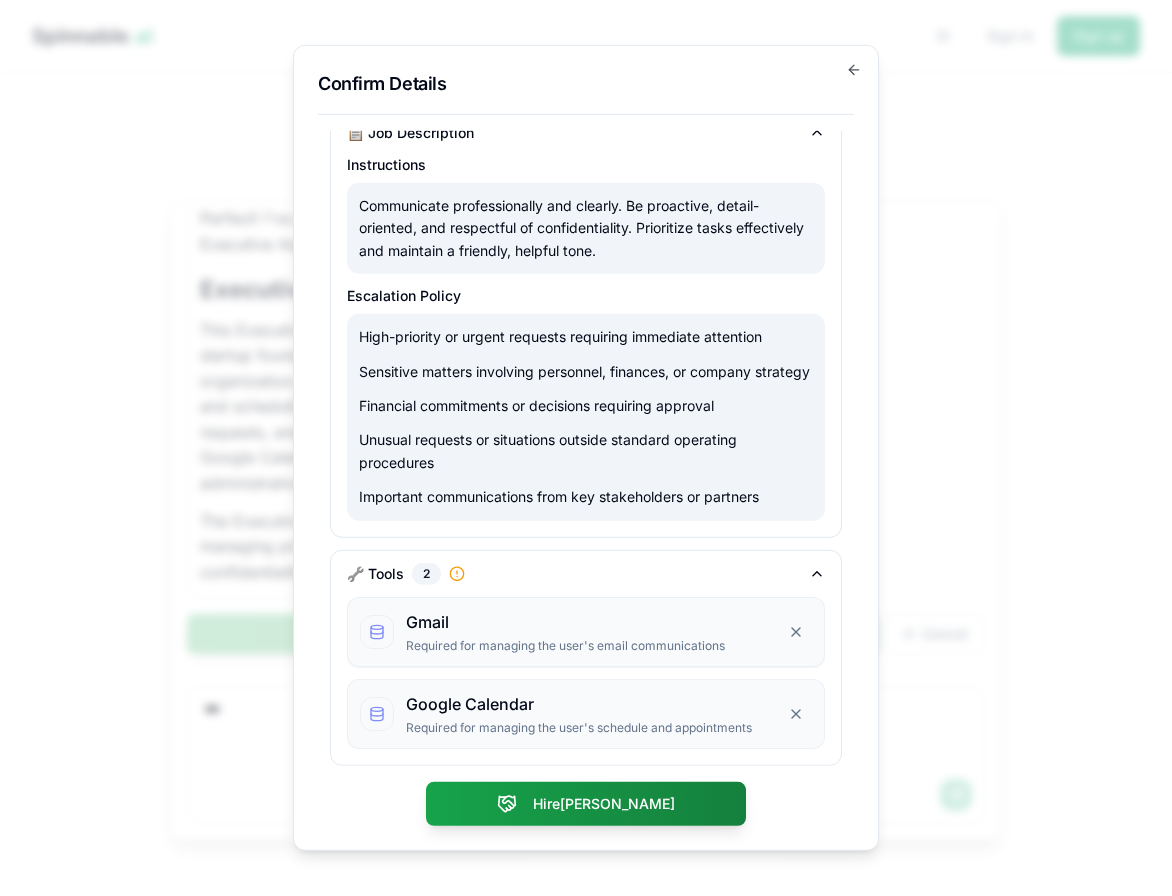scroll, scrollTop: 276, scrollLeft: 0, axis: vertical 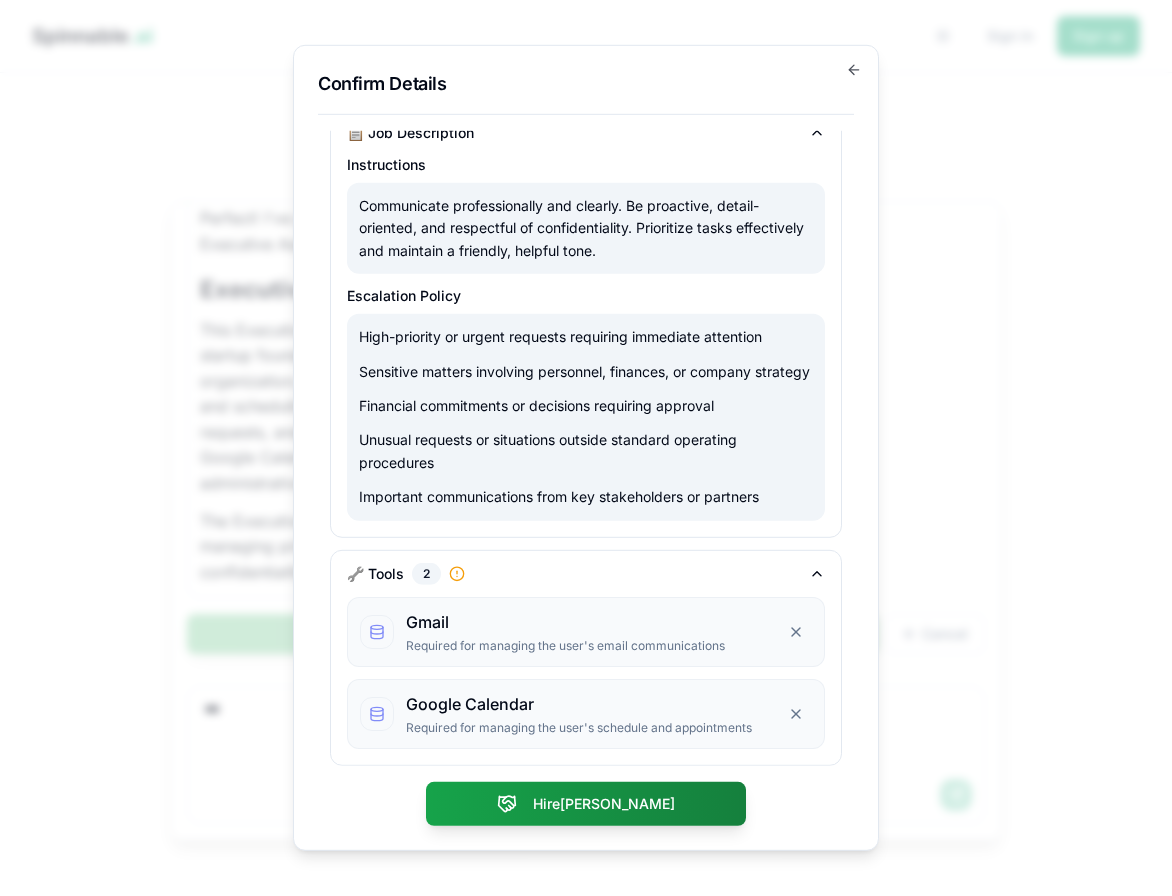 click 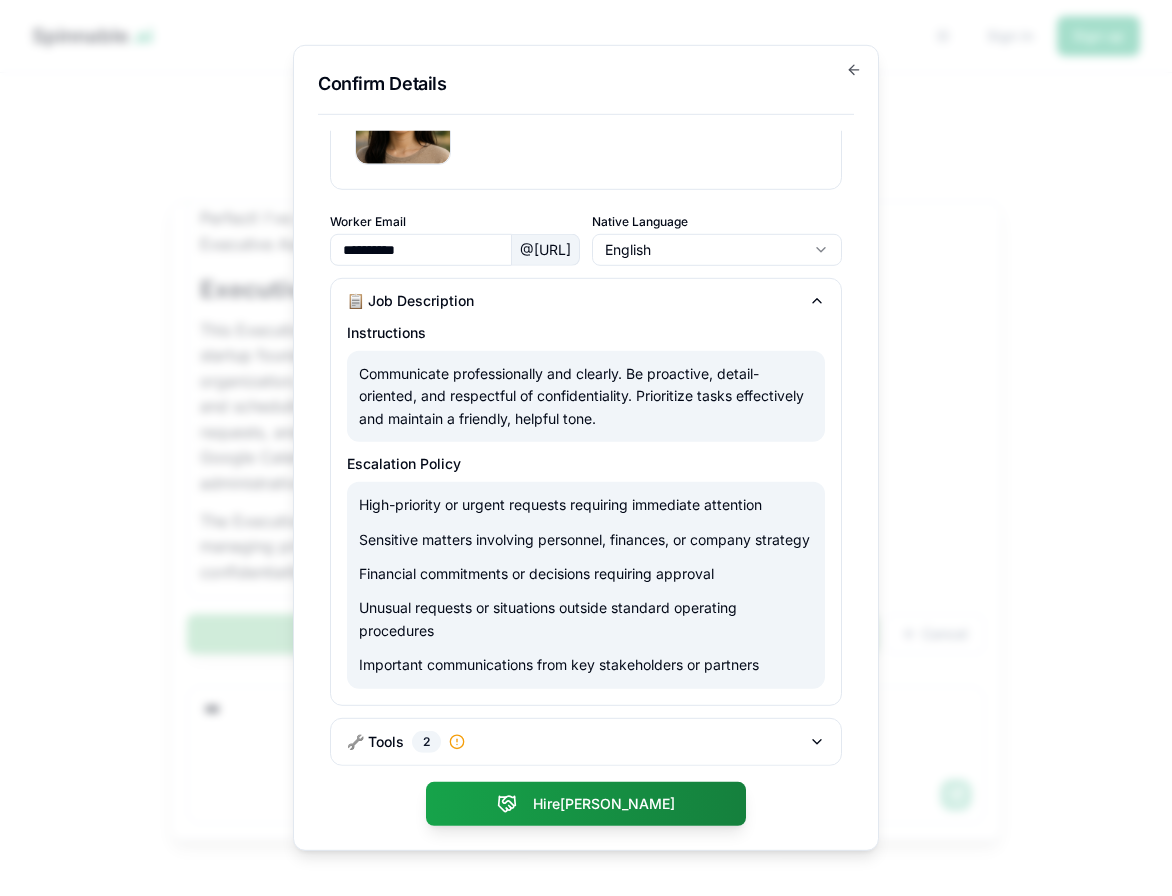 scroll, scrollTop: 108, scrollLeft: 0, axis: vertical 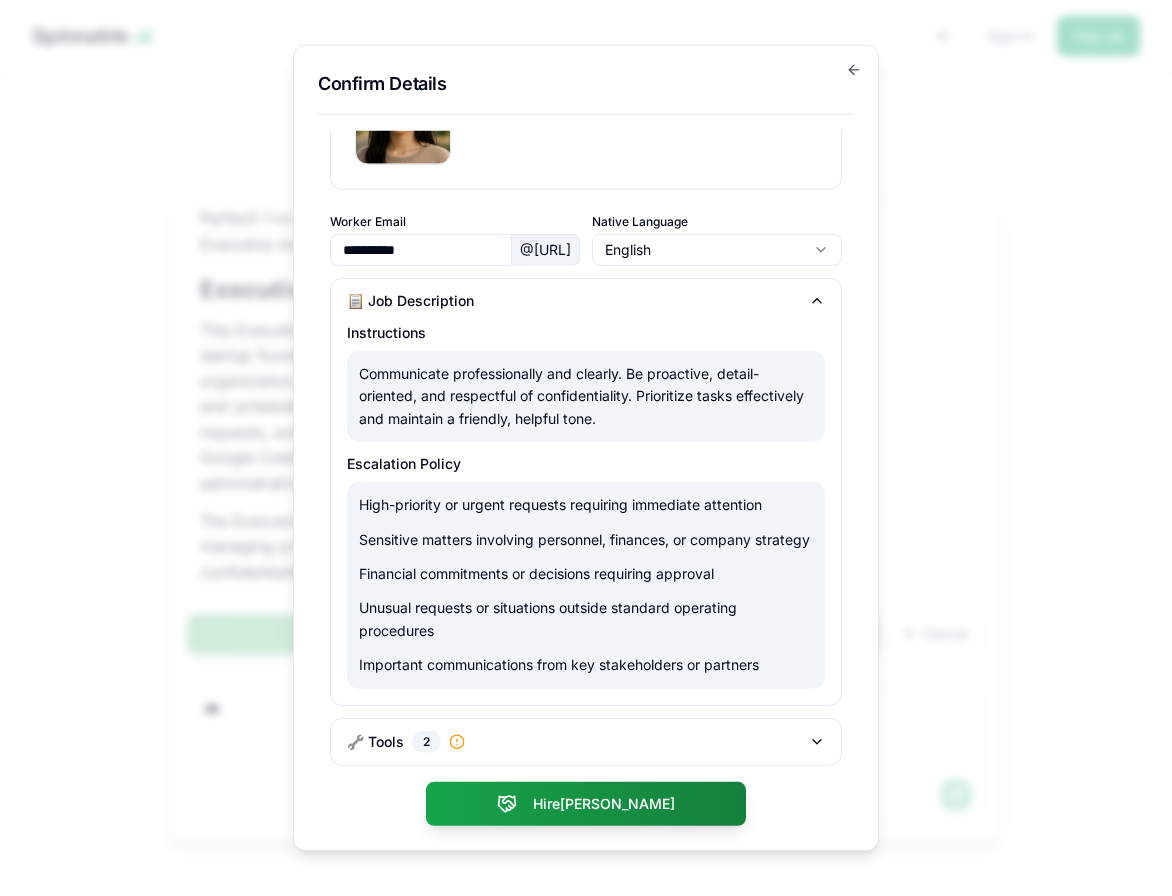 click 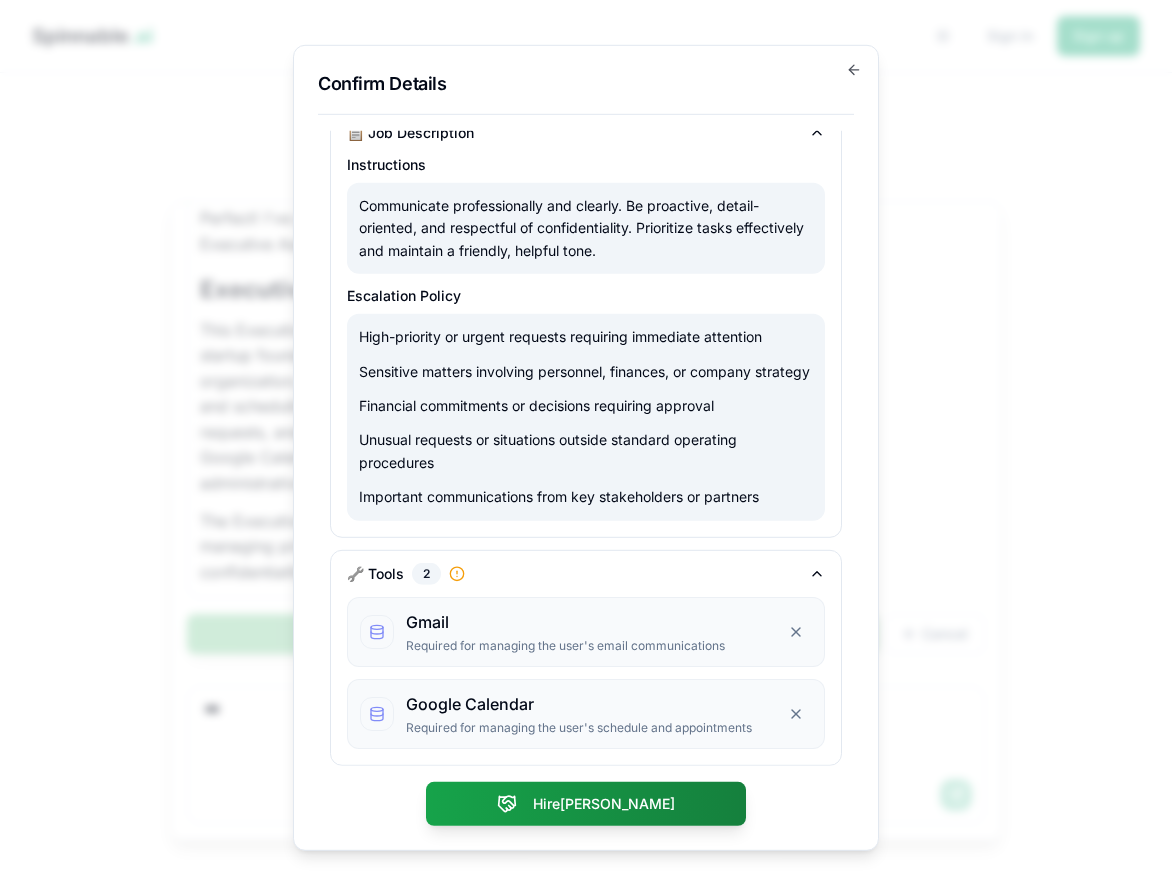 click on "🔧 Tools" at bounding box center [375, 573] 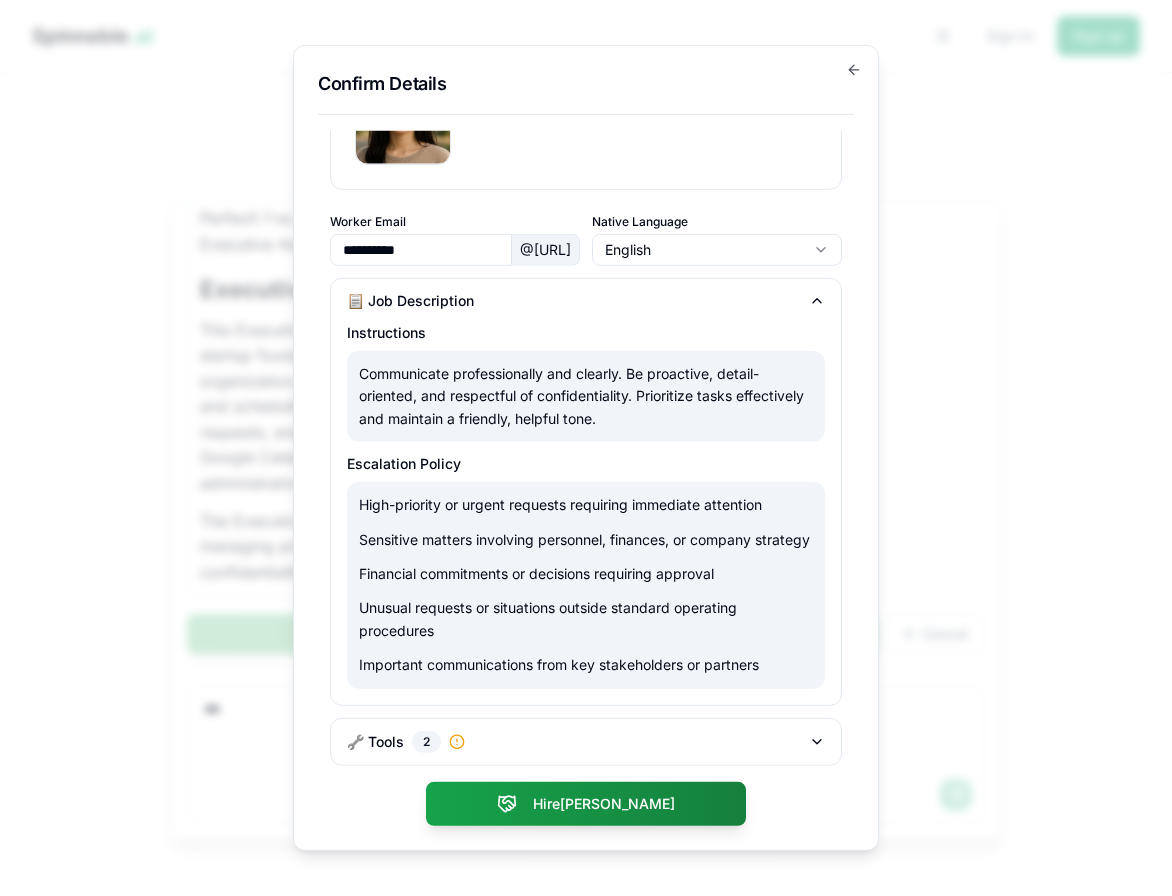 click 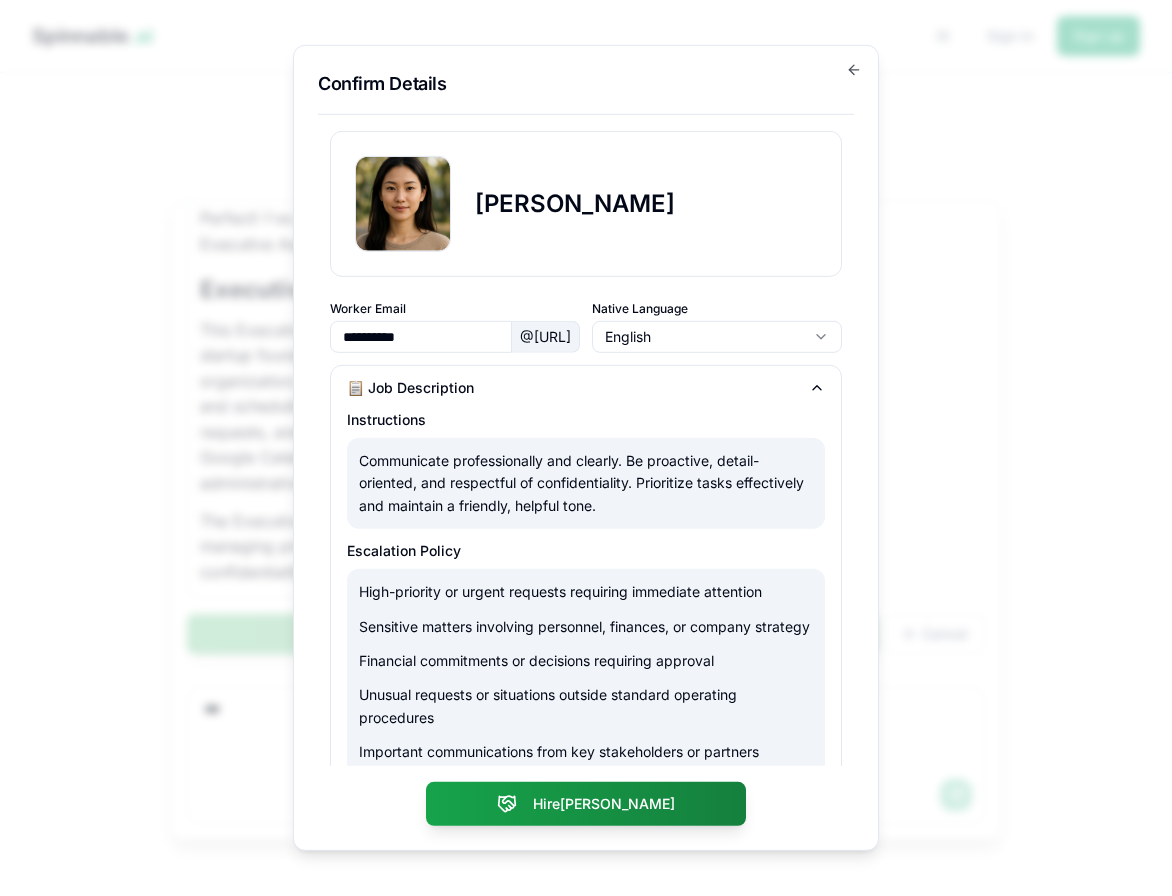 scroll, scrollTop: 276, scrollLeft: 0, axis: vertical 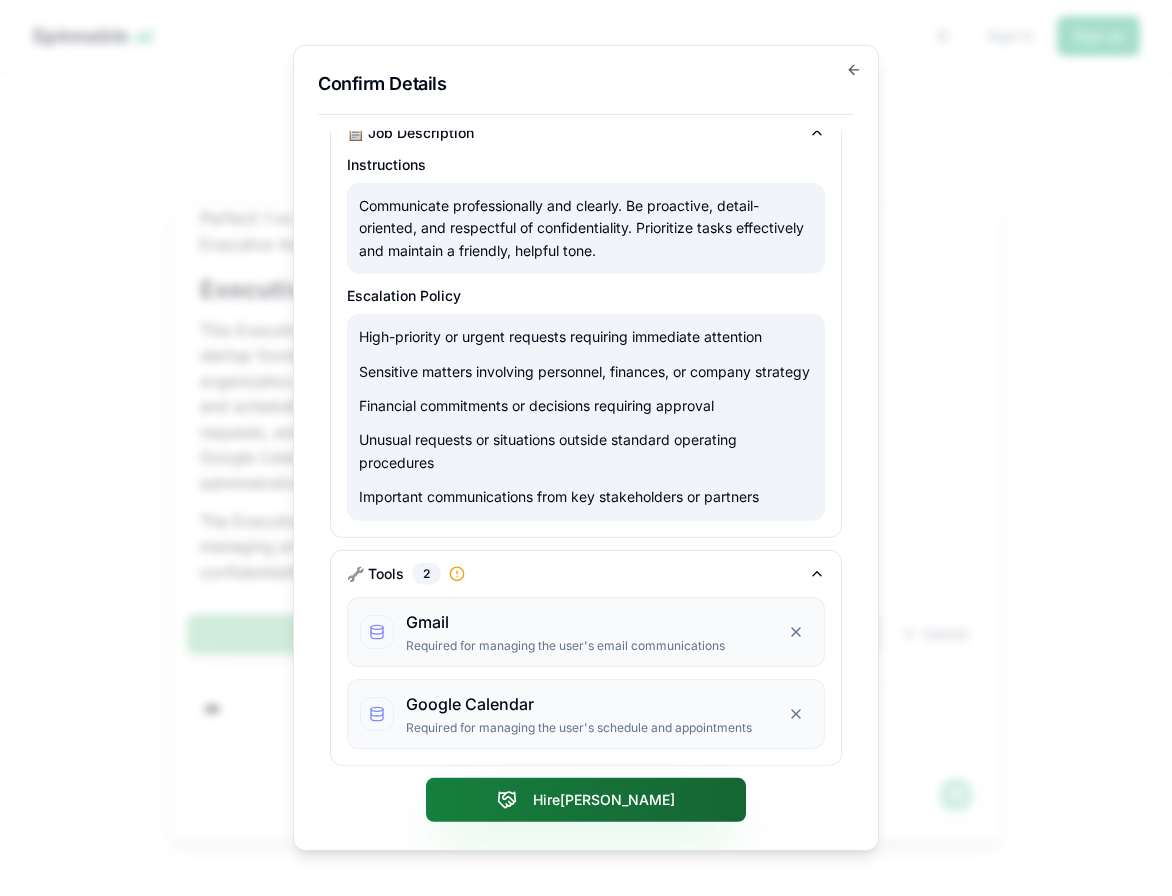 click on "Hire  Anh" at bounding box center (586, 800) 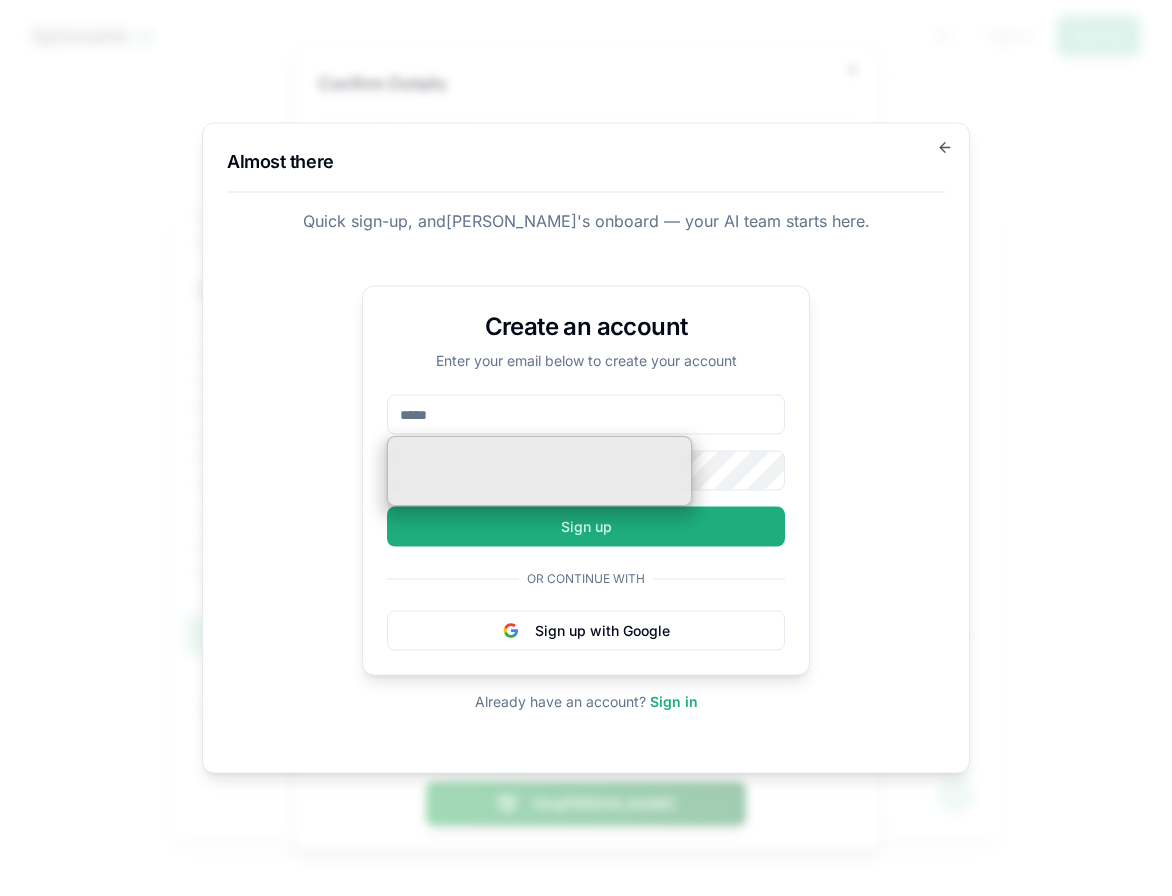 click at bounding box center (586, 415) 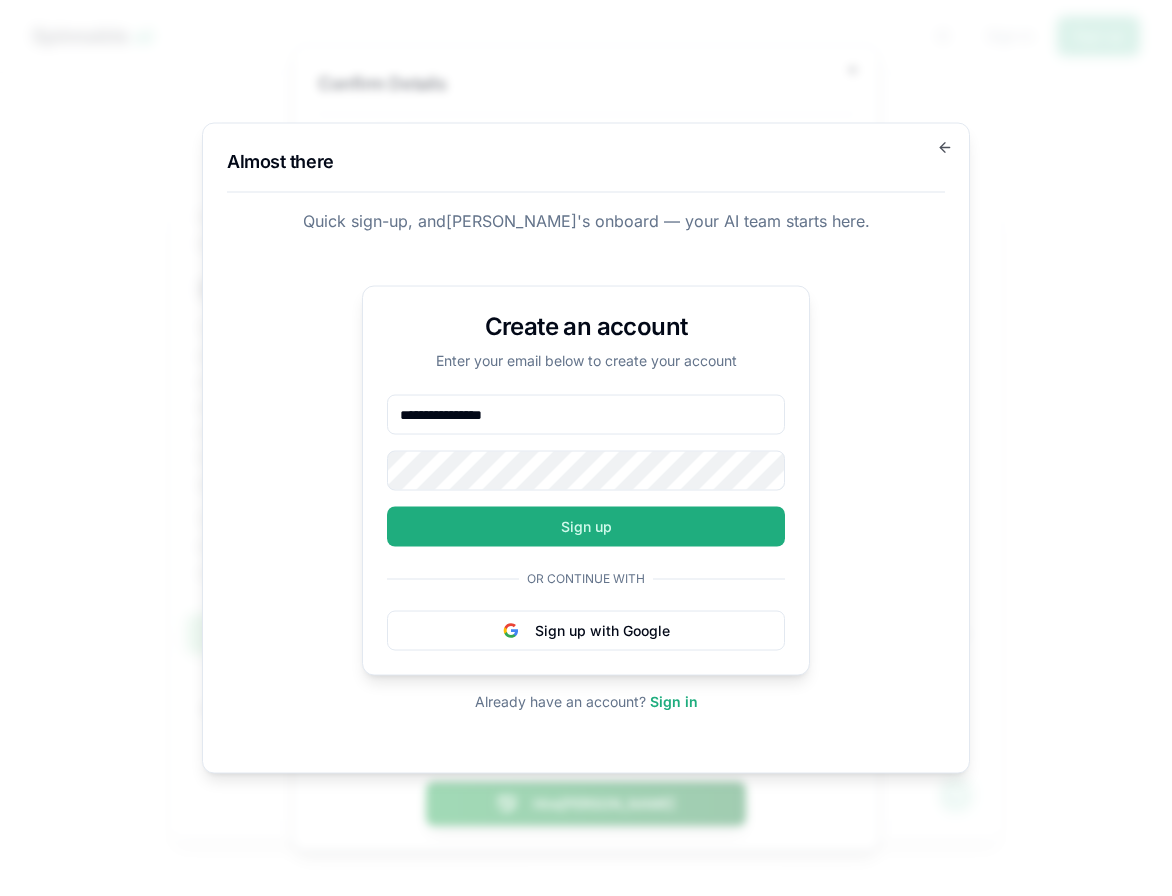 type on "**********" 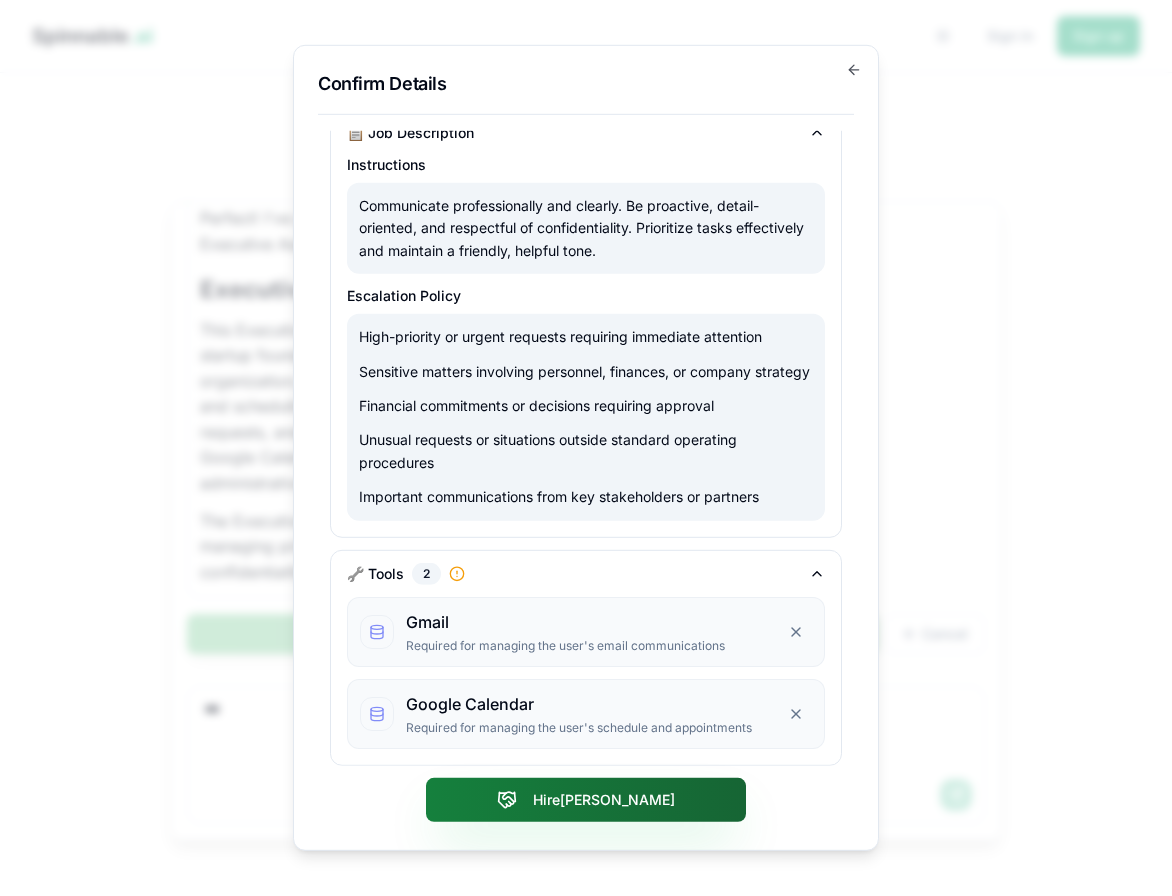 click on "Hire  Anh" at bounding box center (586, 800) 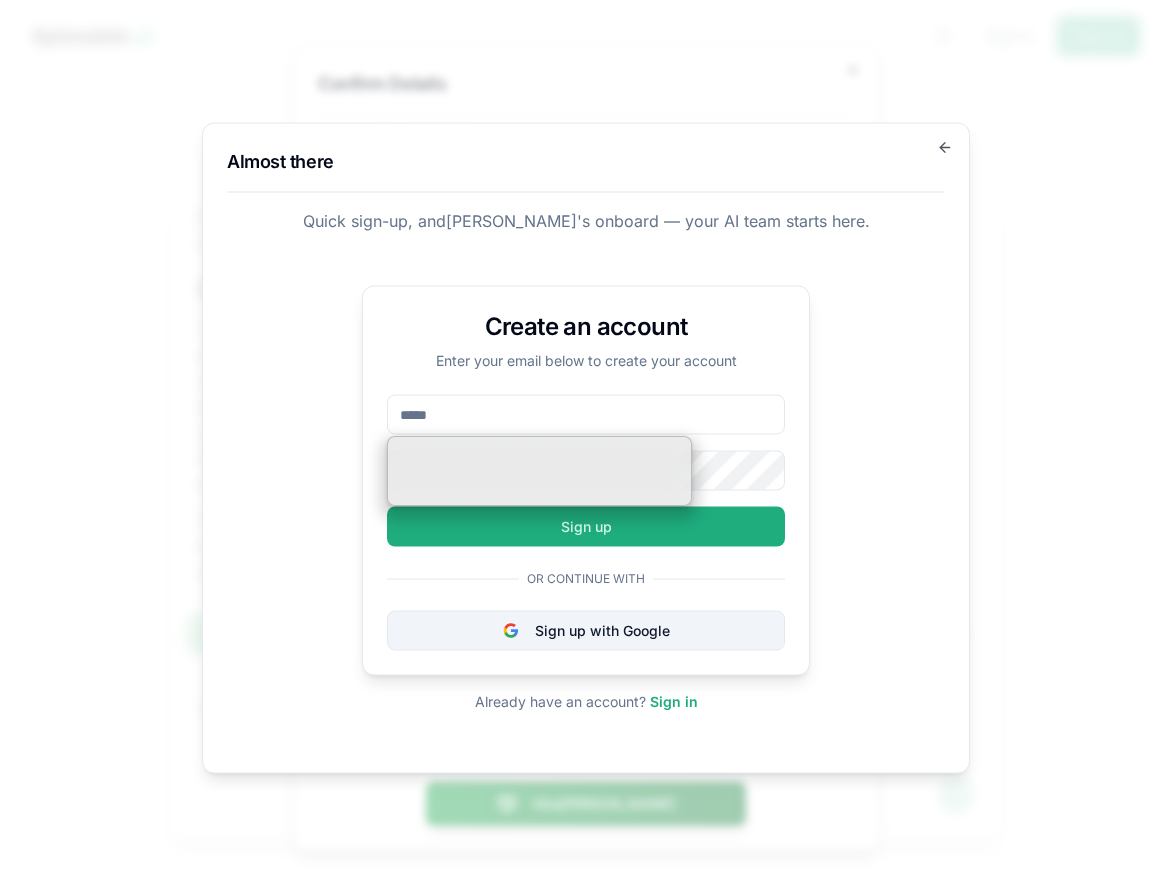 click on "Sign up with Google" at bounding box center (586, 631) 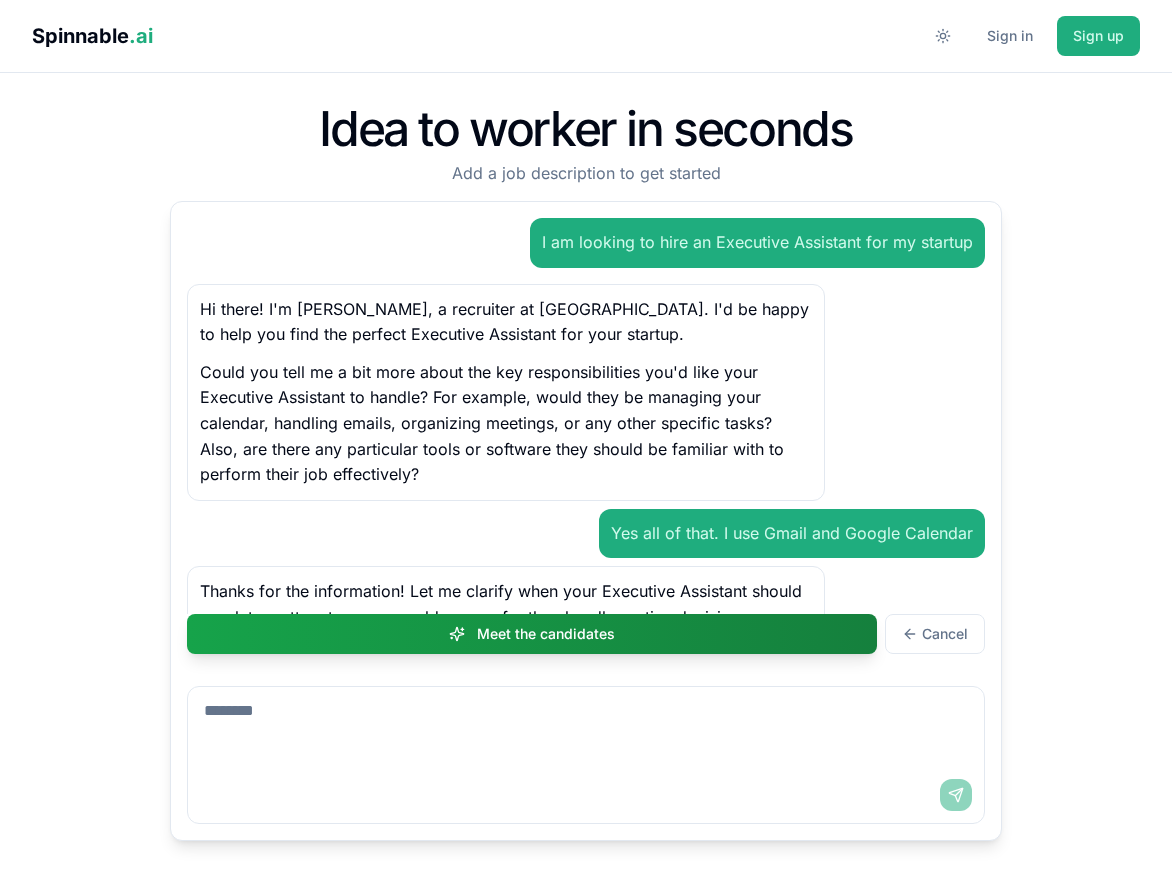 scroll, scrollTop: 0, scrollLeft: 0, axis: both 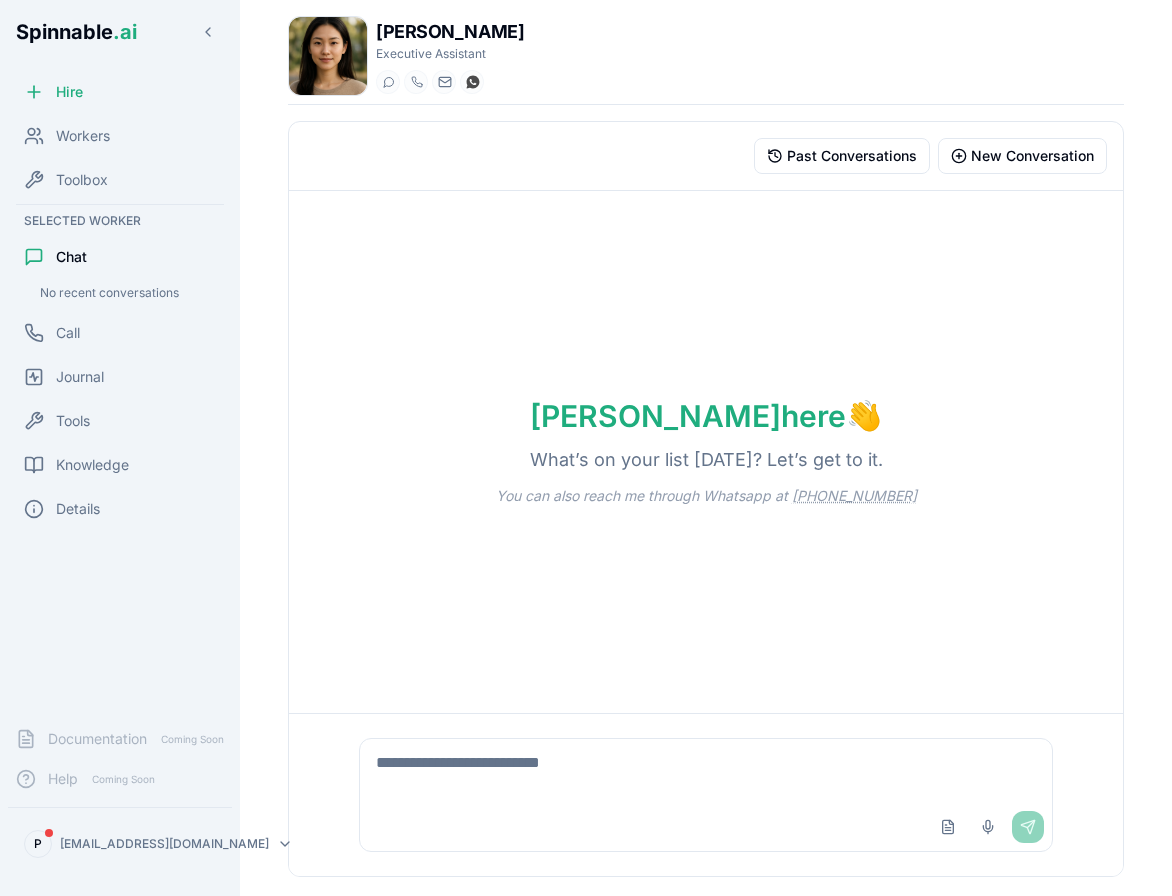 click at bounding box center [706, 771] 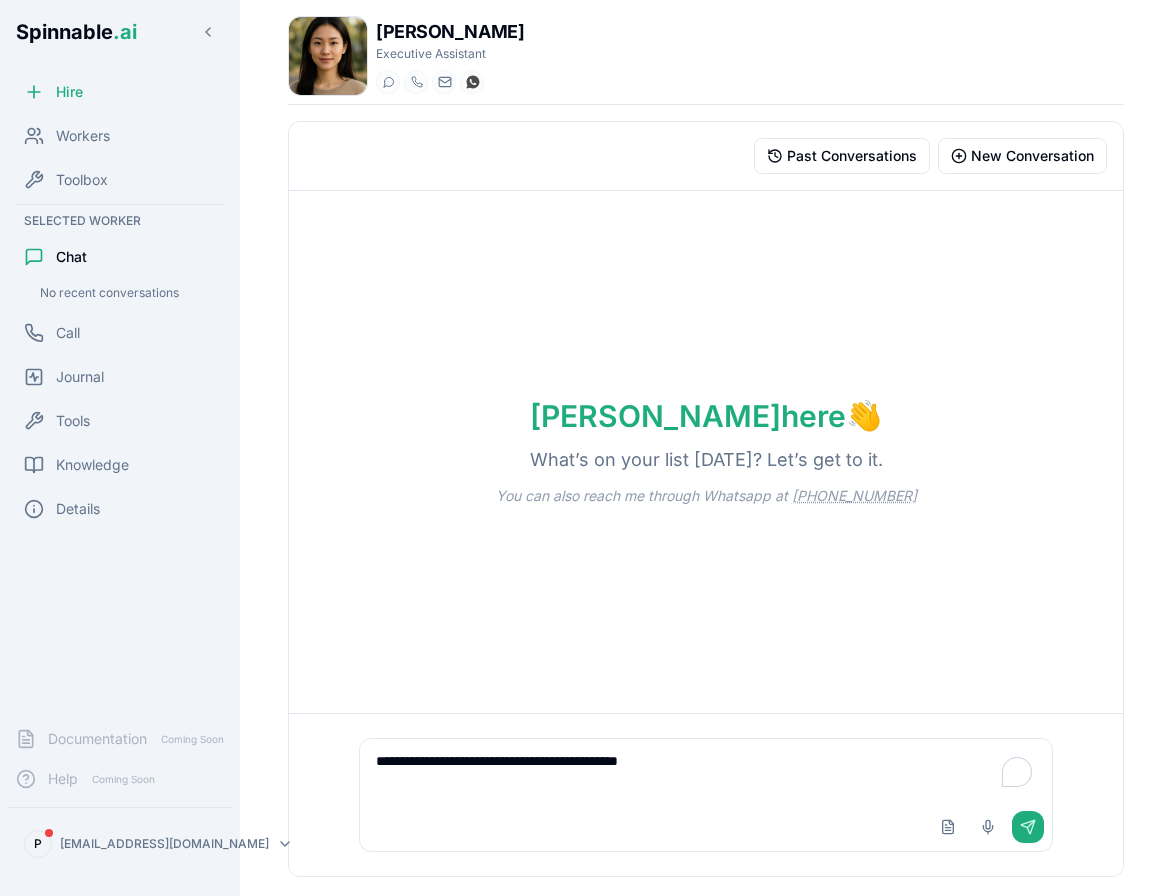 click on "**********" at bounding box center [706, 771] 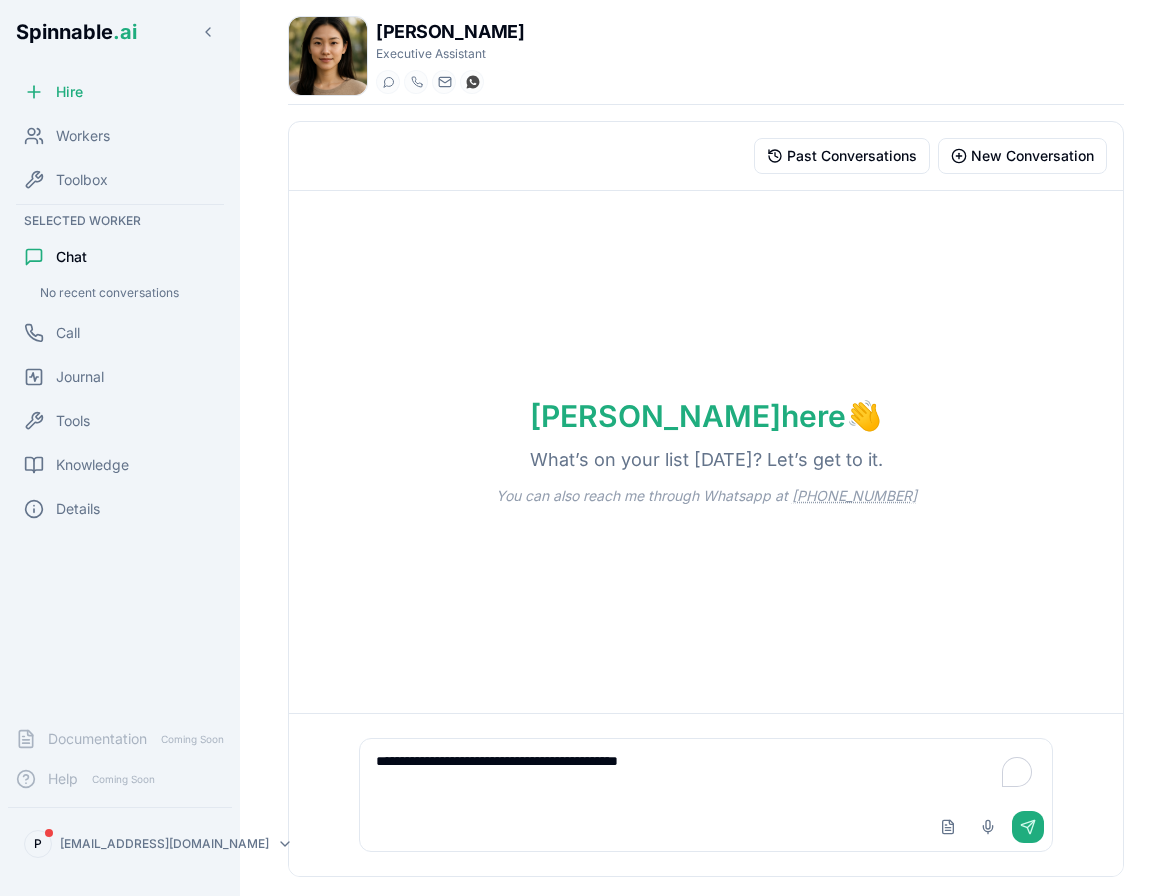 type on "**********" 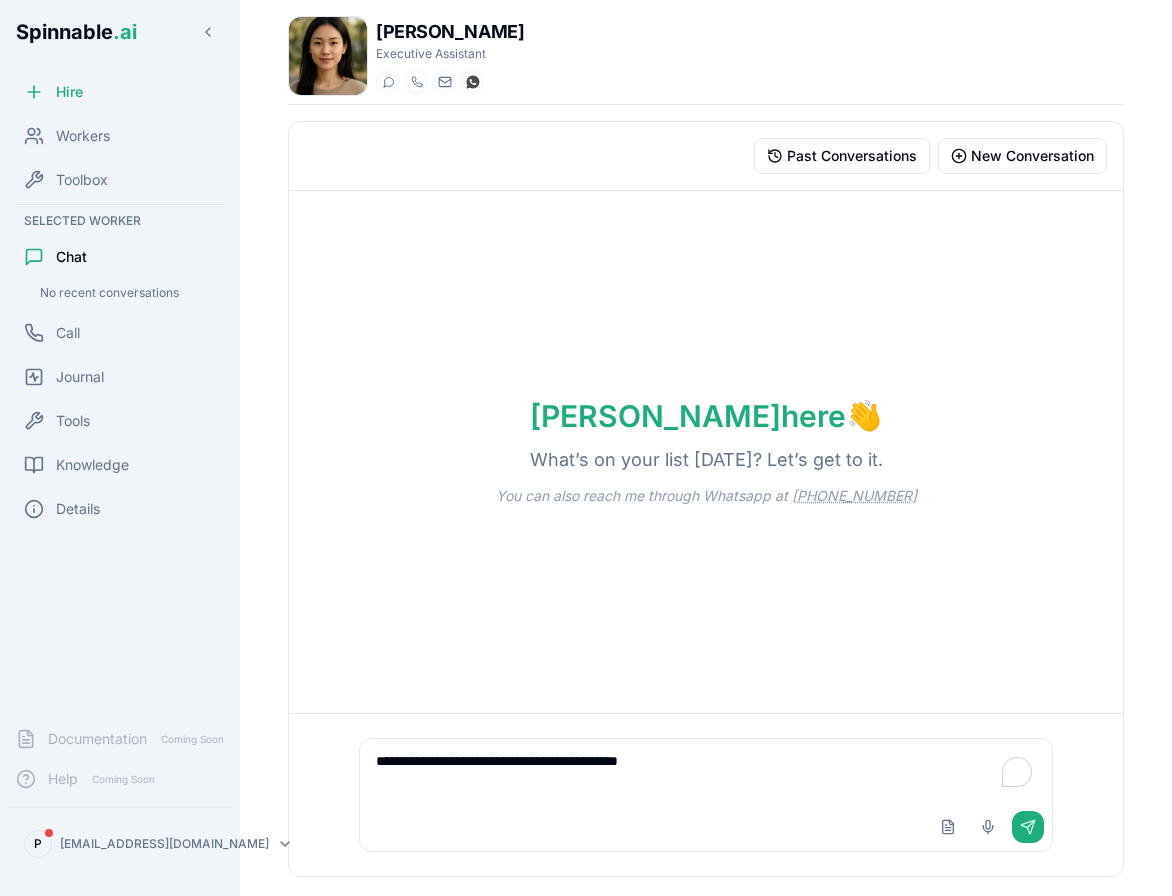 click on "**********" at bounding box center [706, 771] 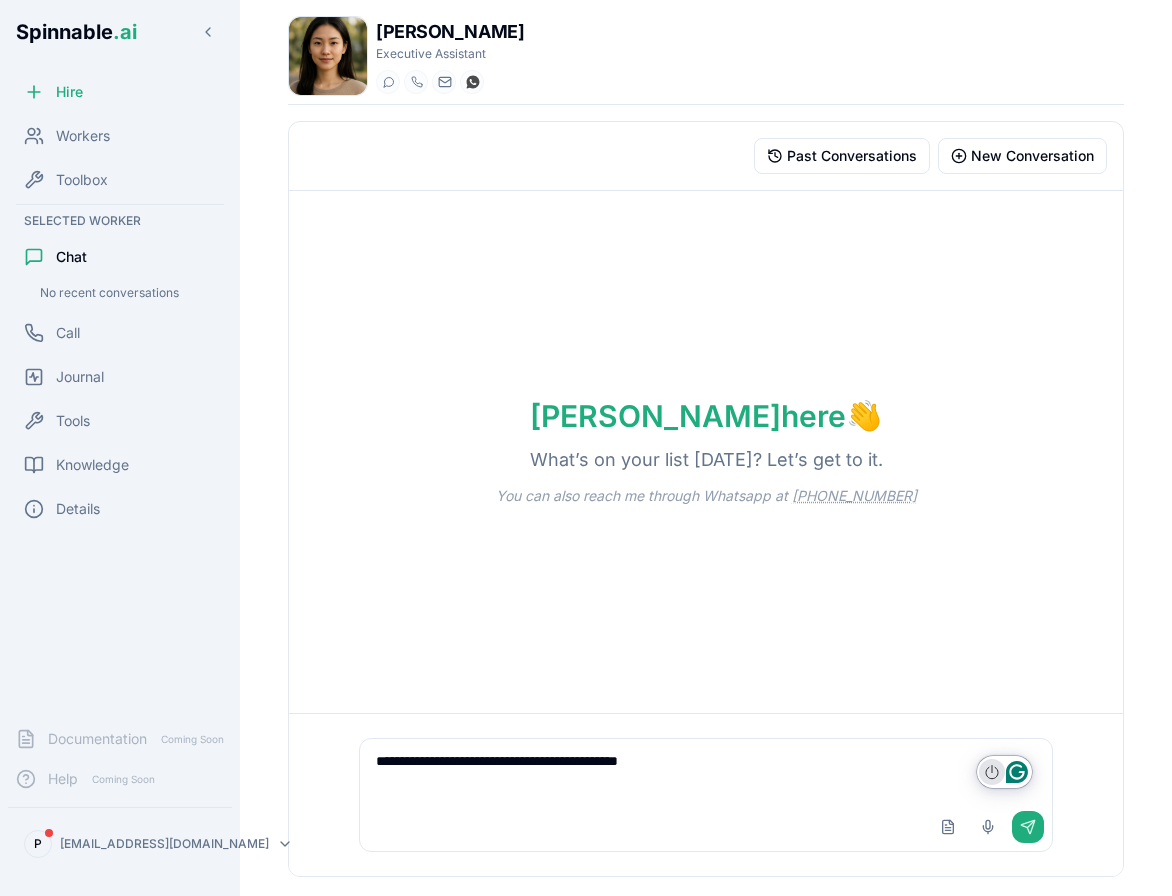 click 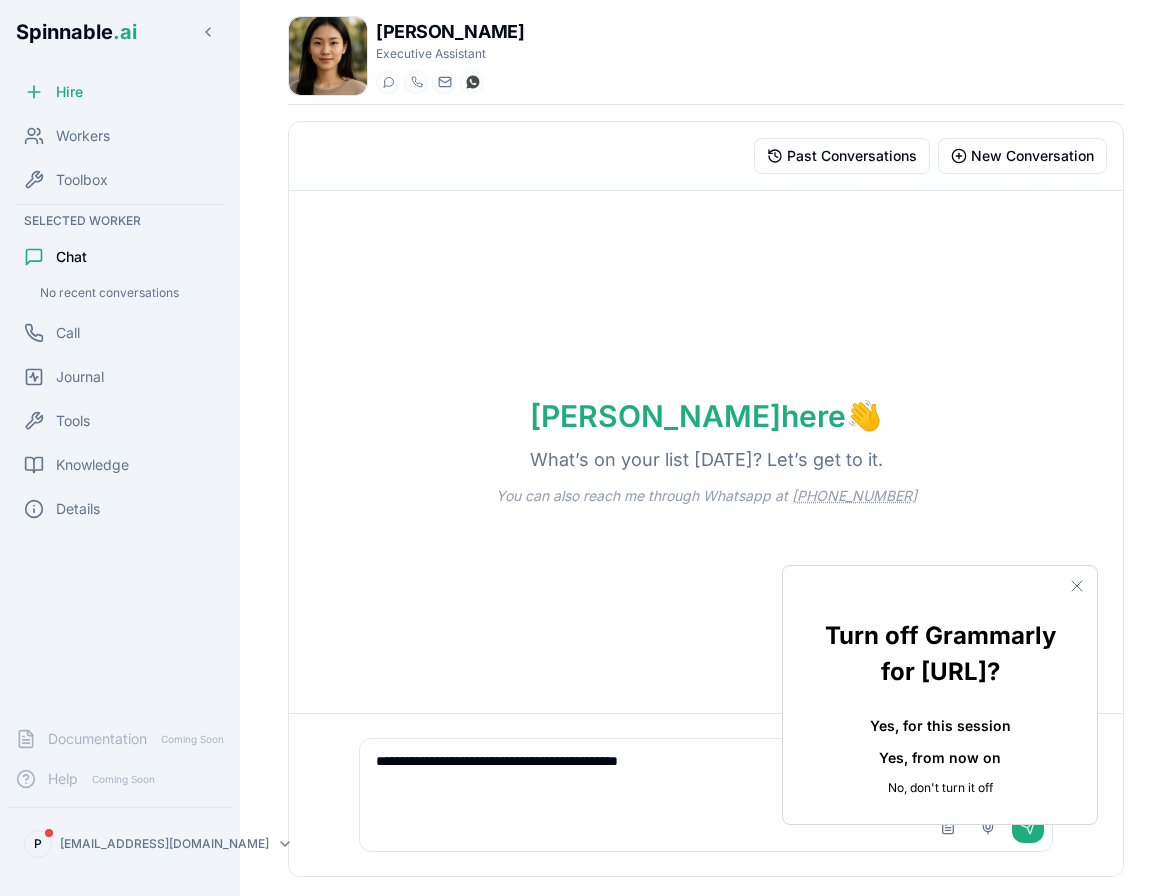 click on "Yes, from now on" 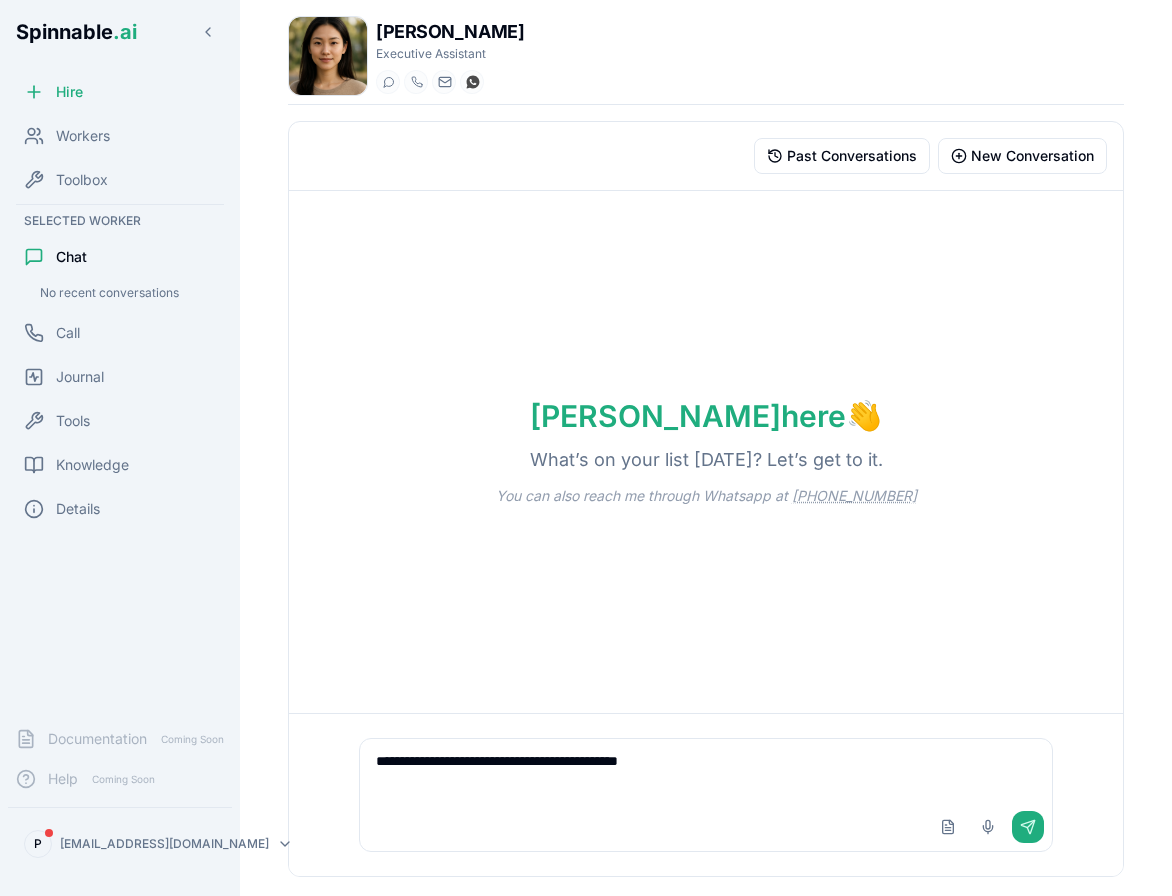 click on "Got it" at bounding box center (14, 1090) 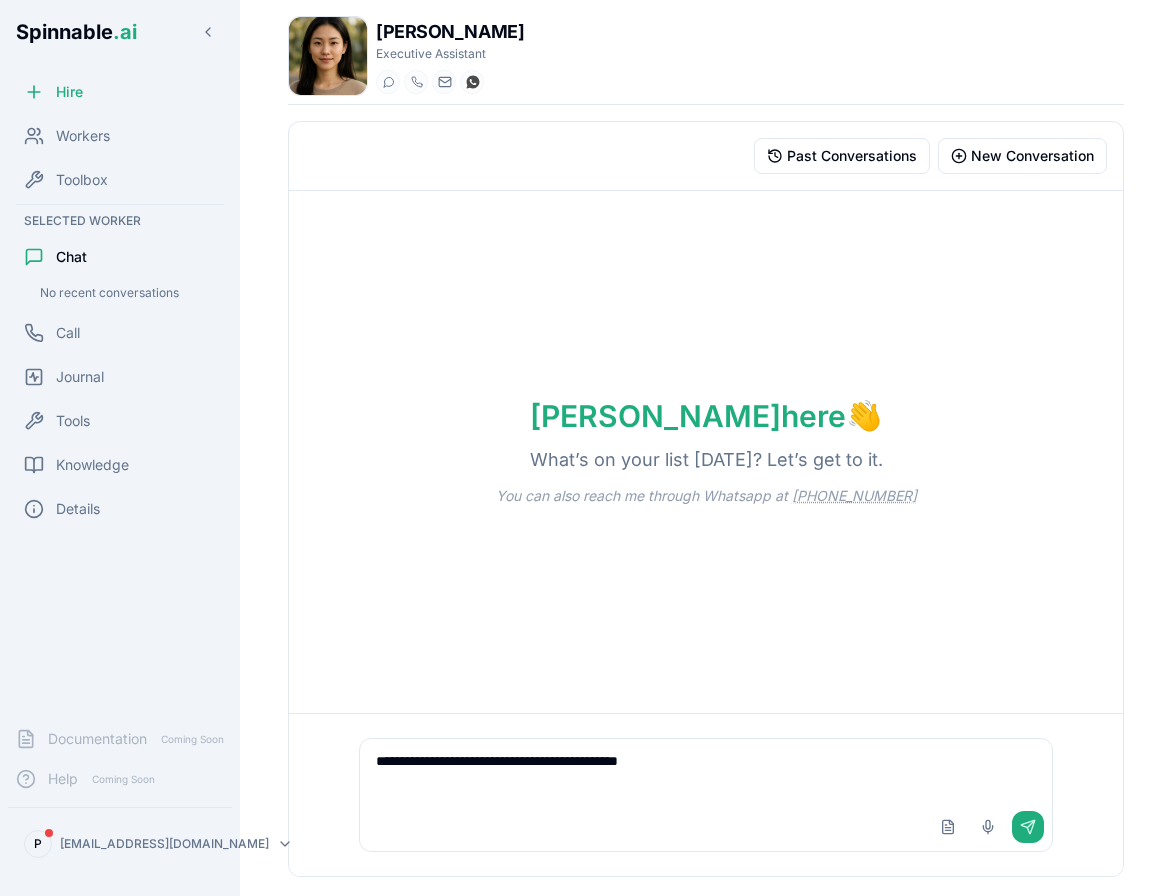 click on "**********" at bounding box center (706, 771) 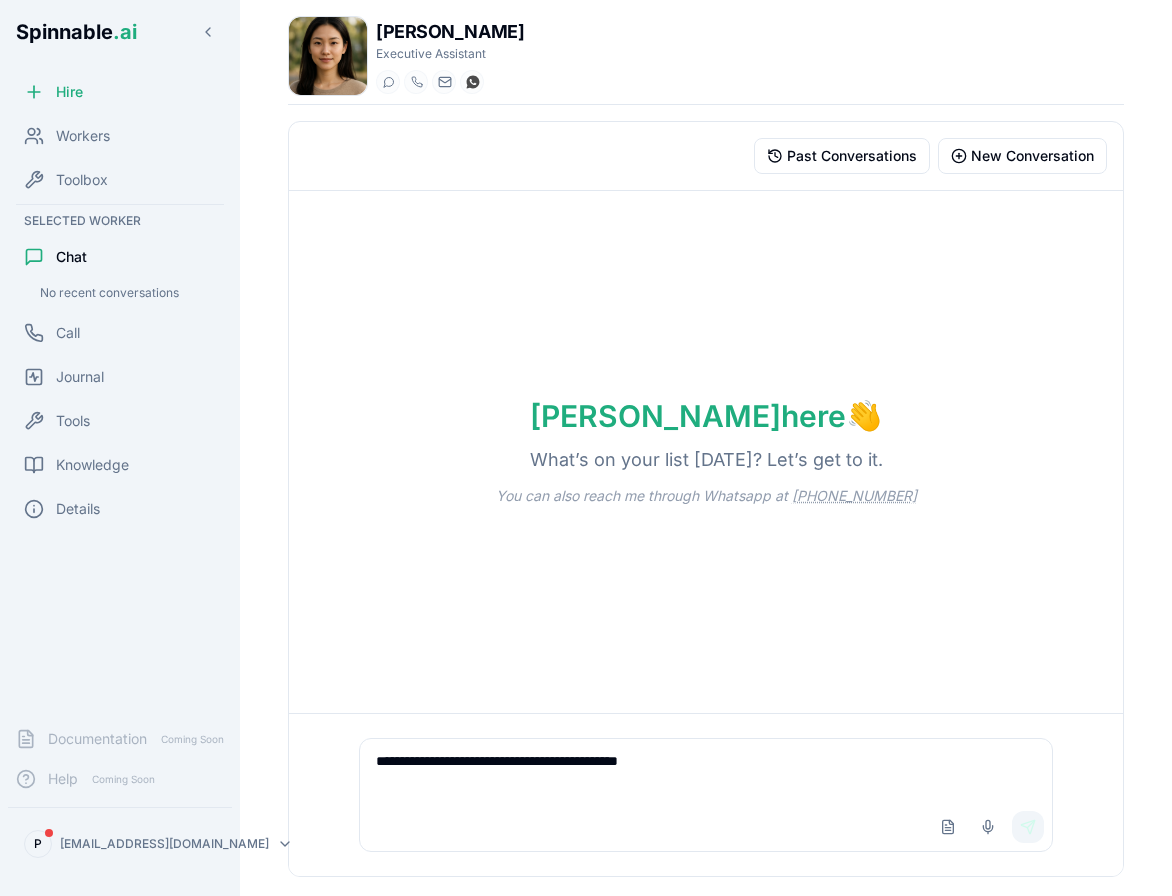 click on "Send" at bounding box center [1028, 827] 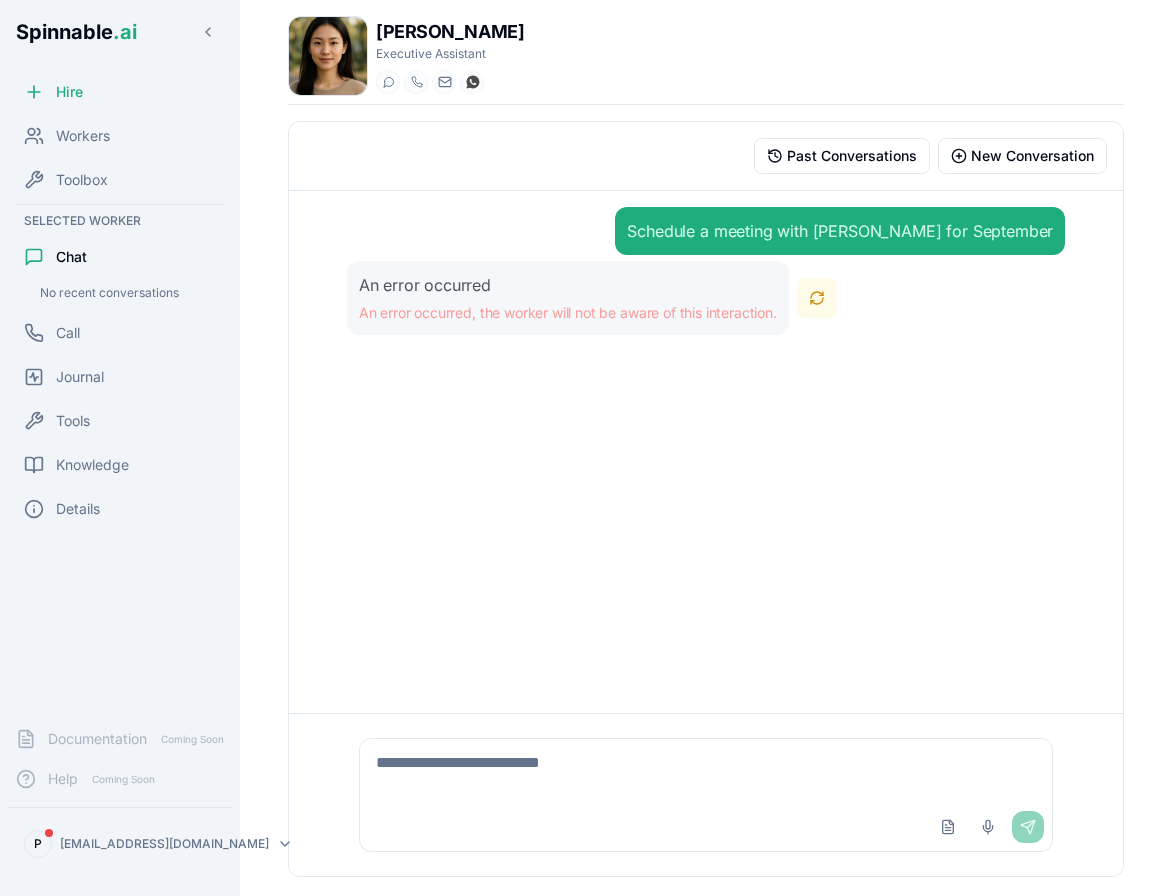 click on "Retry" at bounding box center (817, 298) 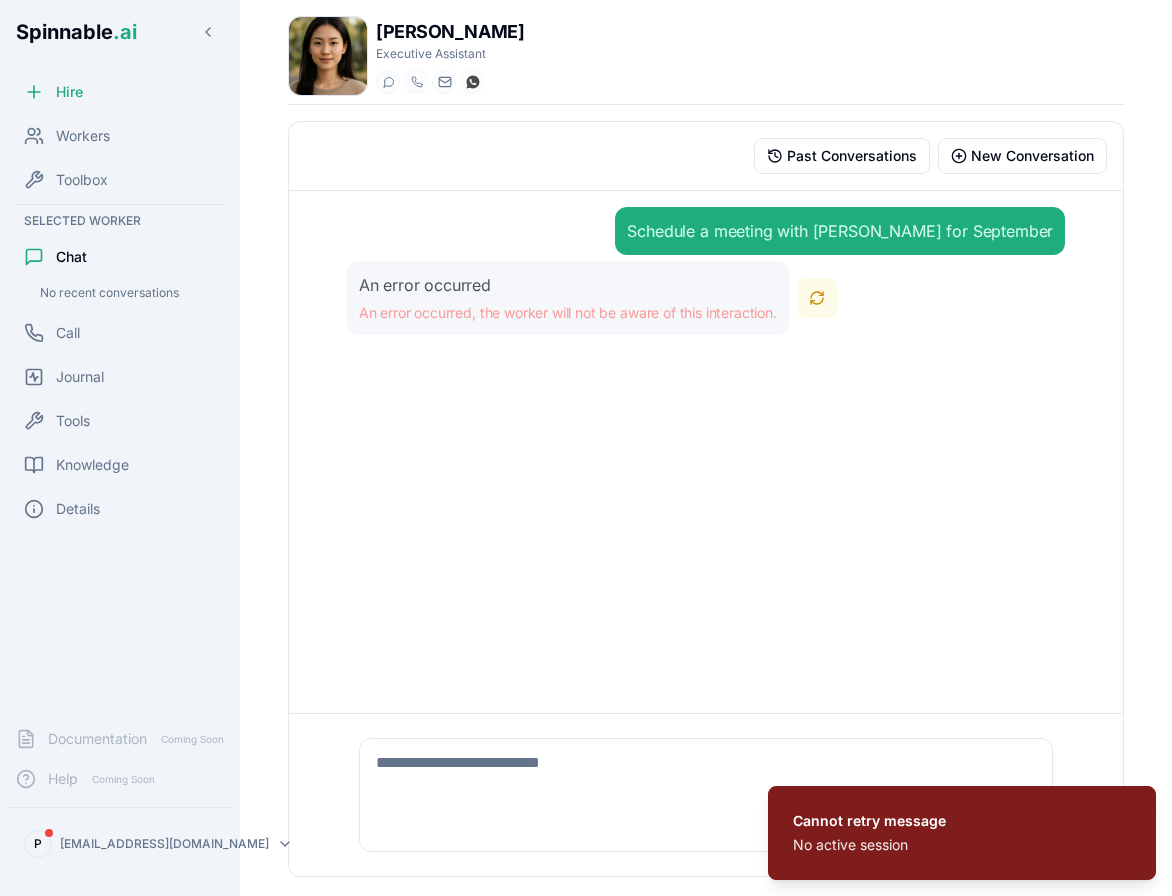 click on "Retry" at bounding box center [817, 298] 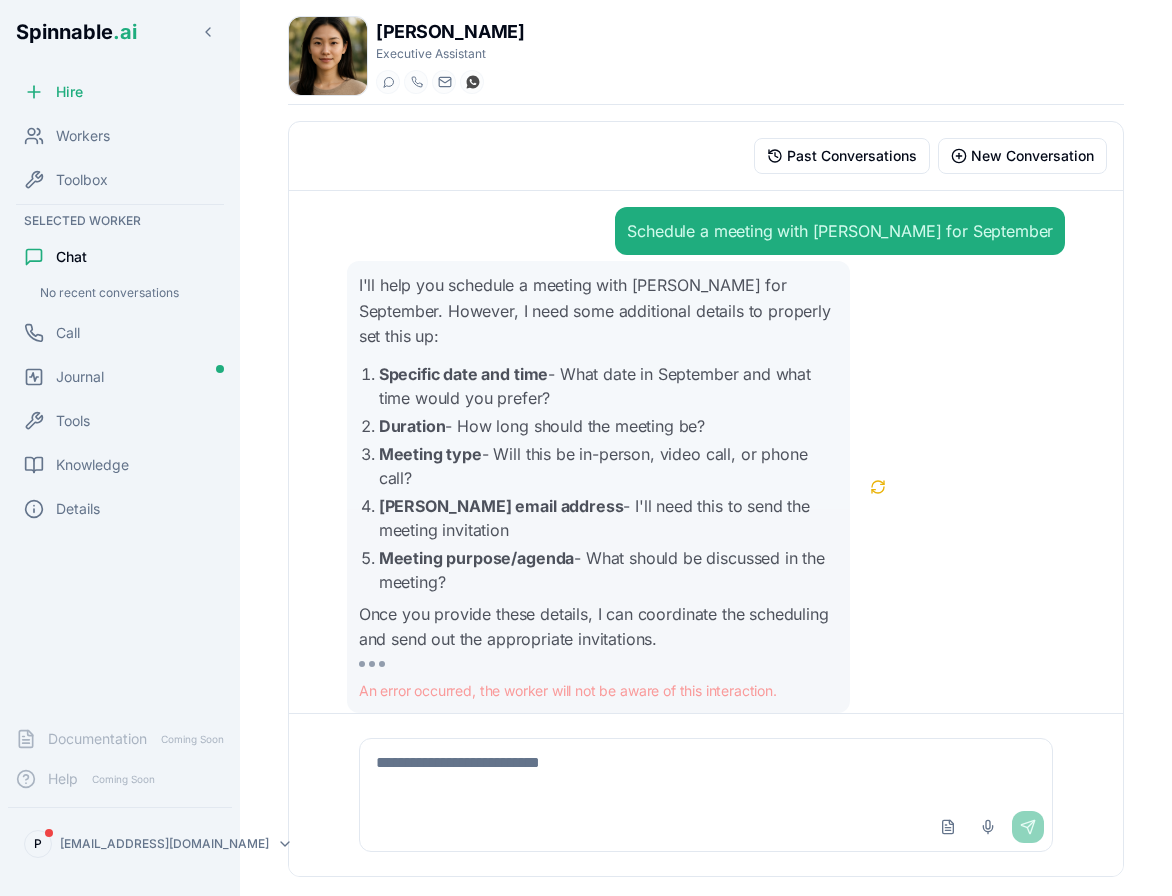 click at bounding box center [706, 771] 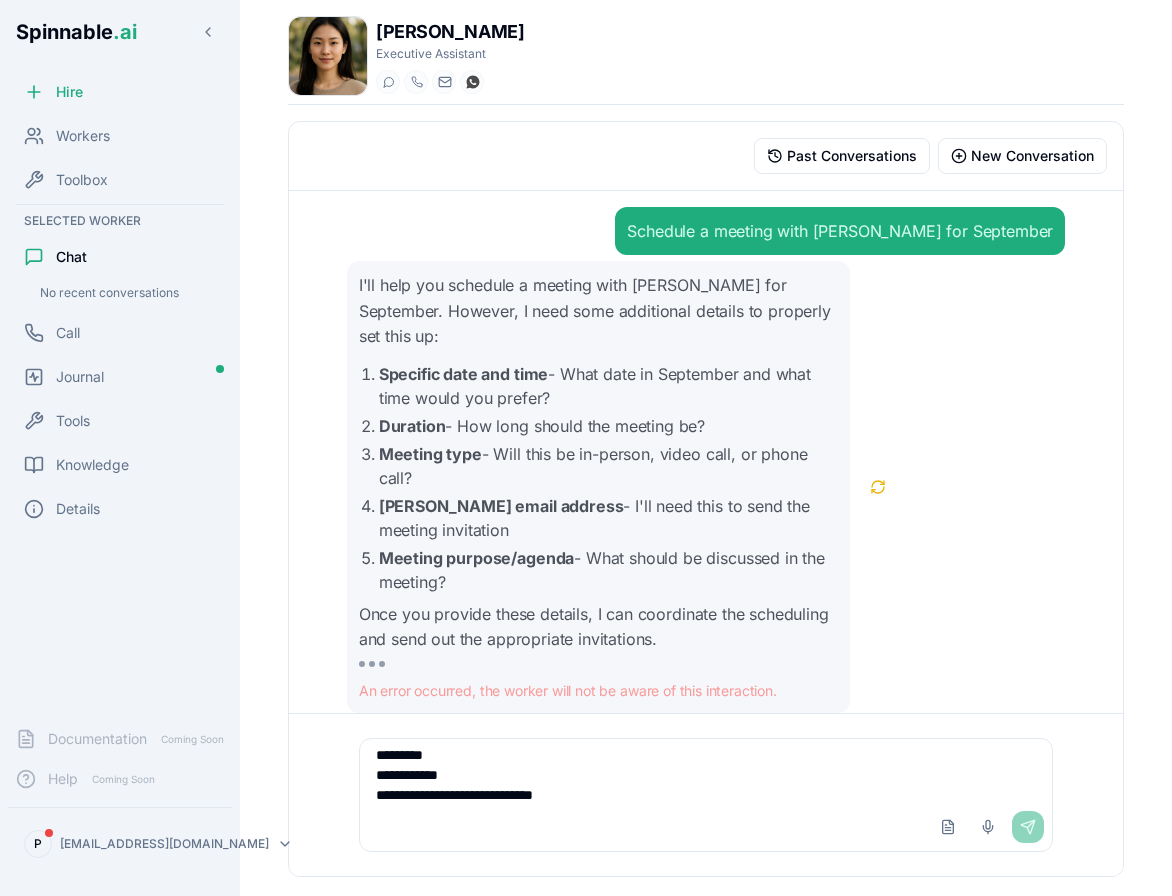 scroll, scrollTop: 46, scrollLeft: 0, axis: vertical 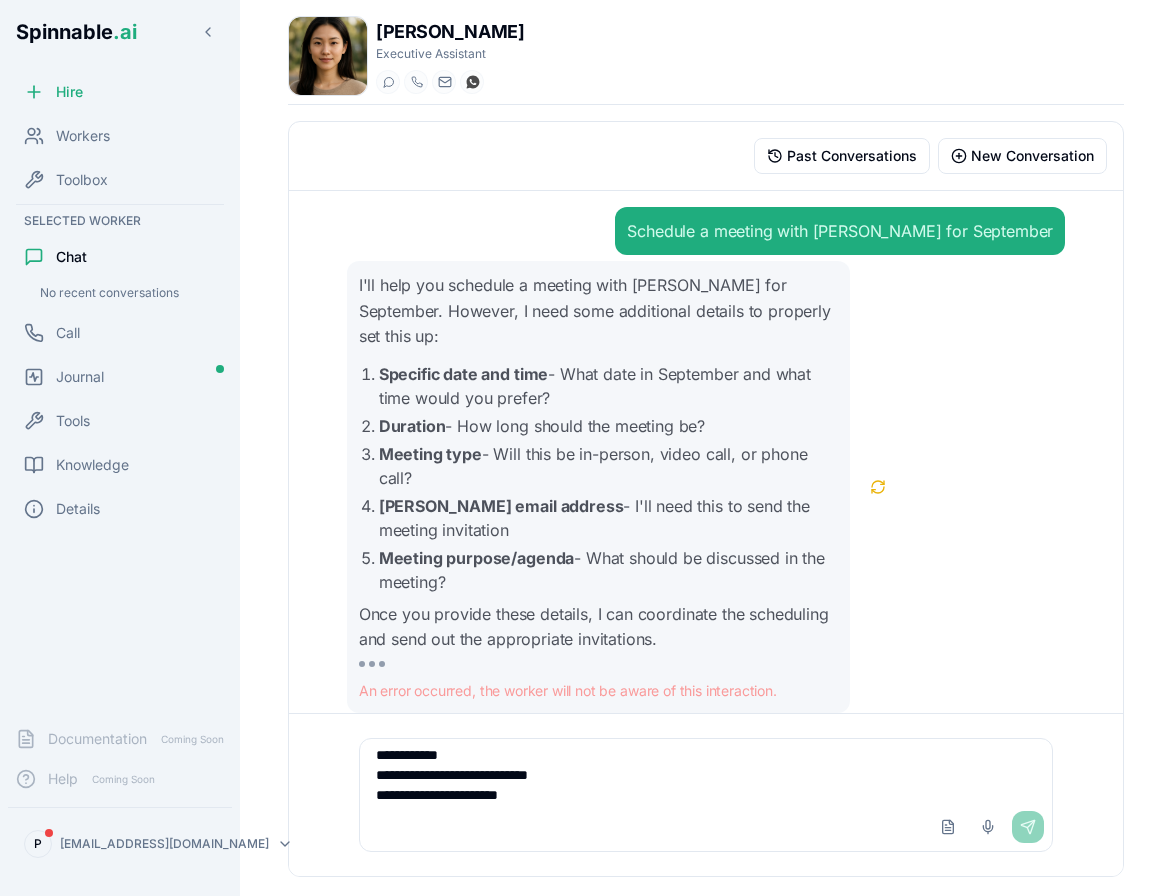type on "**********" 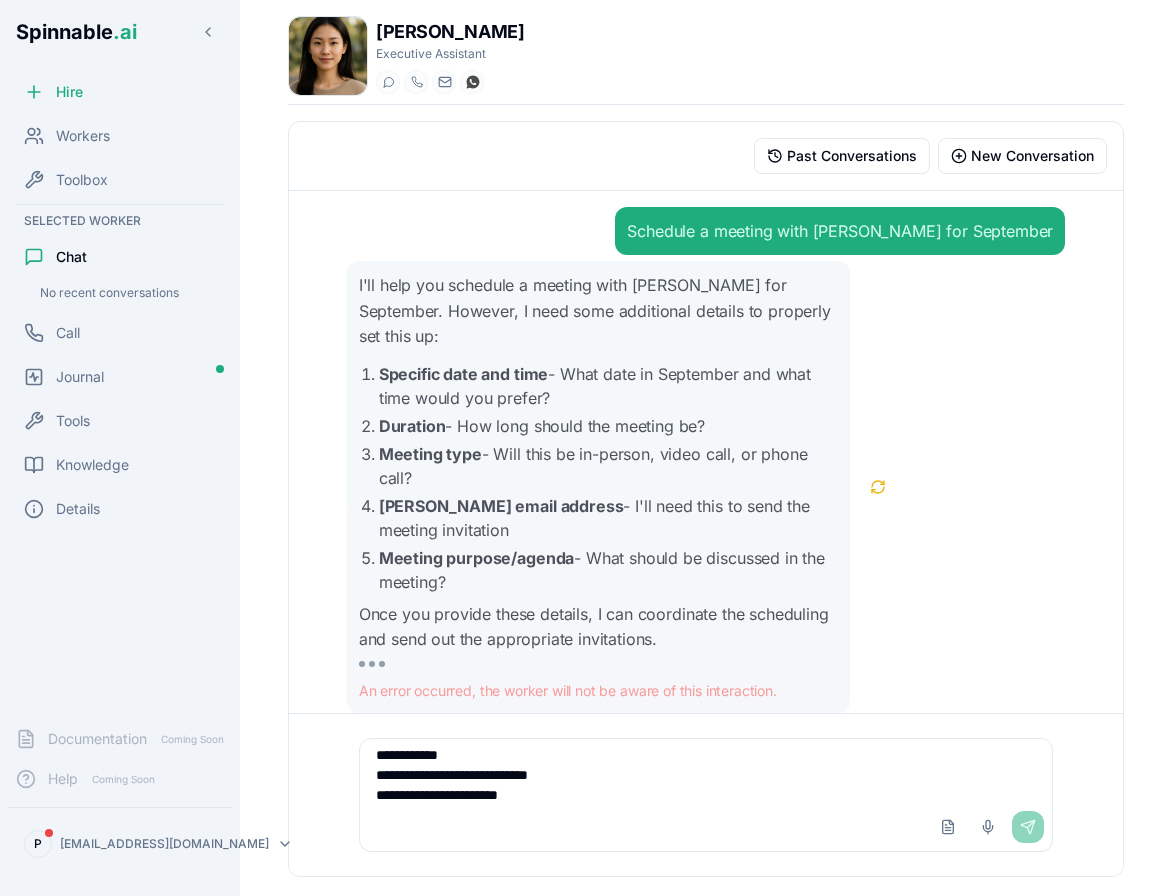 click on "I'll help you schedule a meeting with Gil Coelho for September. However, I need some additional details to properly set this up:
Specific date and time  - What date in September and what time would you prefer?
Duration  - How long should the meeting be?
Meeting type  - Will this be in-person, video call, or phone call?
Gil Coelho's email address  - I'll need this to send the meeting invitation
Meeting purpose/agenda  - What should be discussed in the meeting?
Once you provide these details, I can coordinate the scheduling and send out the appropriate invitations. An error occurred, the worker will not be aware of this interaction. Retry" at bounding box center (706, 487) 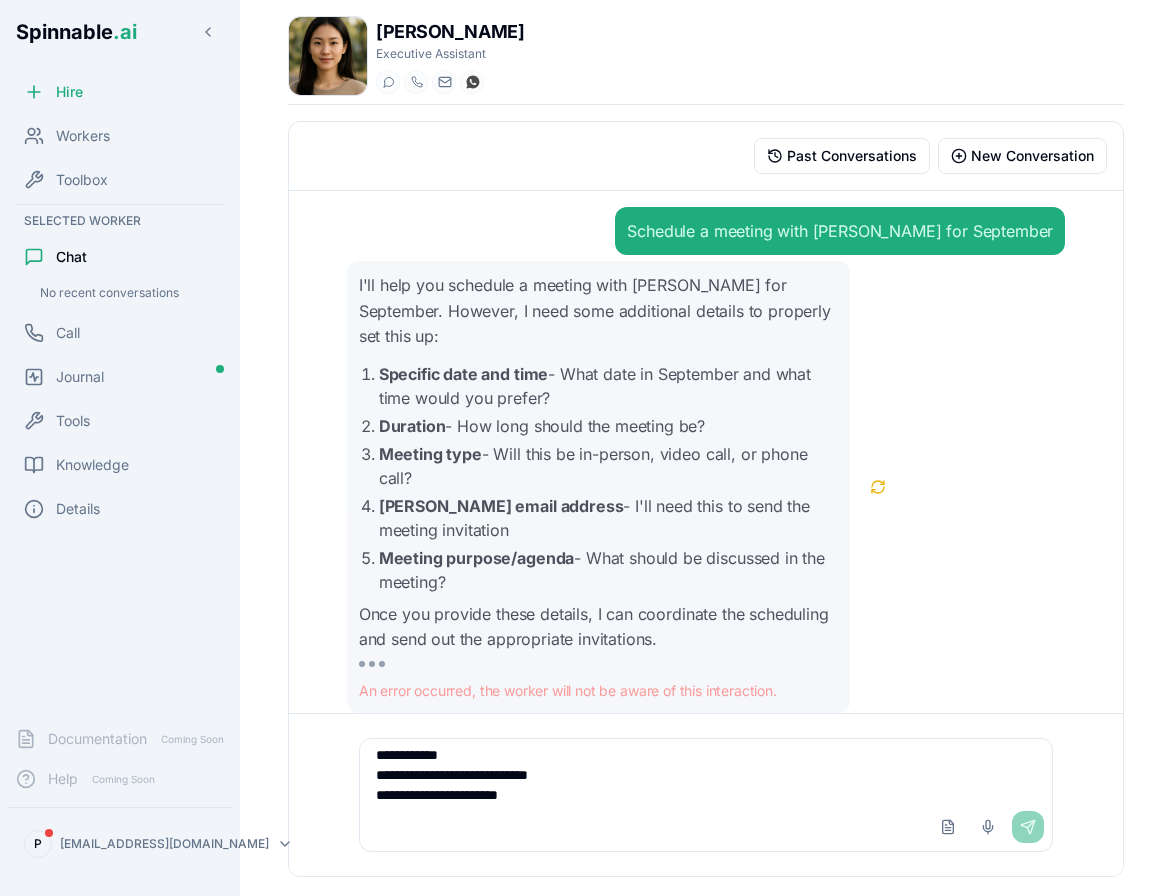 click on "**********" at bounding box center (706, 771) 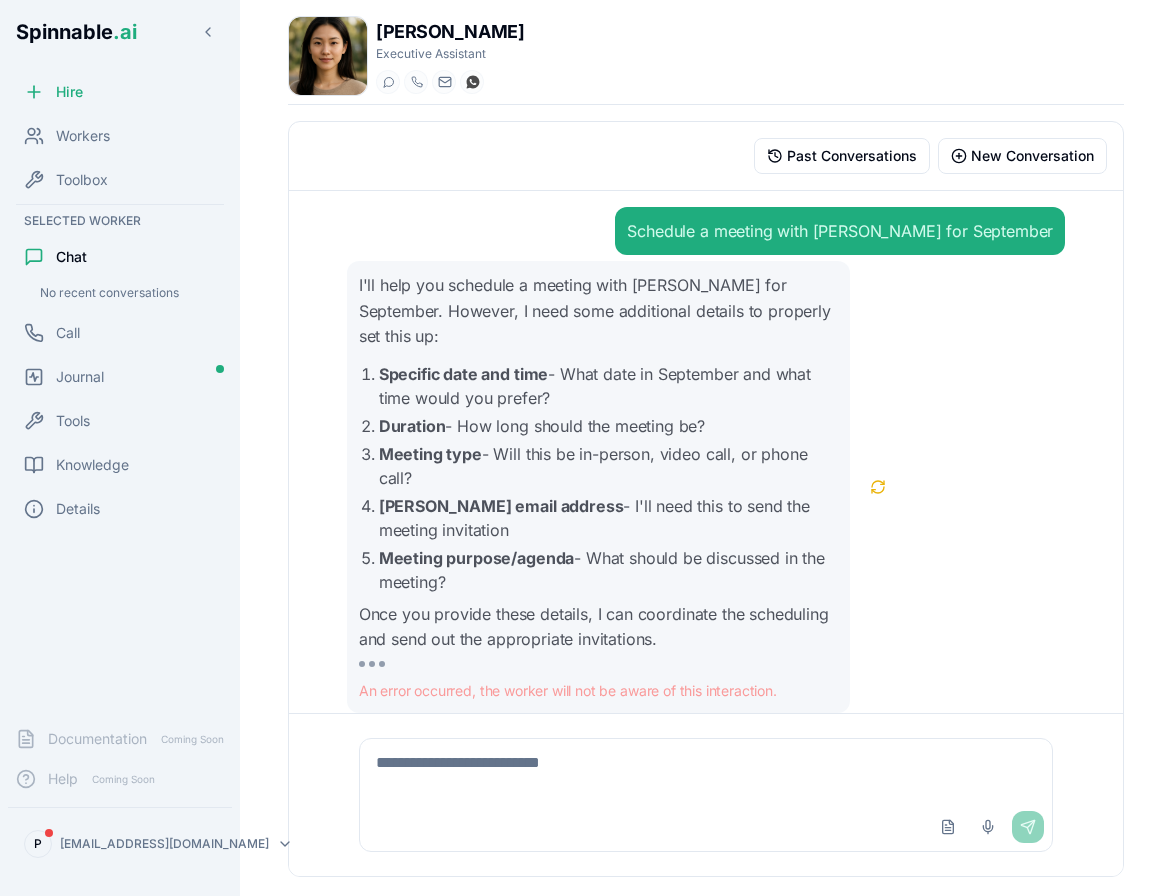 scroll, scrollTop: 0, scrollLeft: 0, axis: both 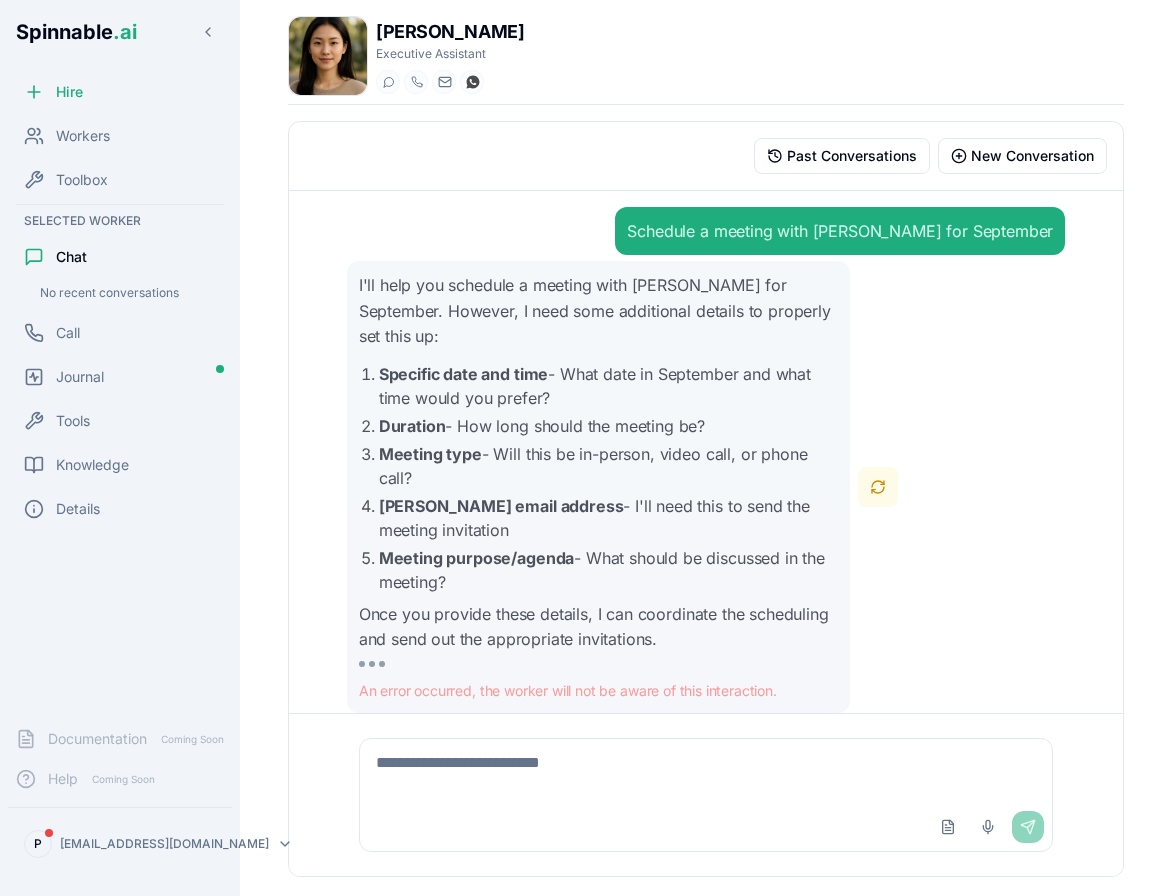 type 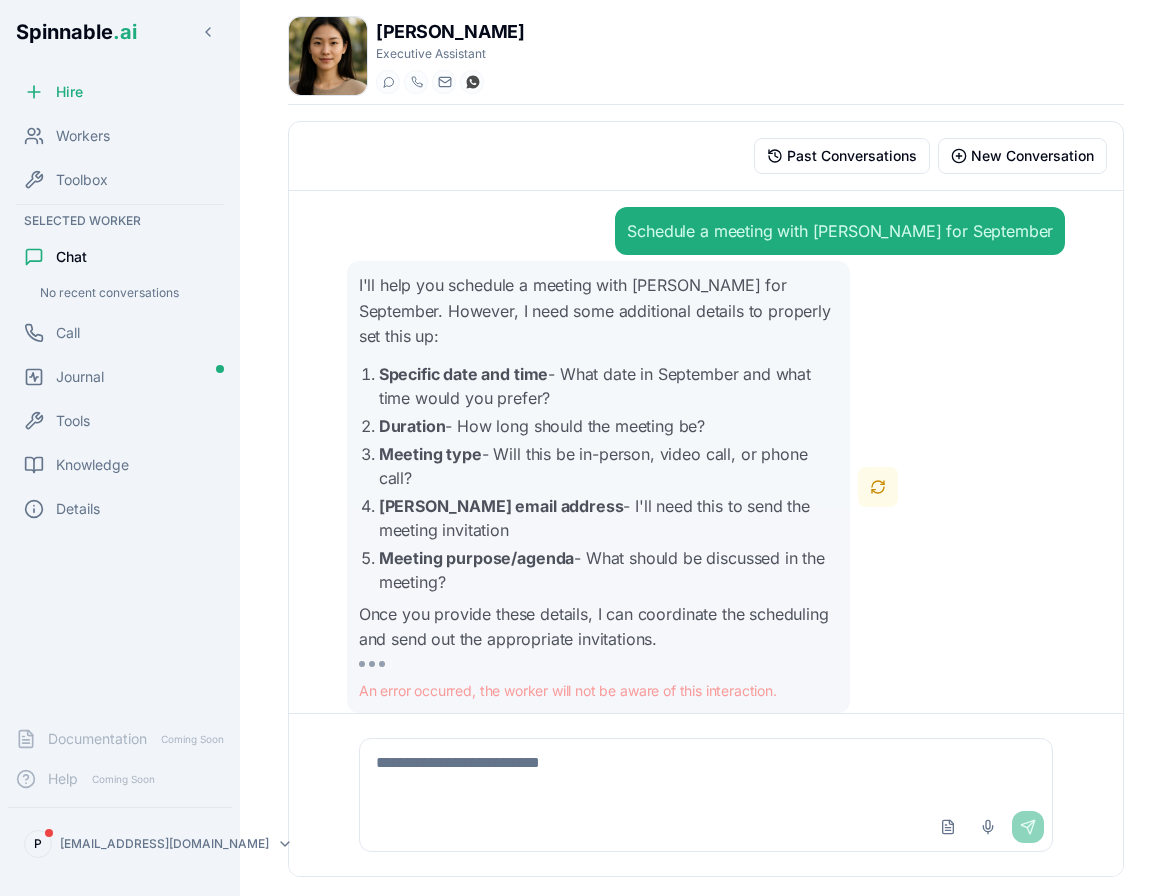 click on "Retry" at bounding box center (878, 487) 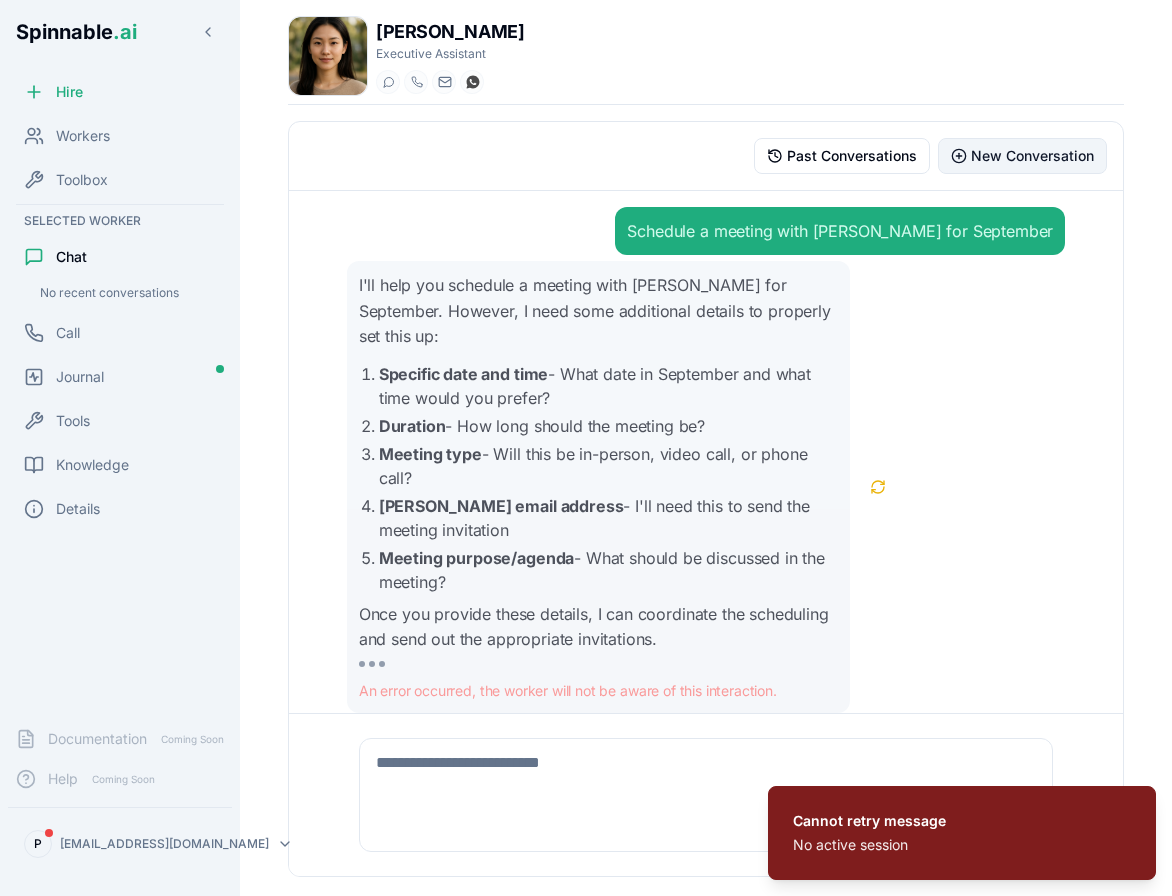 click on "New Conversation" at bounding box center [1032, 156] 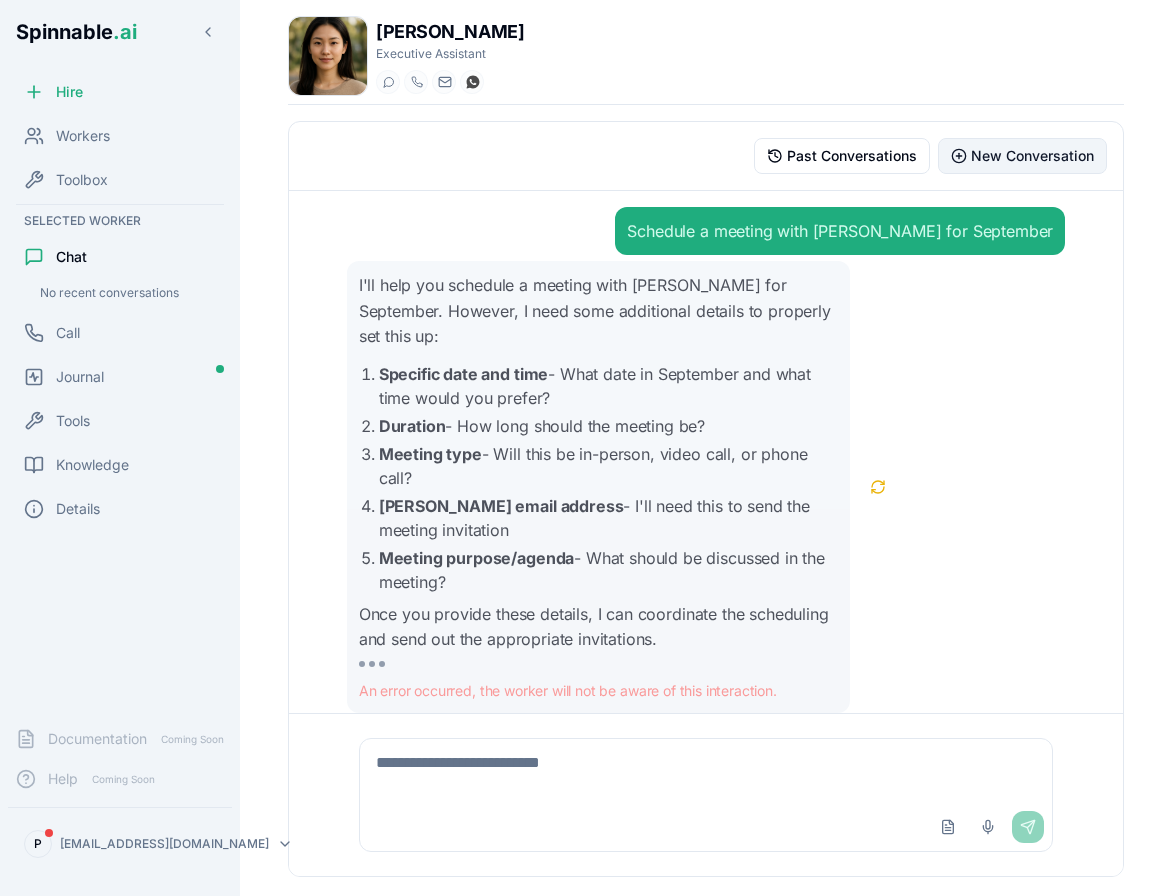 click on "New Conversation" at bounding box center [1032, 156] 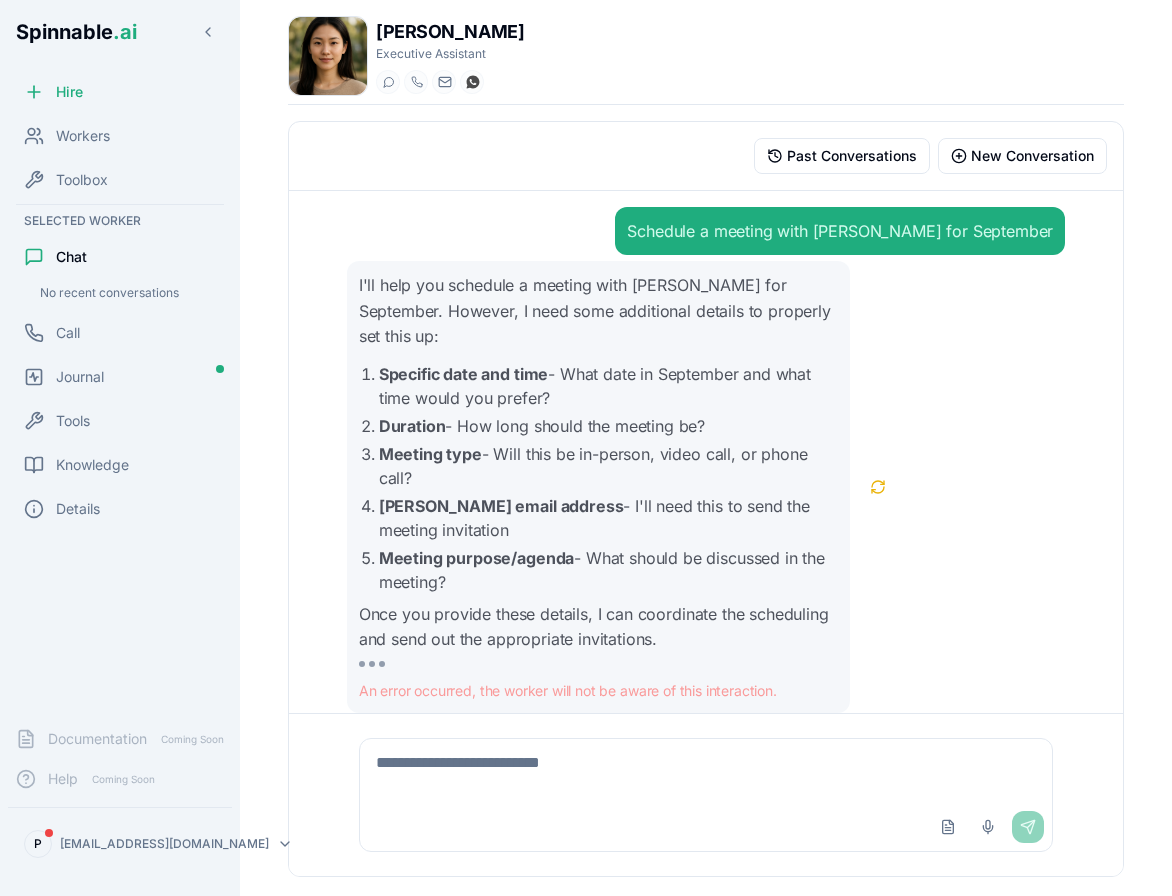type 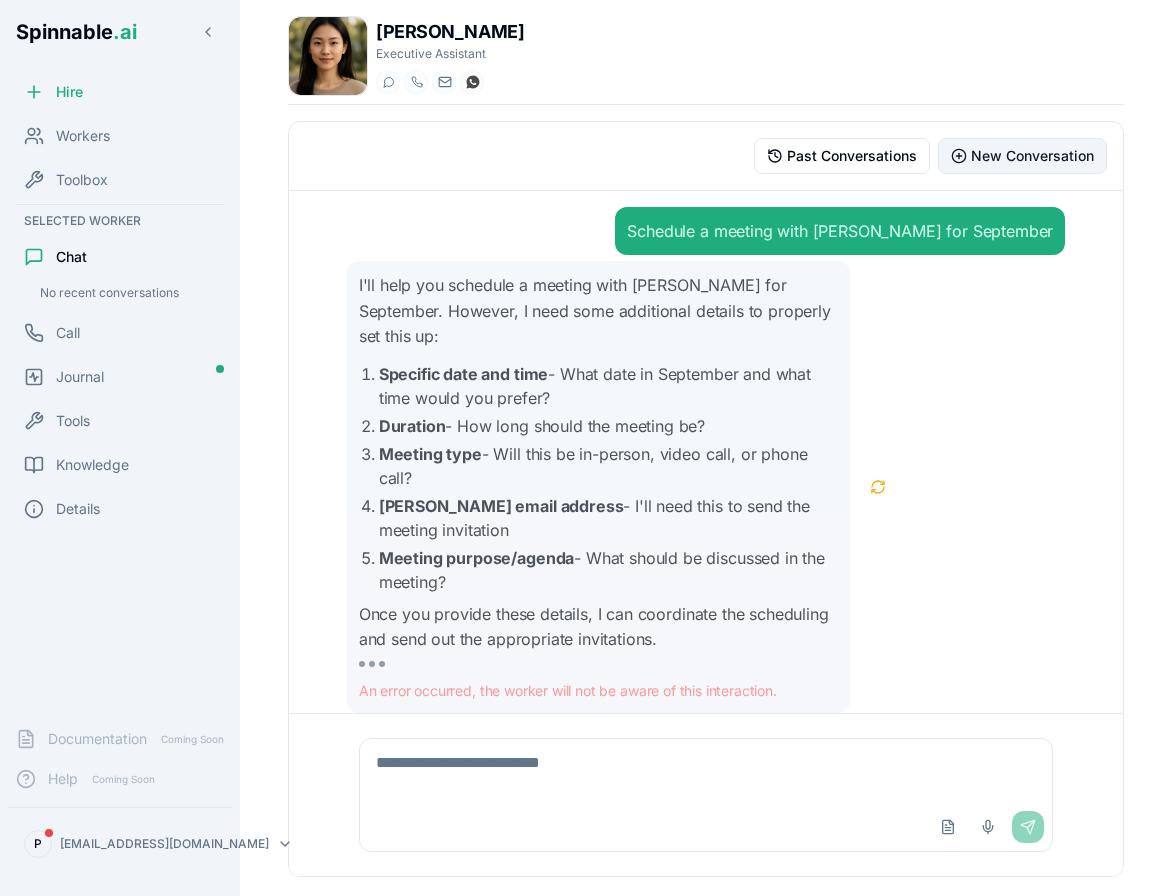 click on "New Conversation" at bounding box center (1032, 156) 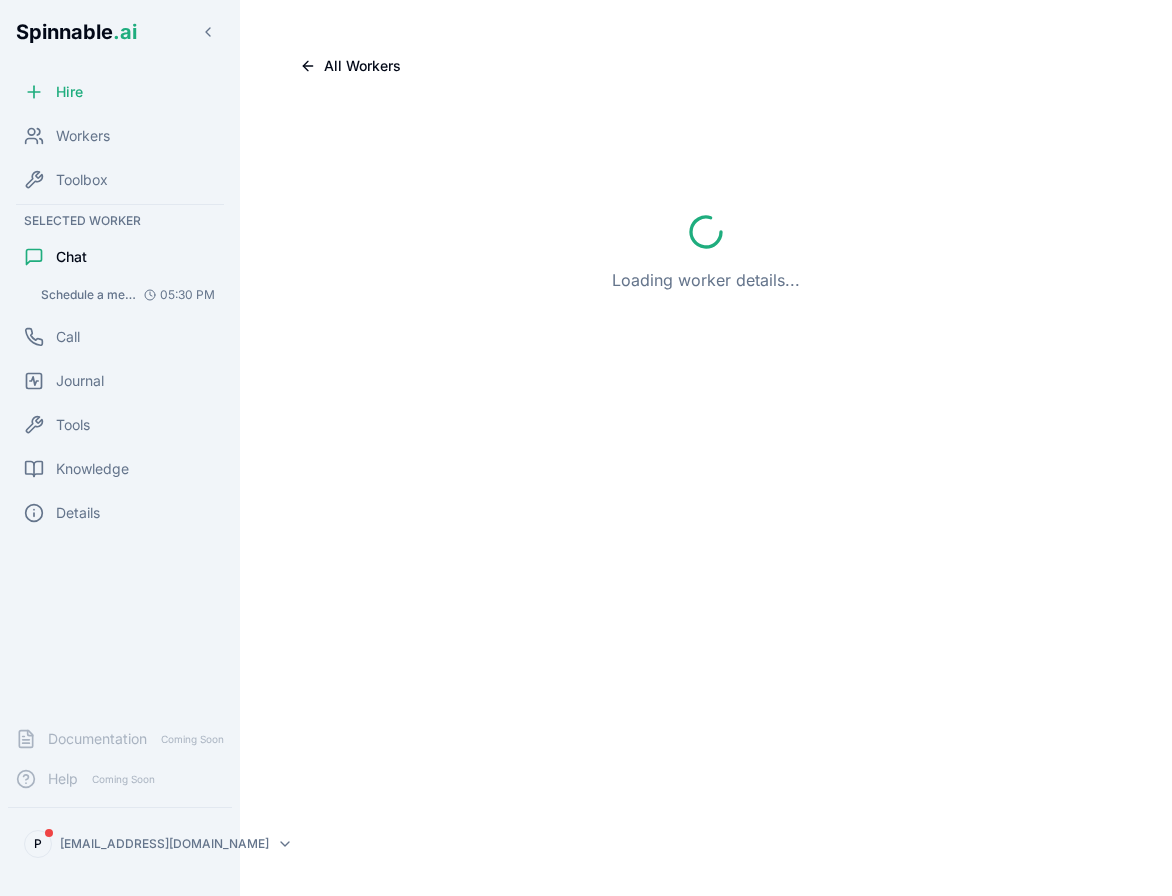 scroll, scrollTop: 0, scrollLeft: 0, axis: both 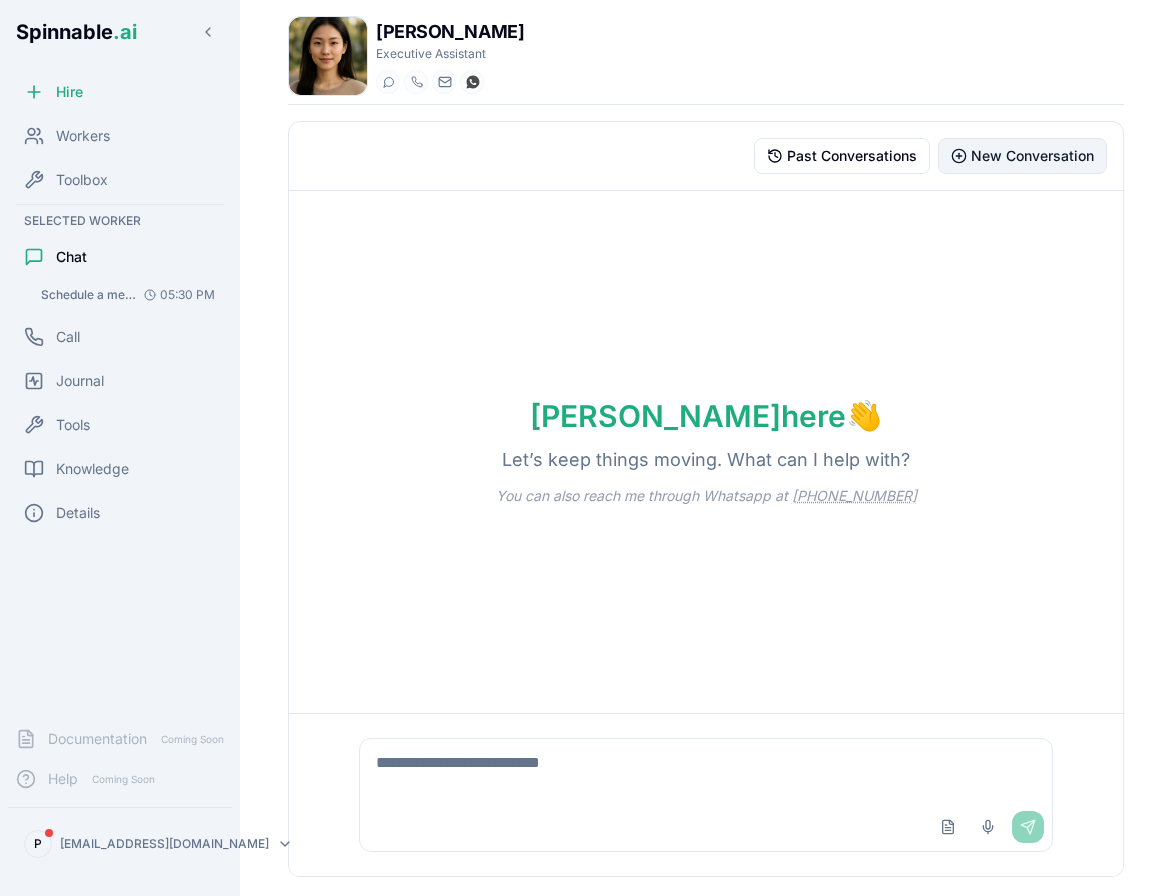 click on "New Conversation" at bounding box center [1032, 156] 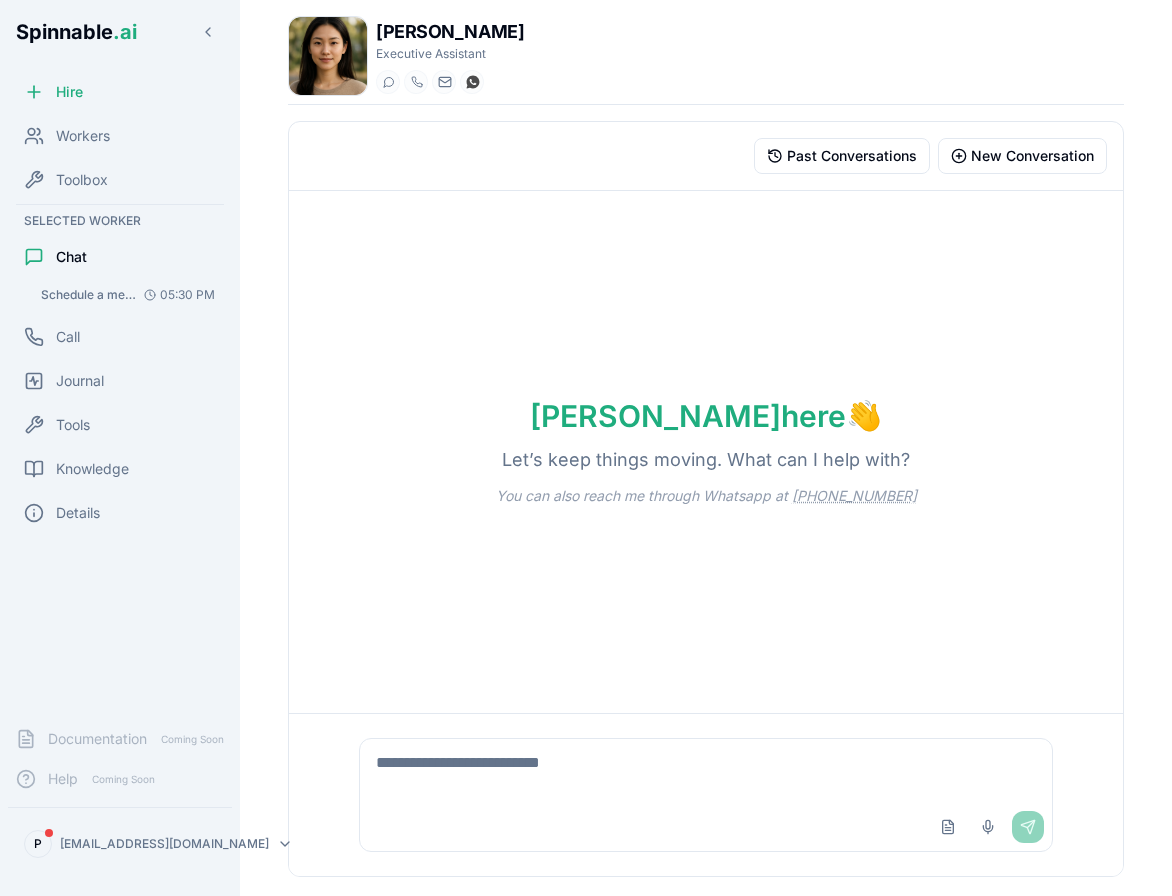click at bounding box center (706, 771) 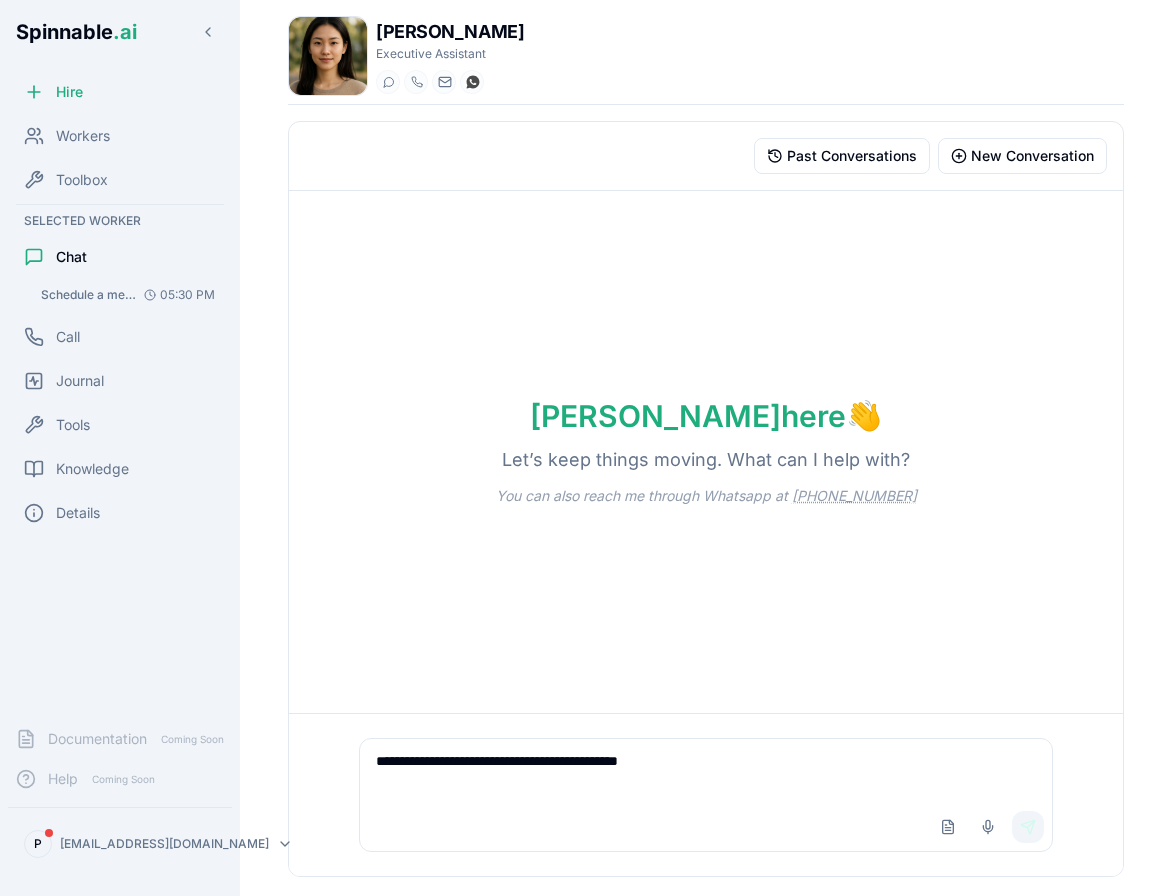 type on "**********" 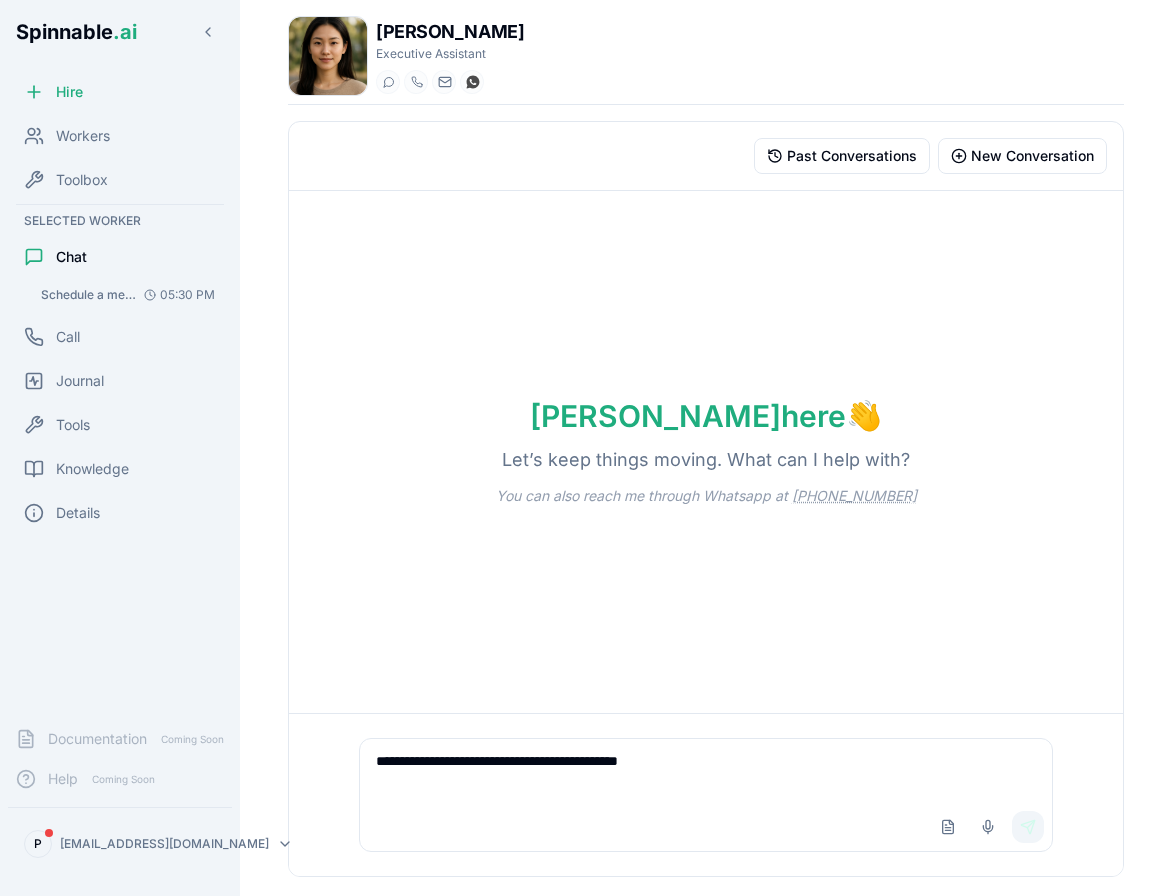click on "Send" at bounding box center [1028, 827] 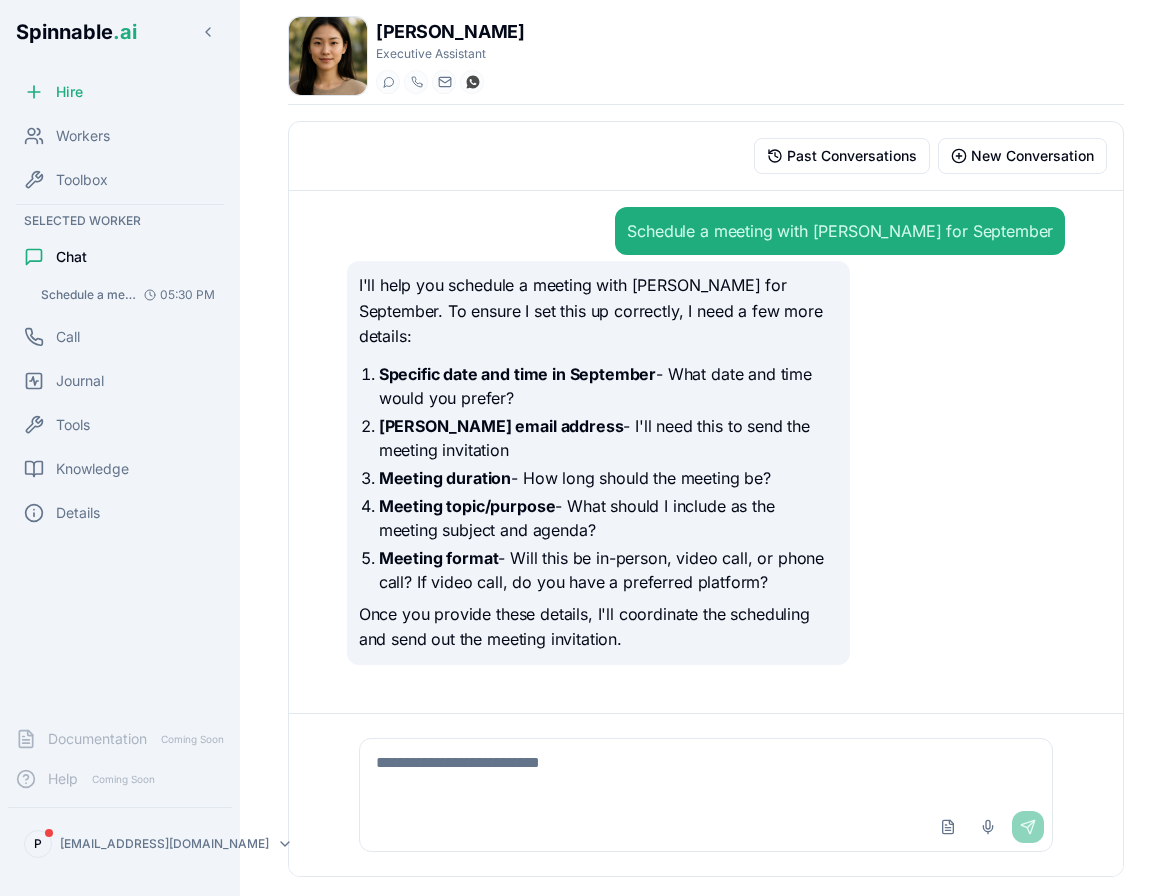 click at bounding box center [706, 771] 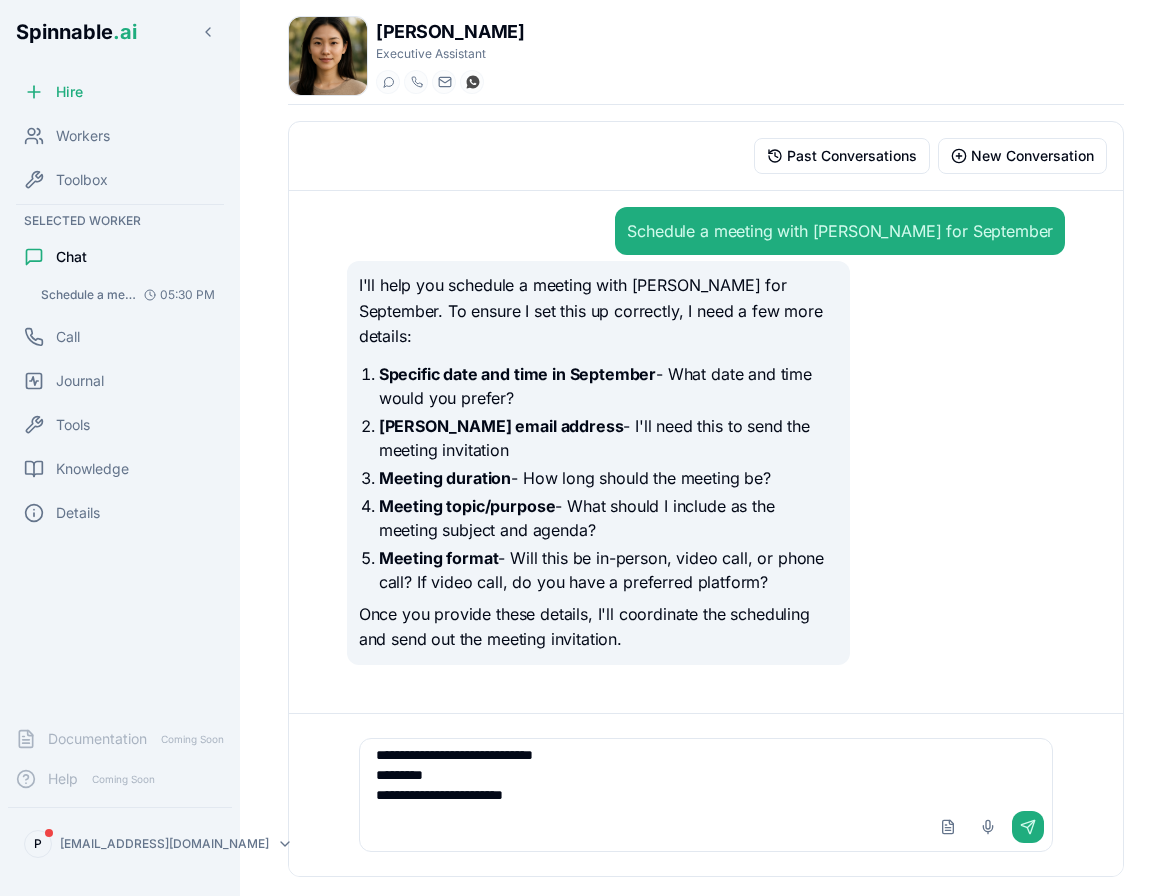 scroll, scrollTop: 46, scrollLeft: 0, axis: vertical 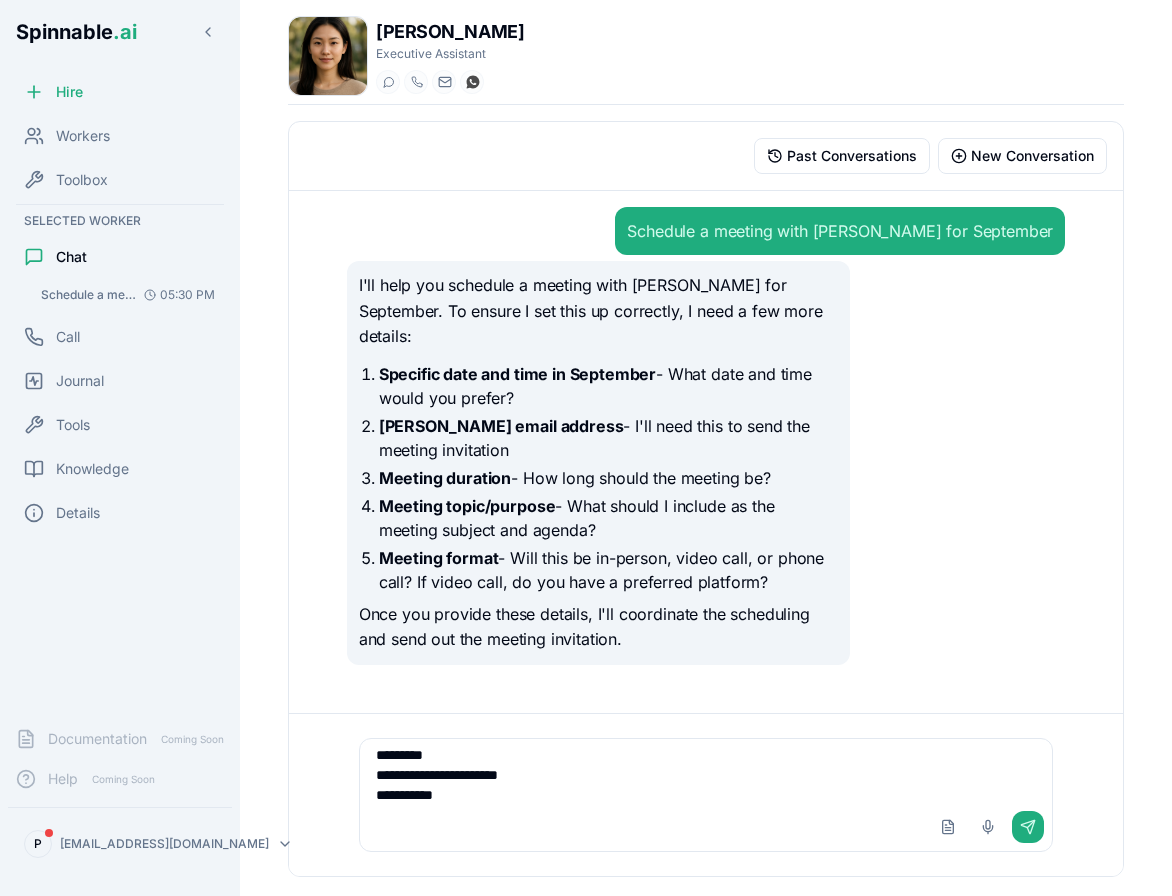 type on "**********" 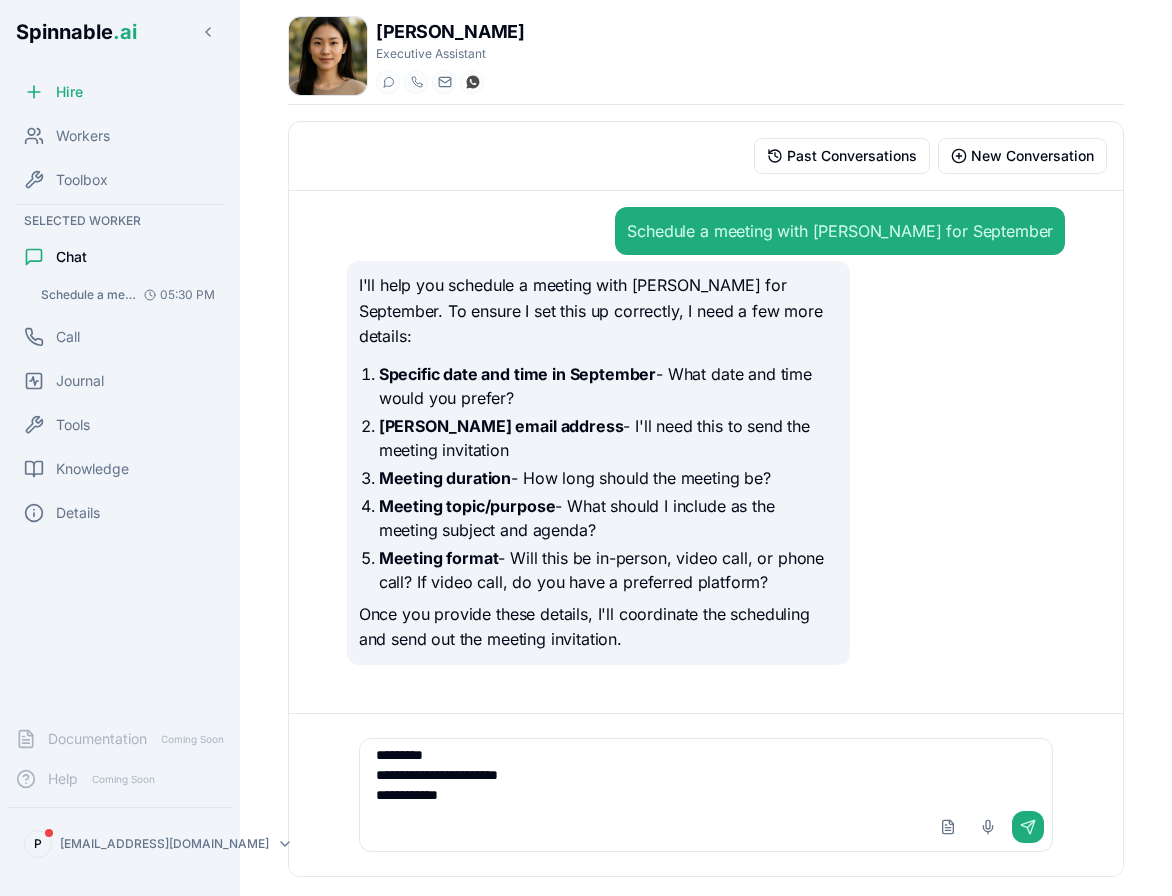 type 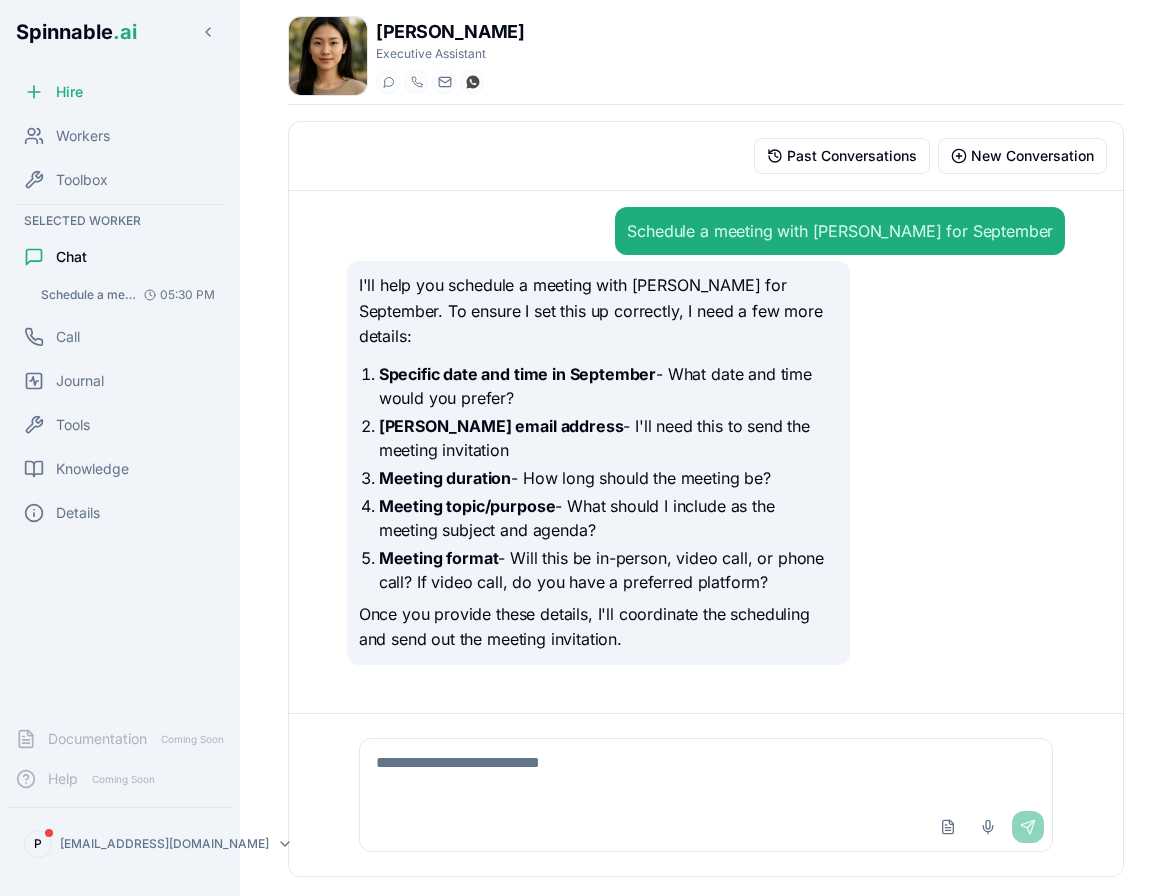 scroll, scrollTop: 0, scrollLeft: 0, axis: both 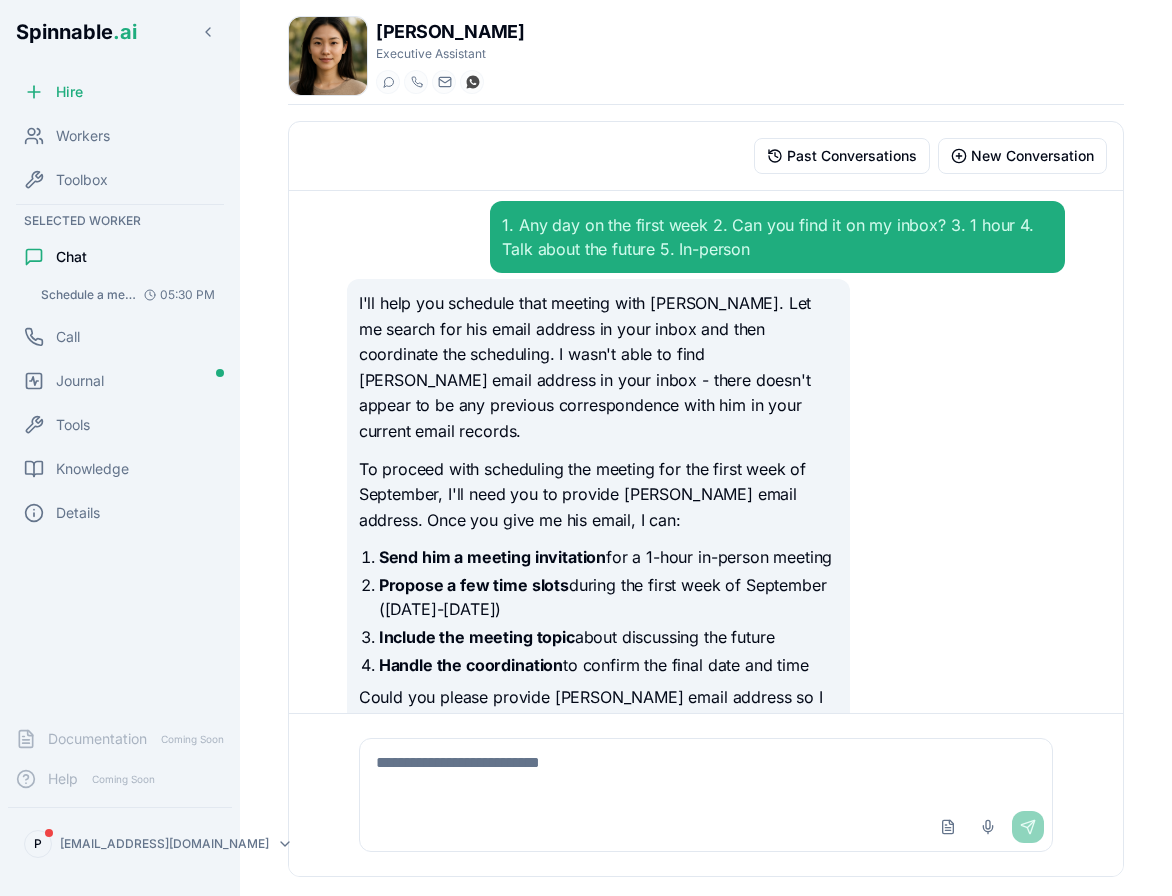 click at bounding box center (706, 771) 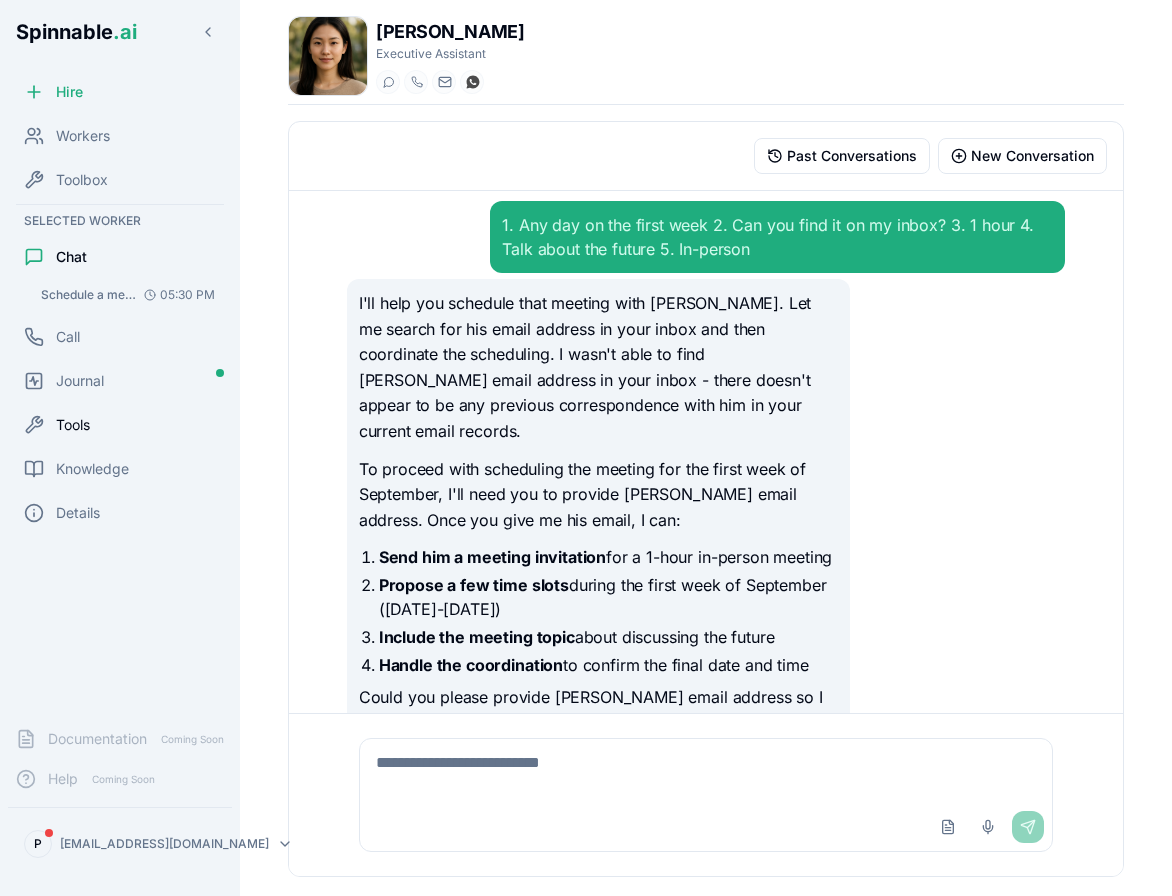click on "Tools" at bounding box center (73, 425) 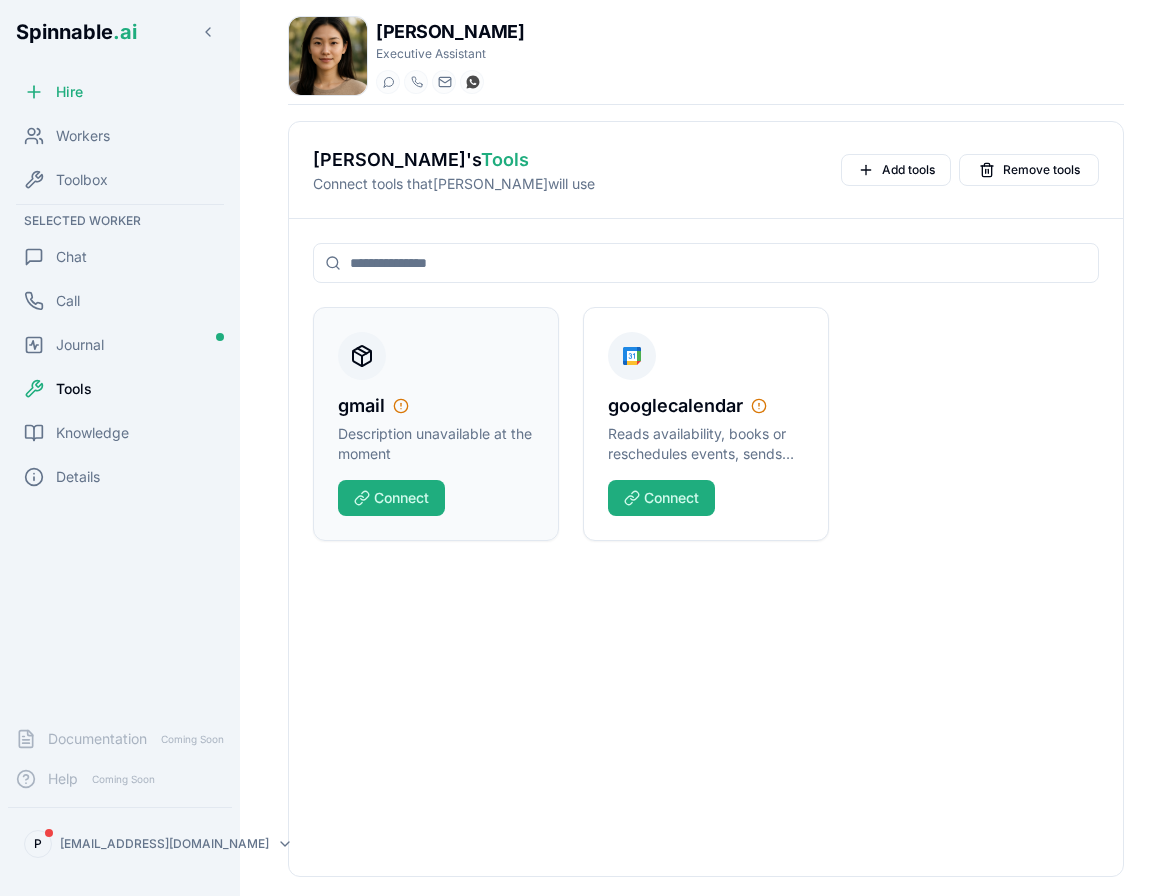 click 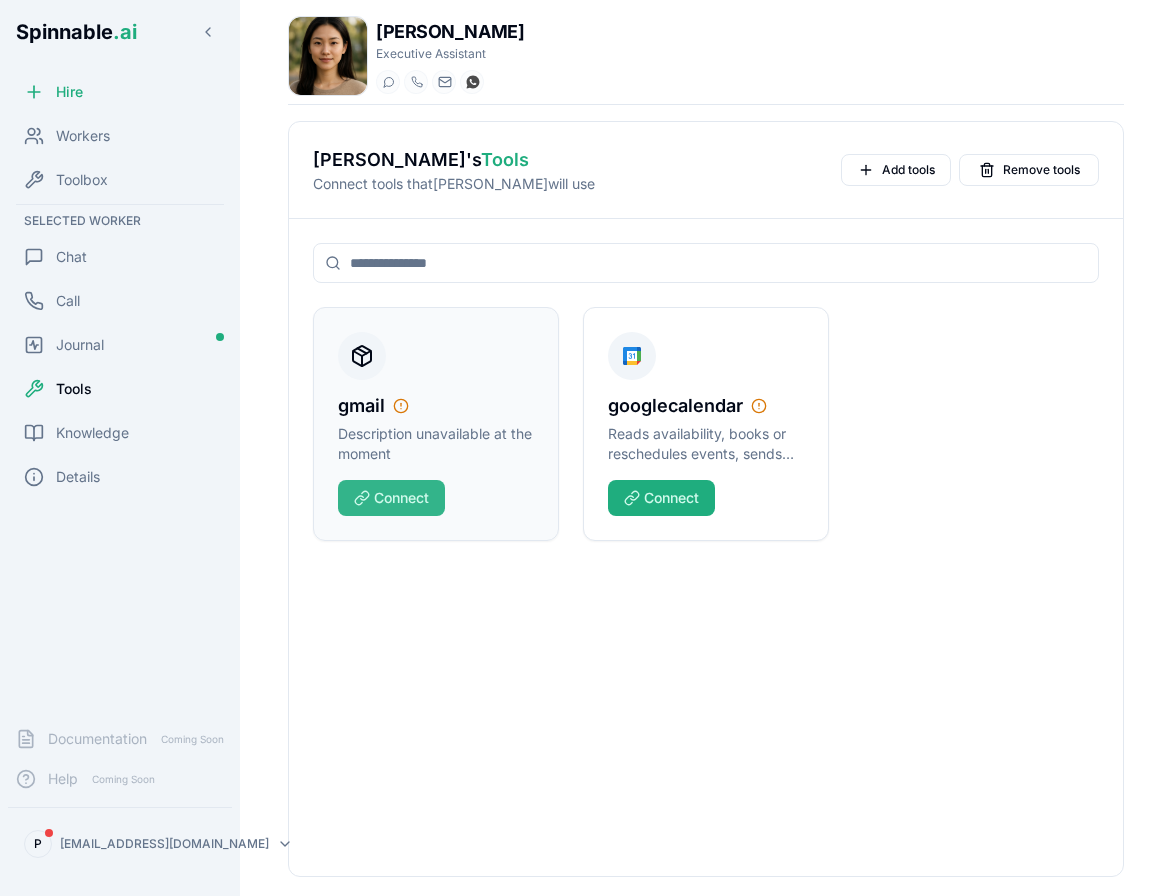 click on "Connect" at bounding box center [391, 498] 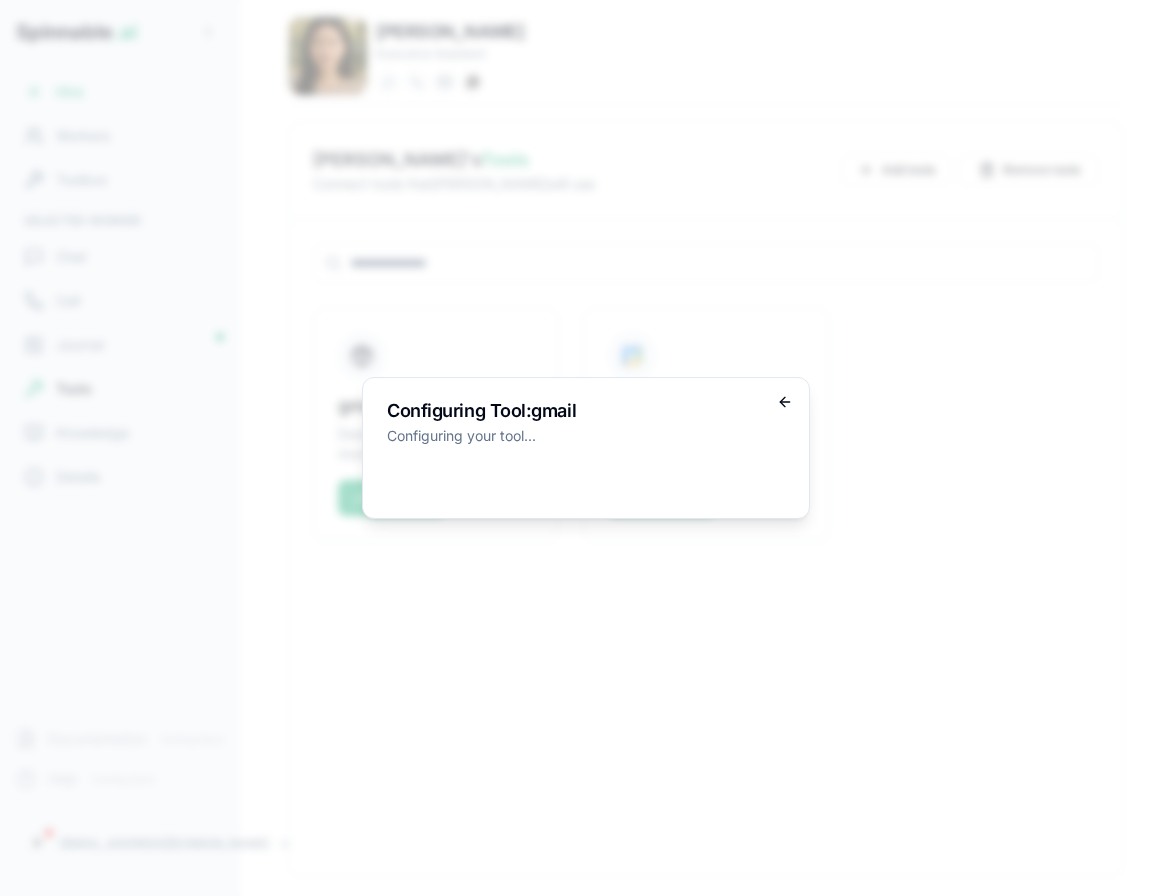 click 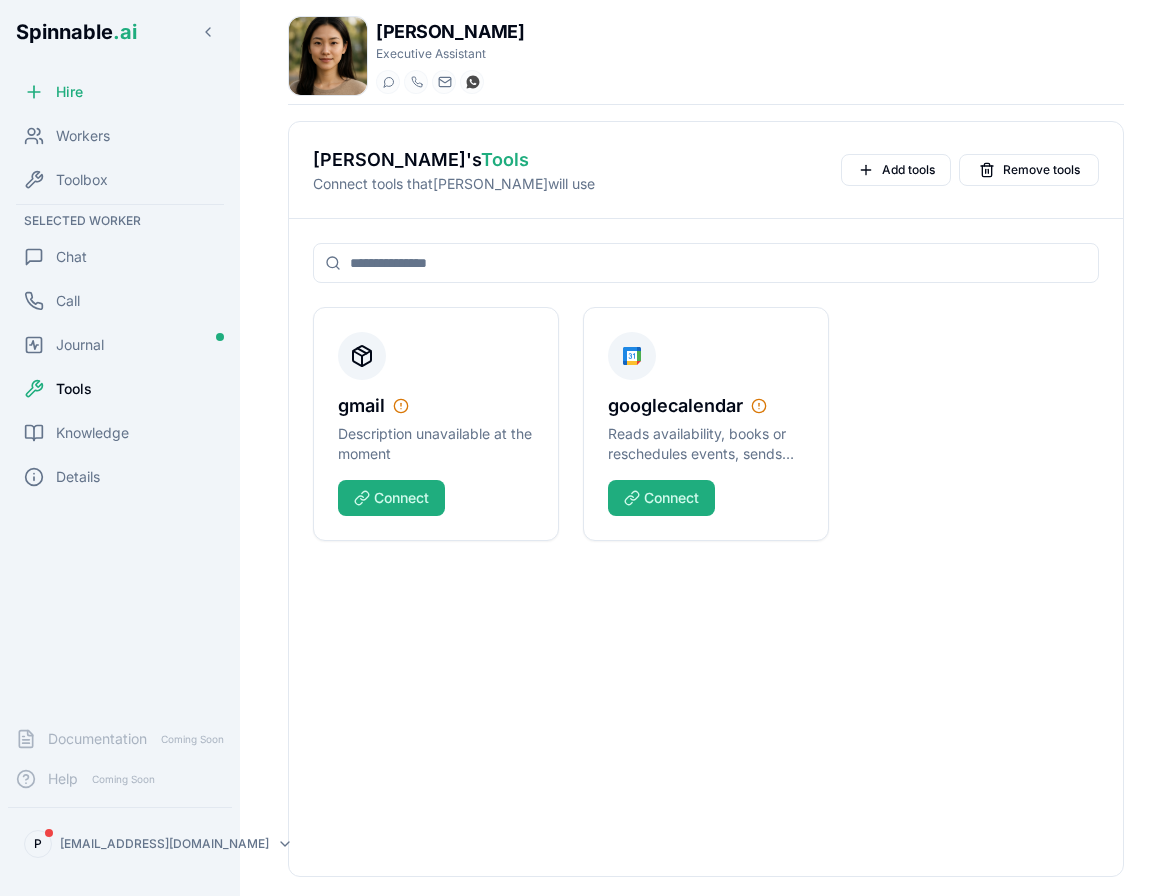 click on "gmail Description unavailable at the moment   Connect     googlecalendar Reads availability, books or reschedules events, sends automated reminders.   Connect" at bounding box center [706, 547] 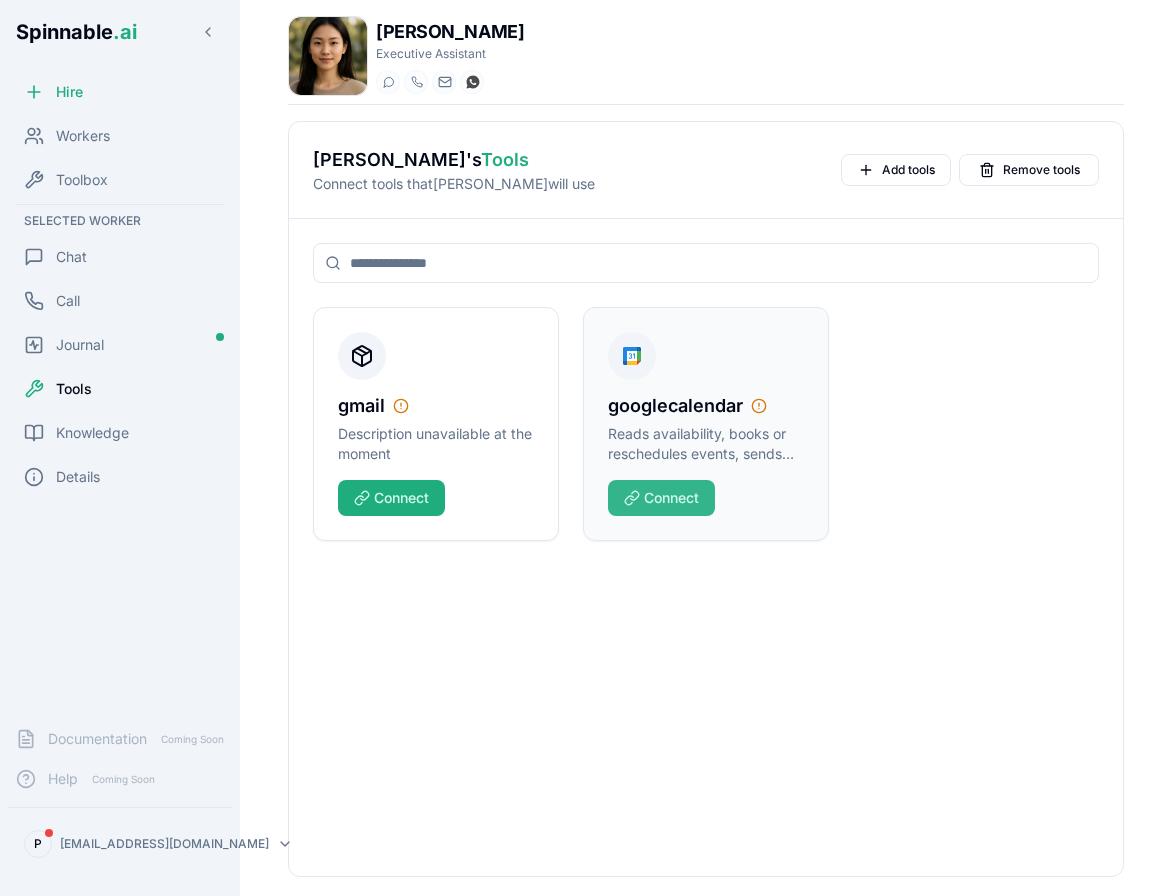 click on "Connect" at bounding box center (661, 498) 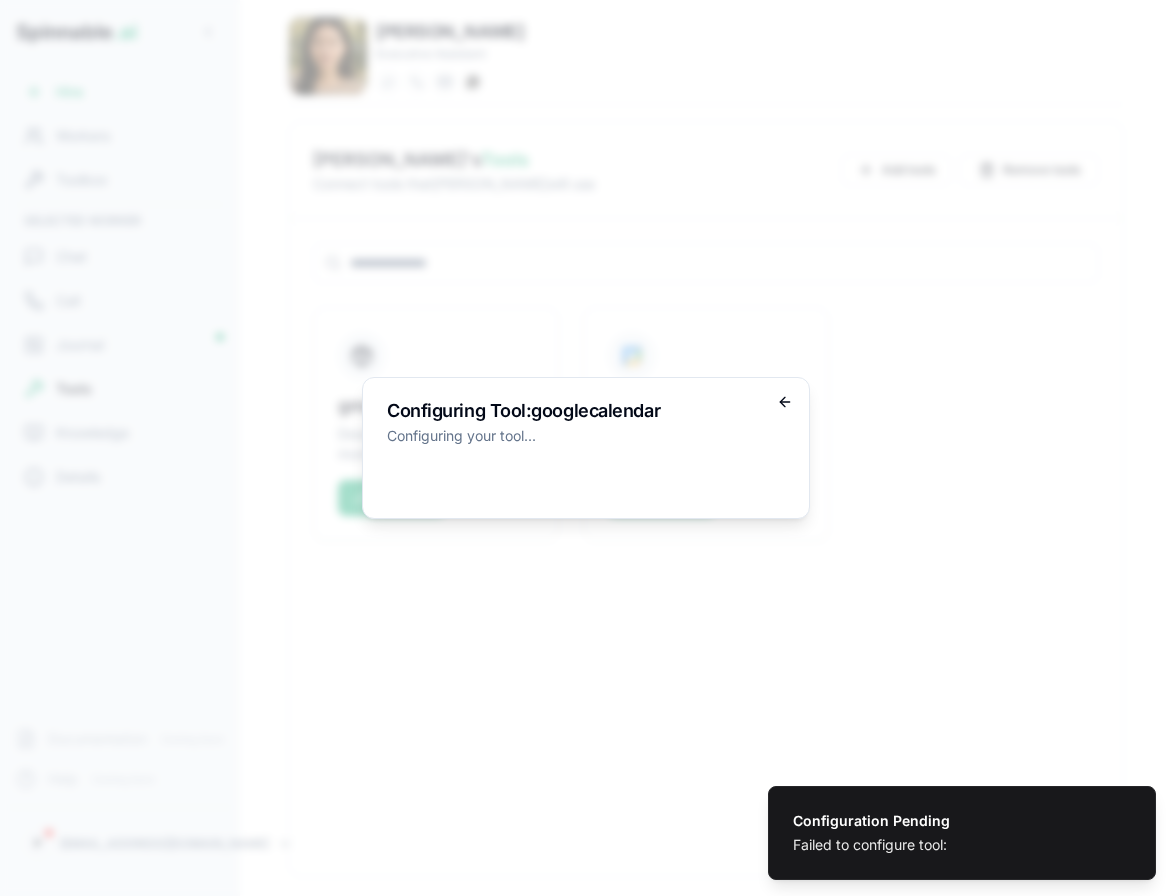 click 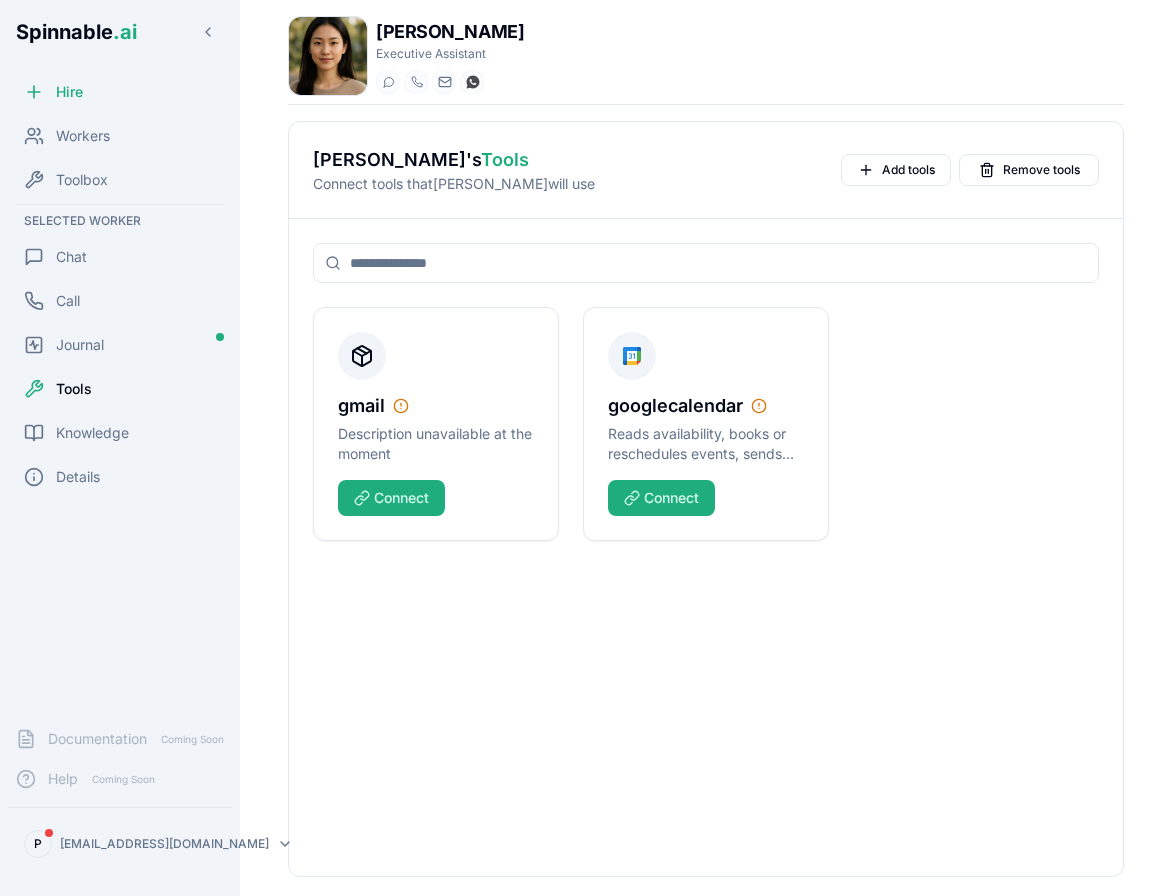 click on "gmail Description unavailable at the moment   Connect     googlecalendar Reads availability, books or reschedules events, sends automated reminders.   Connect" at bounding box center [706, 547] 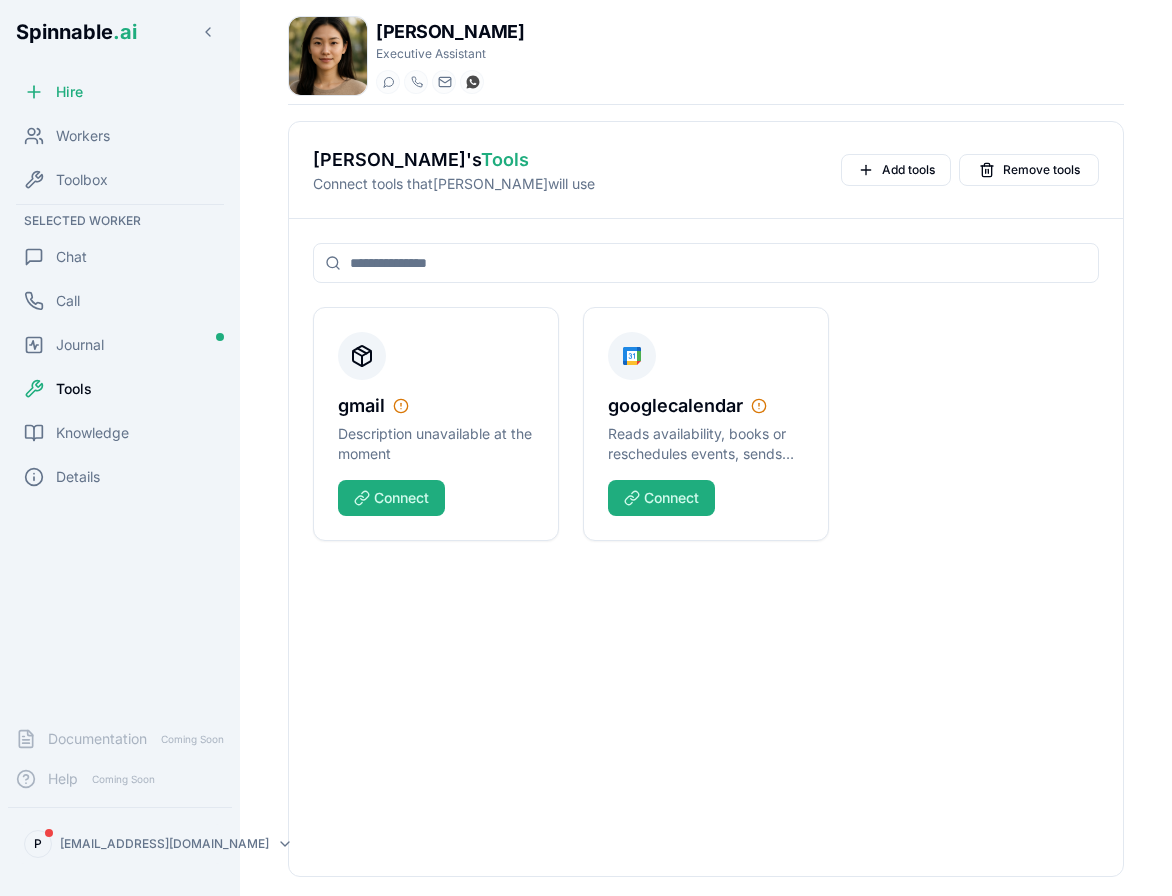 click on "Spinnable .ai Hire Workers Toolbox Selected Worker Chat Call Journal Tools Knowledge Details Documentation Coming Soon Help Coming Soon P pdimas@gmail.com Anh Suzuki Executive Assistant Start a chat Start a call anh.suzuki@getspinnable.ai +351 915 743 953 Anh Suzuki 's  Tools Connect tools that  Anh  will use Add tools Remove tools         gmail Description unavailable at the moment   Connect     googlecalendar Reads availability, books or reschedules events, sends automated reminders.   Connect" at bounding box center [586, 448] 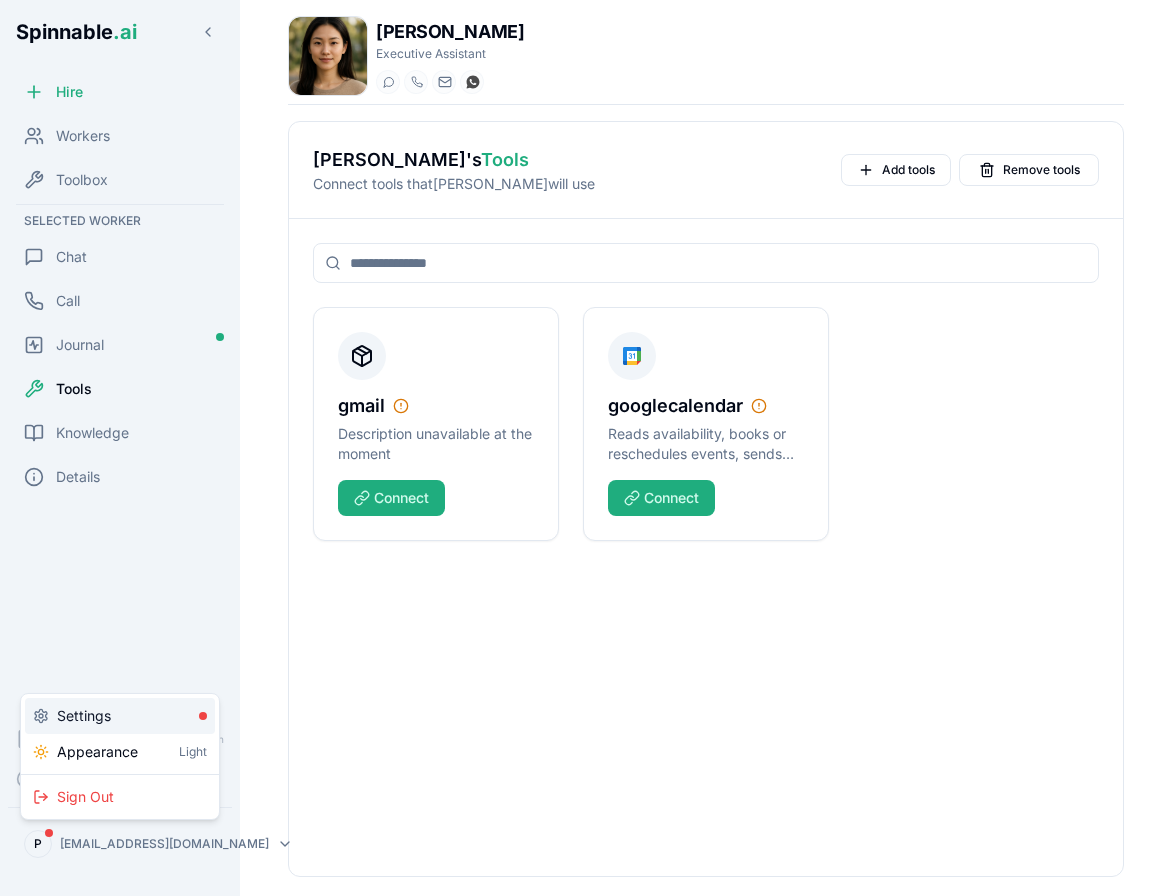 click on "Settings" at bounding box center [84, 716] 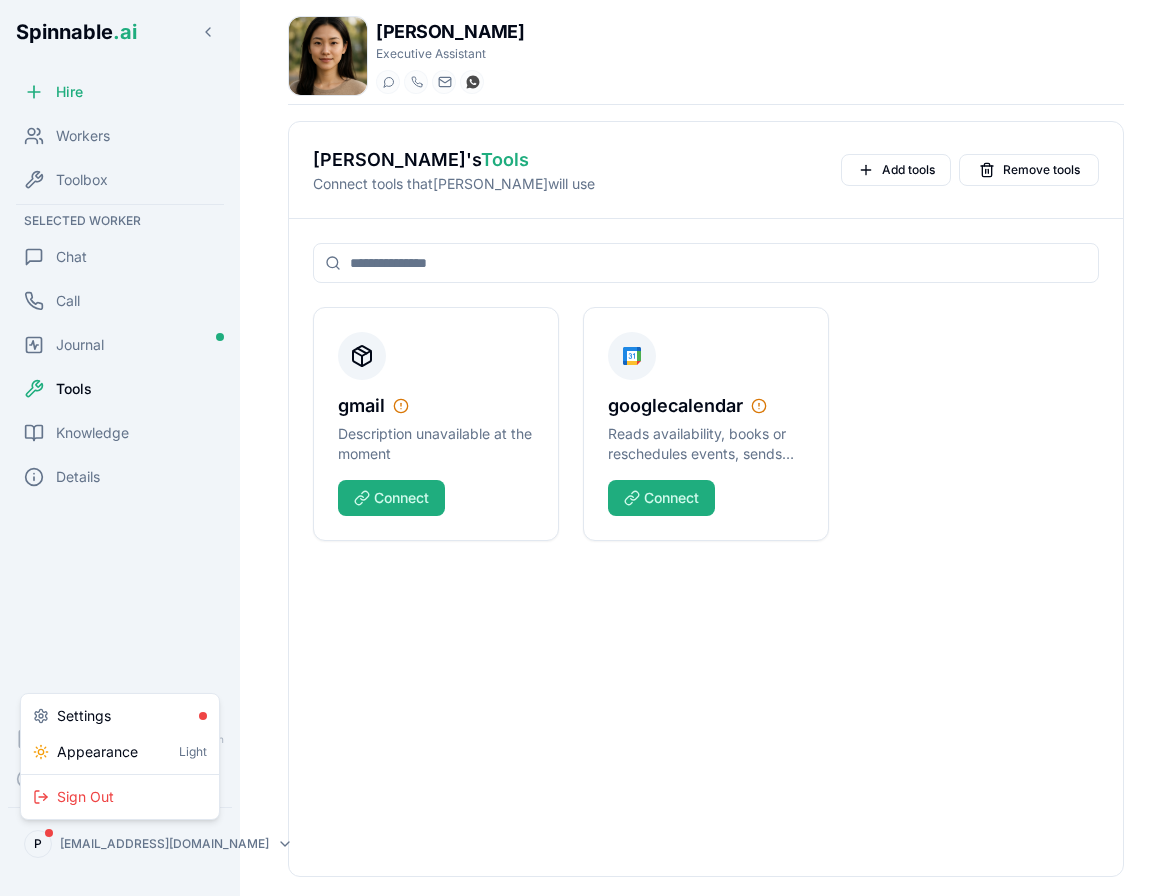 select on "**" 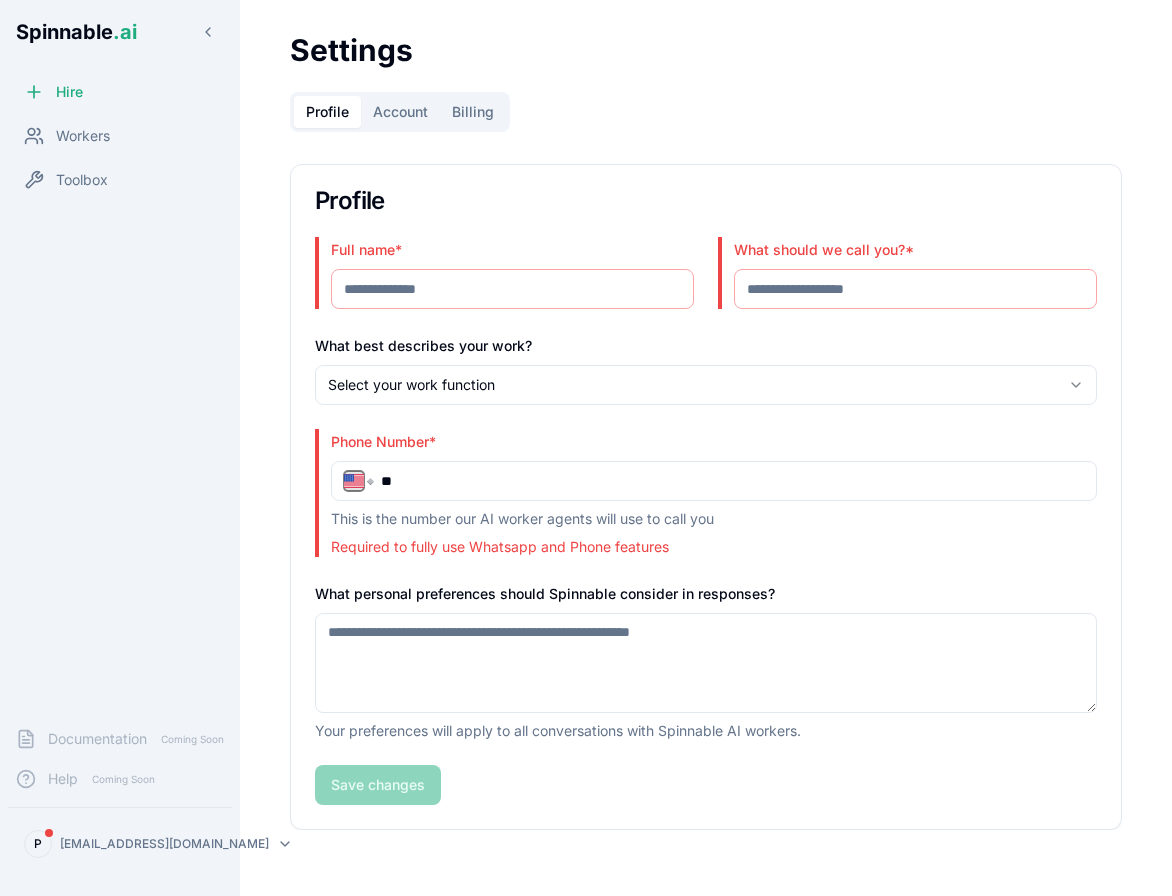 click on "Full name  *" at bounding box center [512, 289] 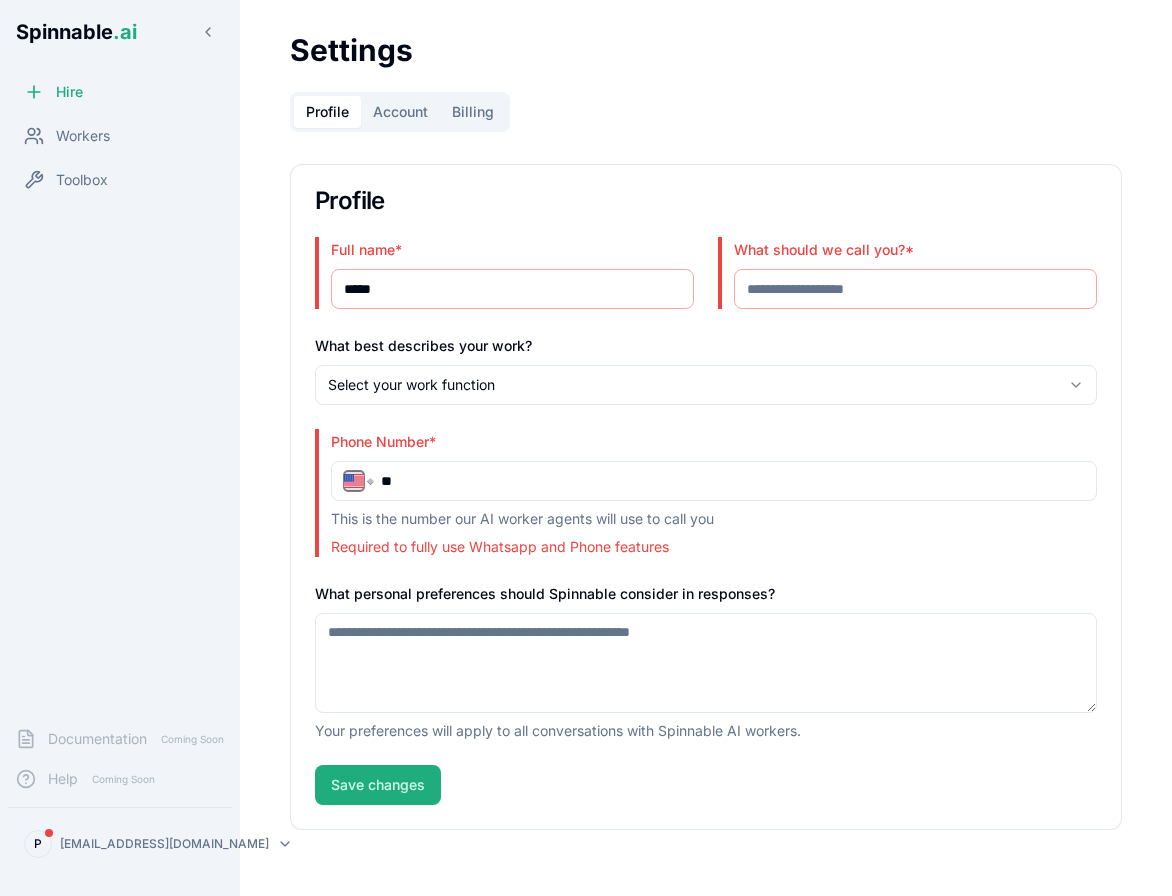 type on "*****" 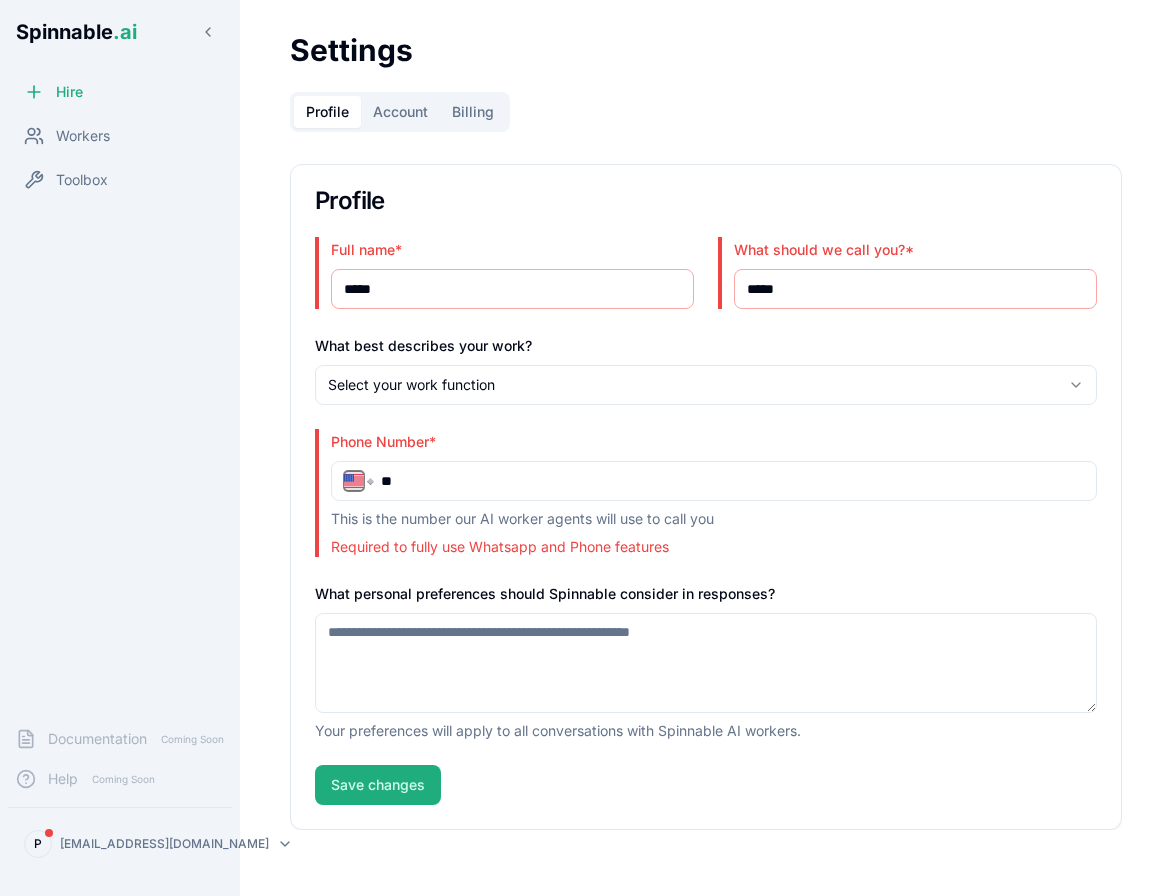 type on "*****" 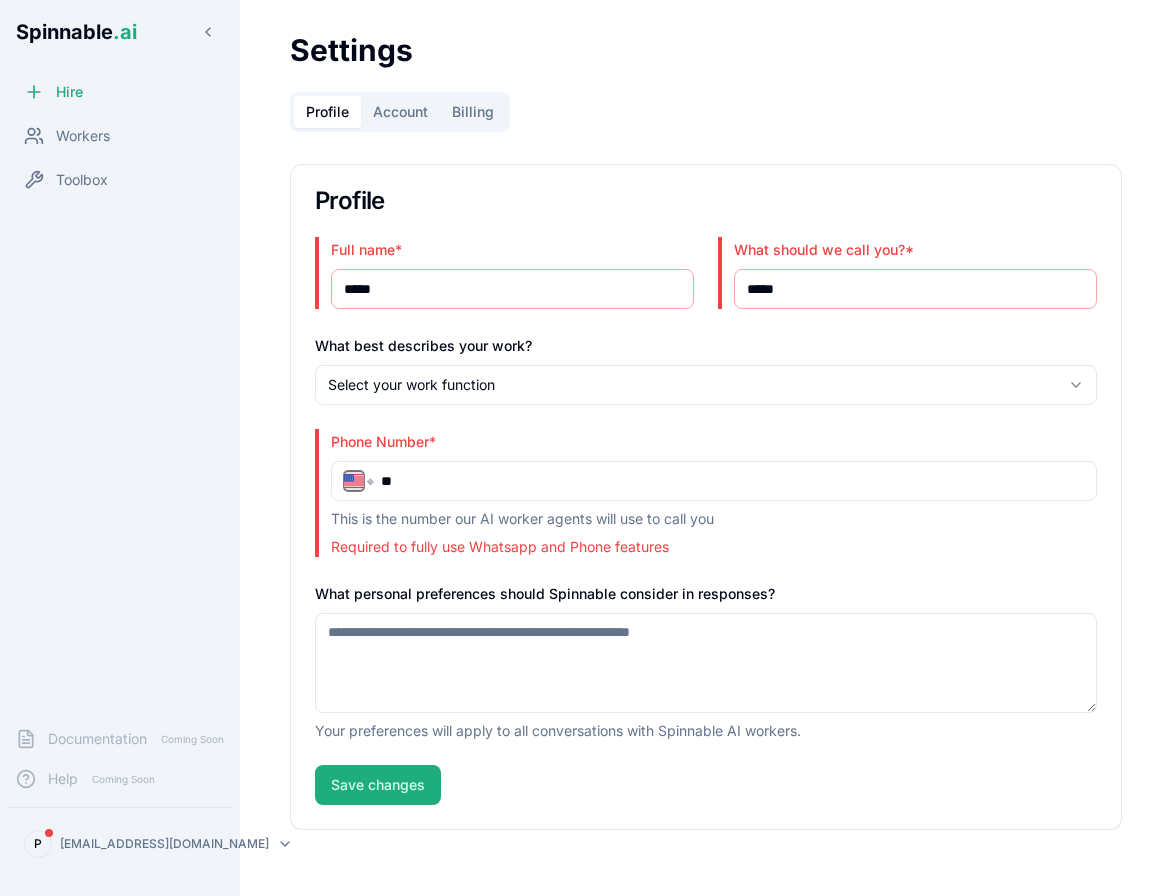 click on "**********" at bounding box center (586, 448) 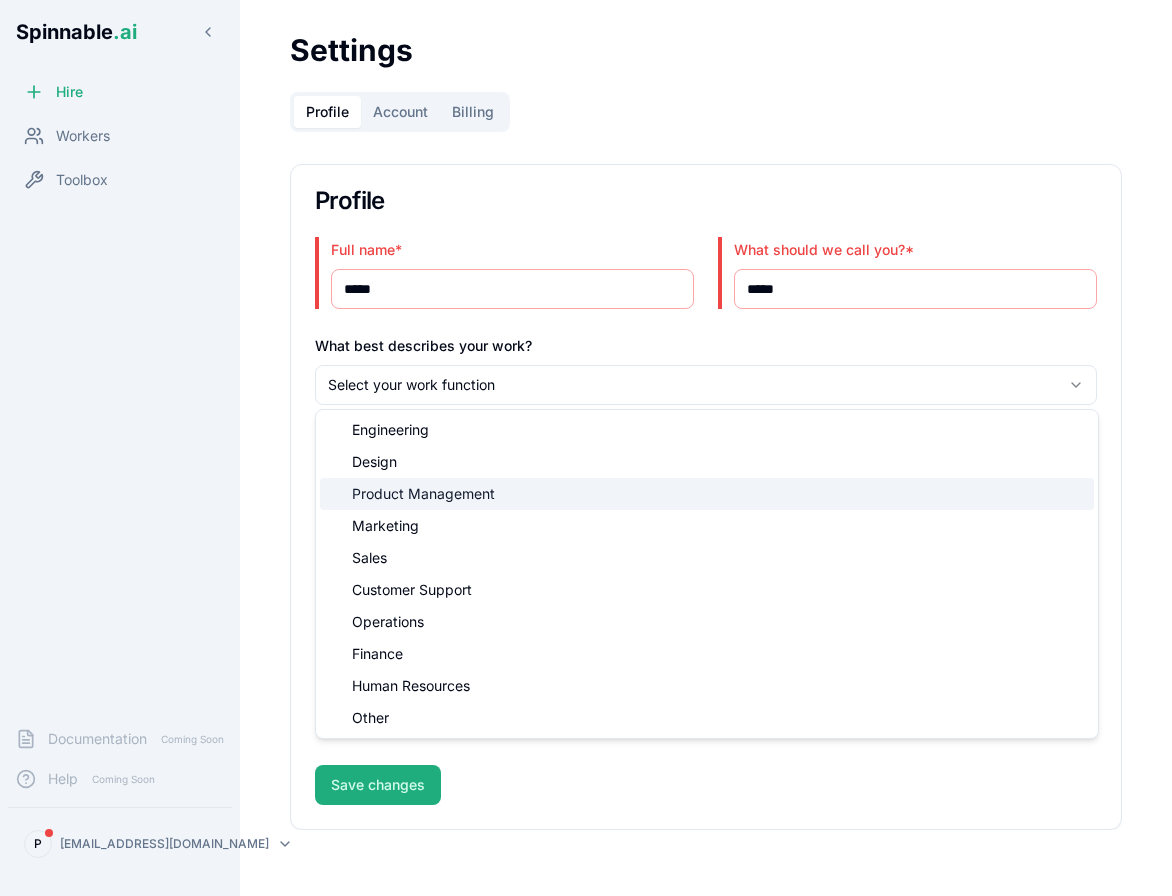 select on "*******" 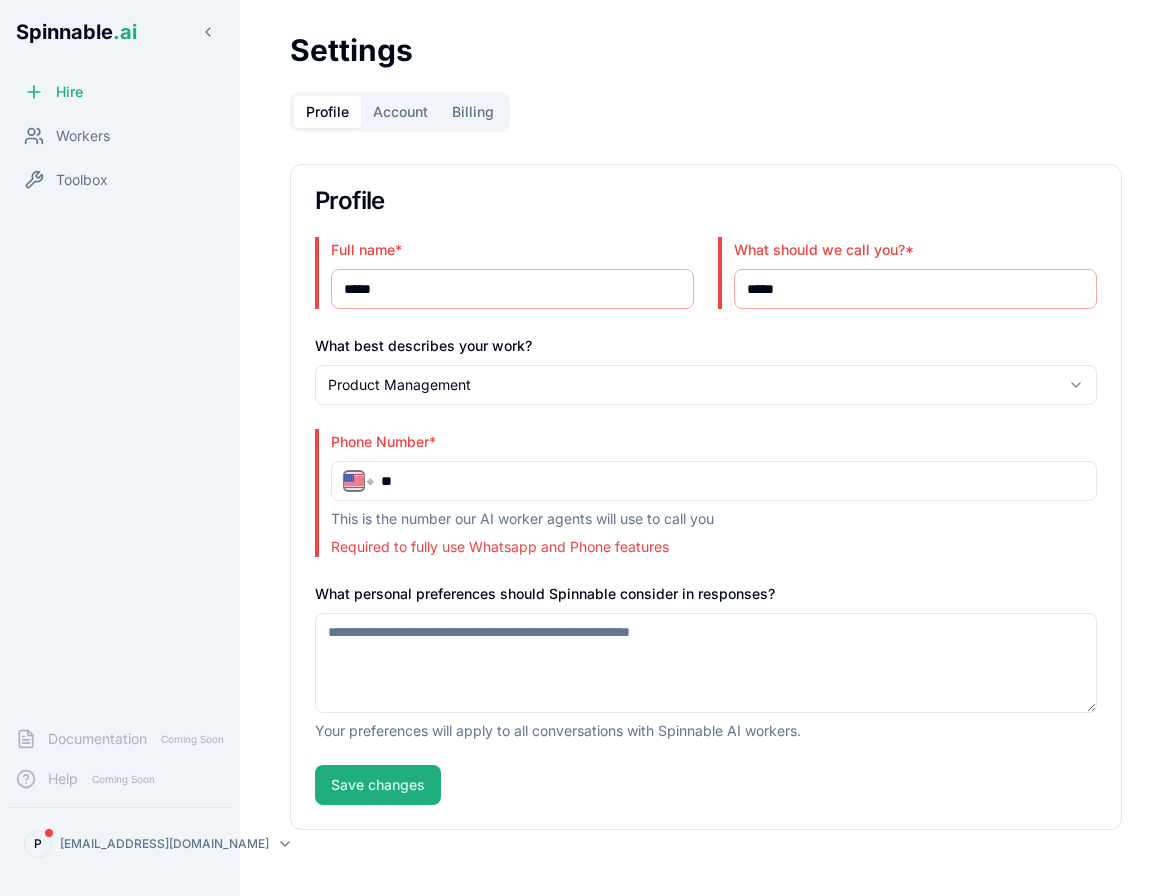 click on "**" at bounding box center (732, 481) 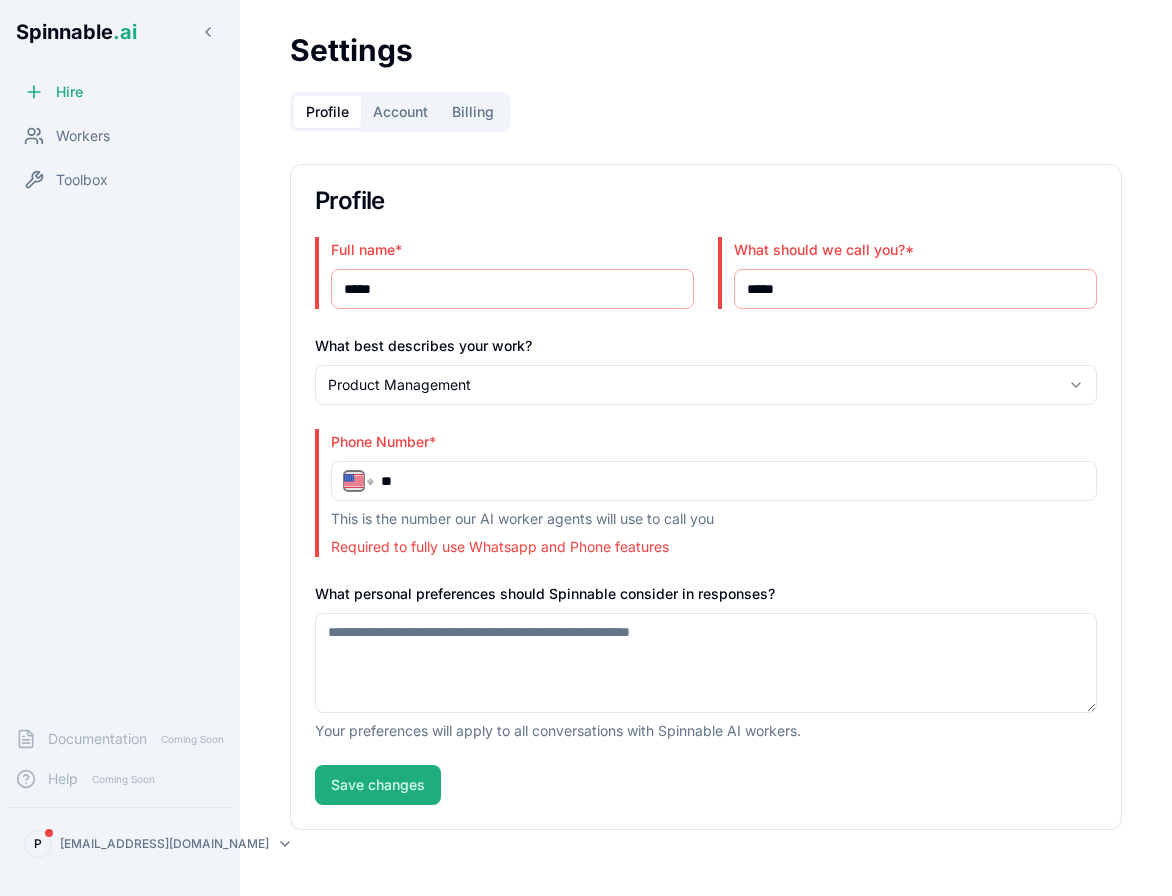 type on "**" 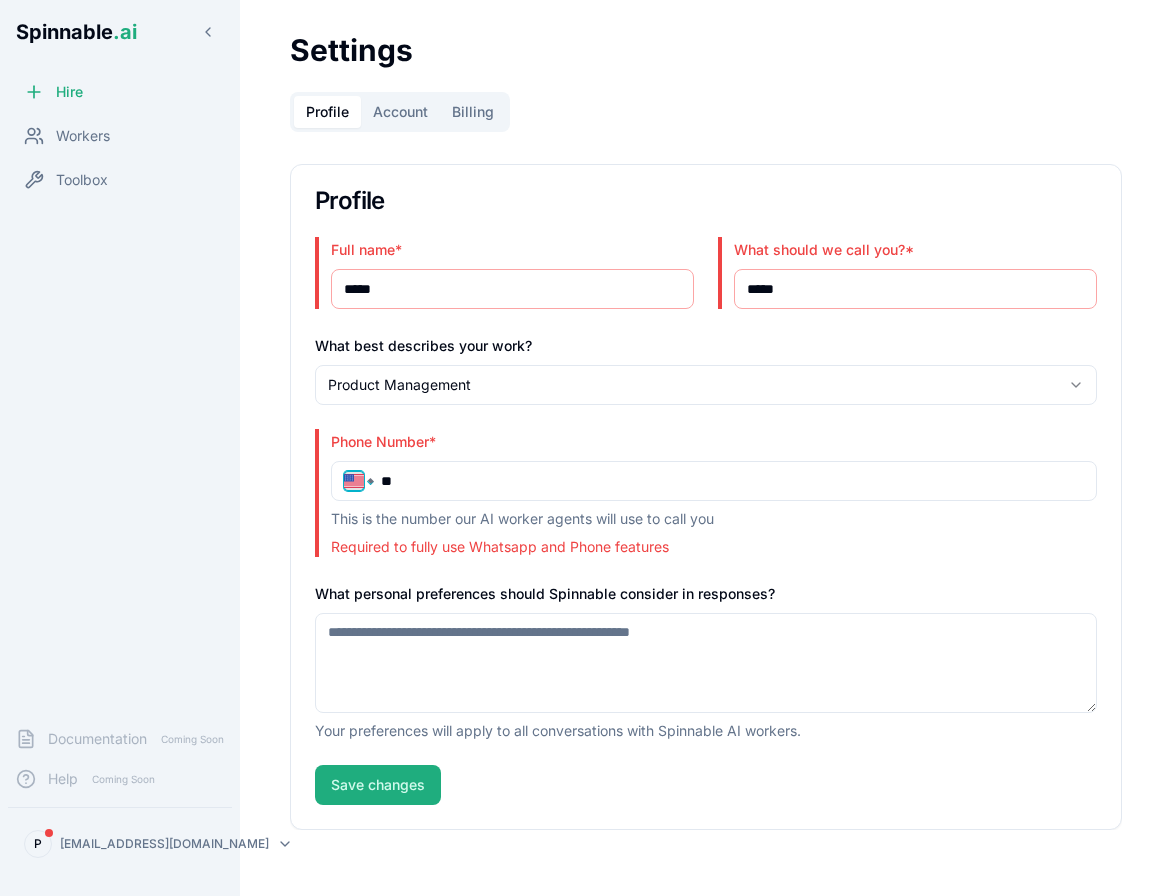 click on "**********" at bounding box center (358, 481) 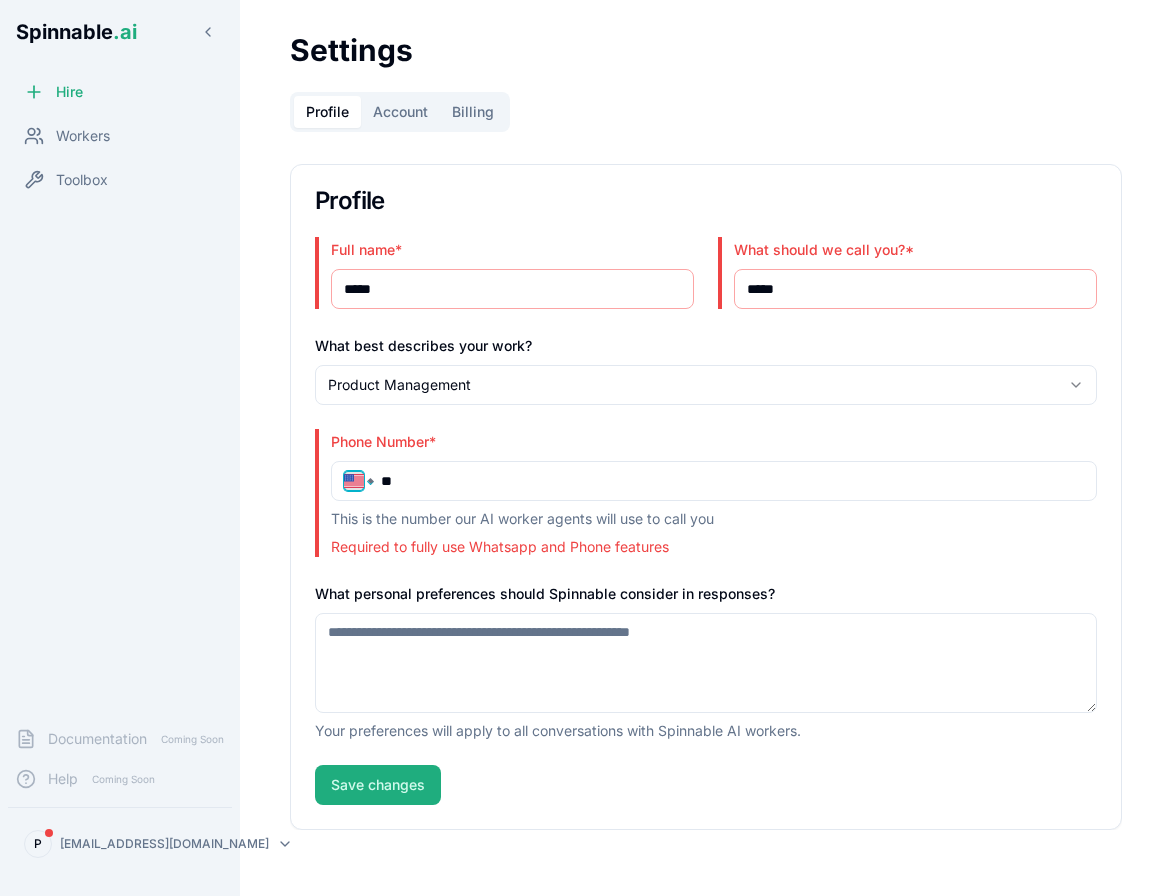 select on "**" 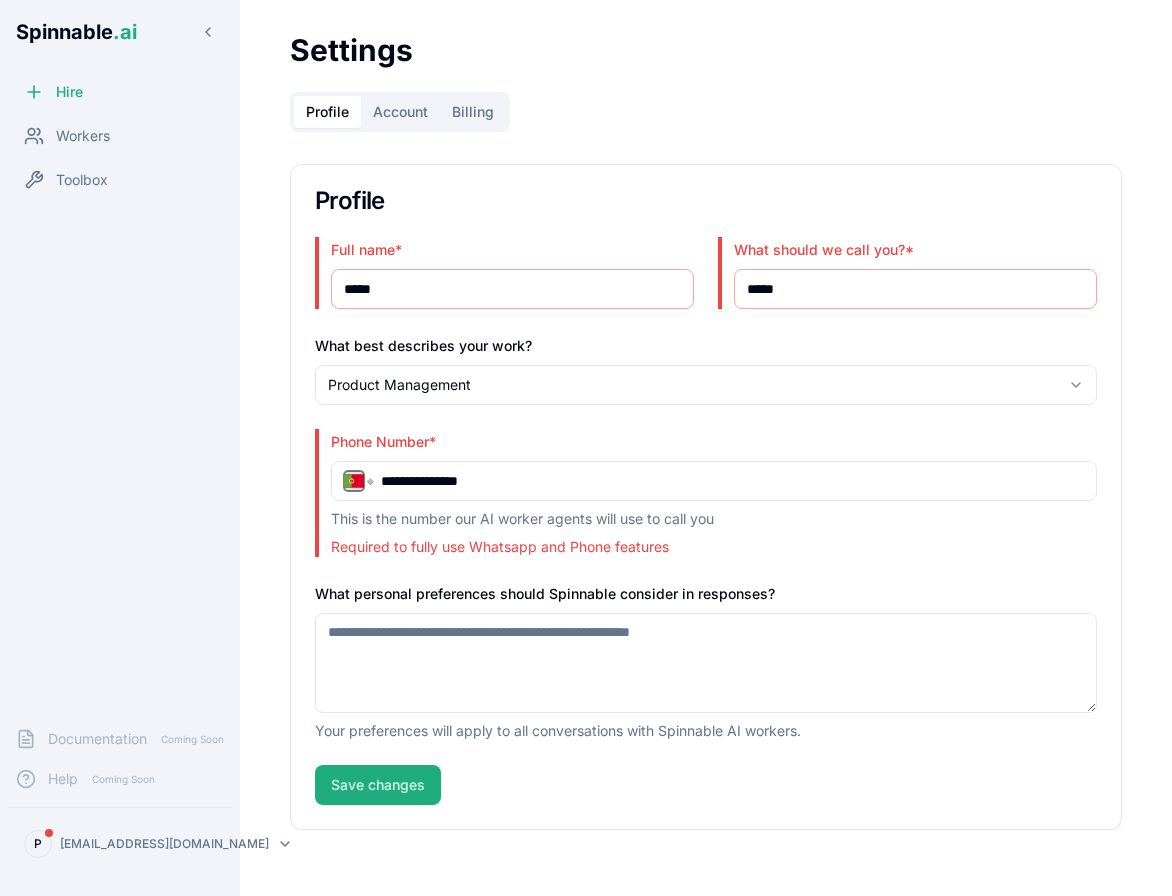 type on "**********" 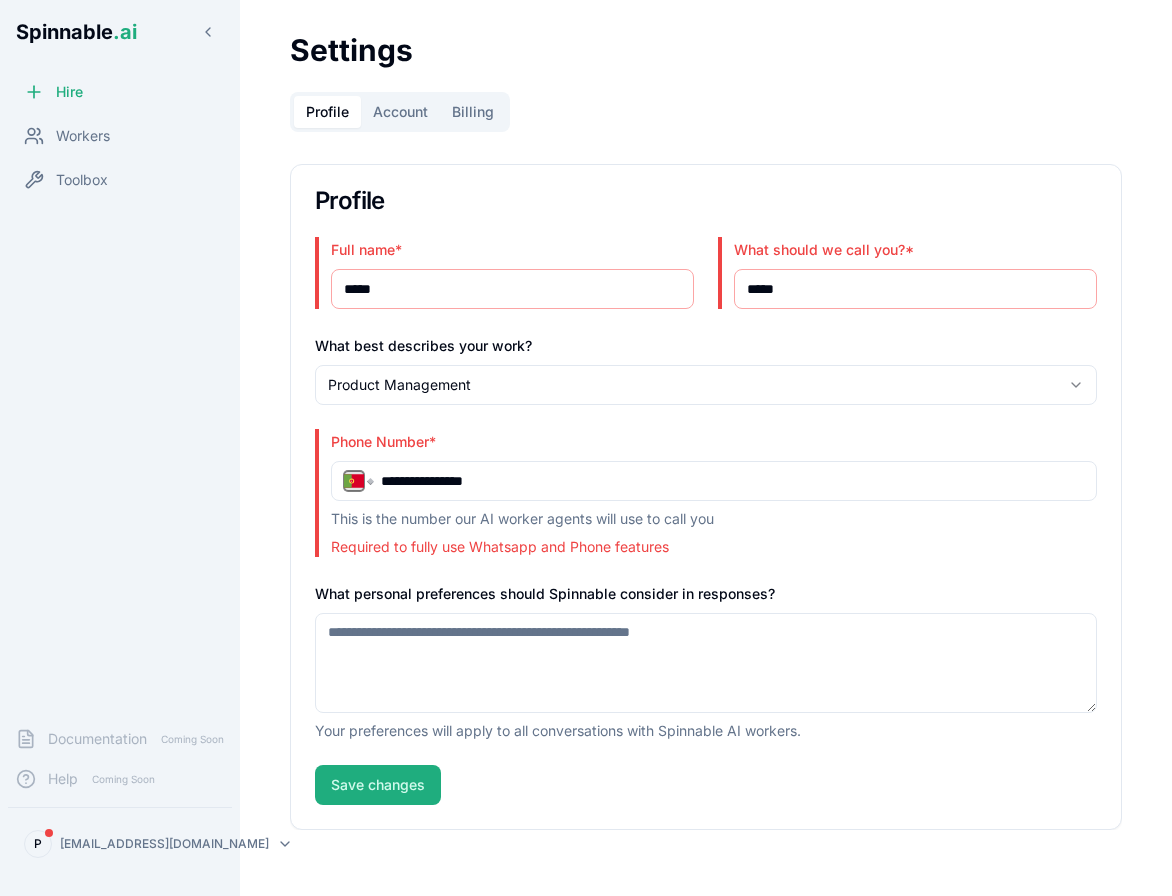 select on "**" 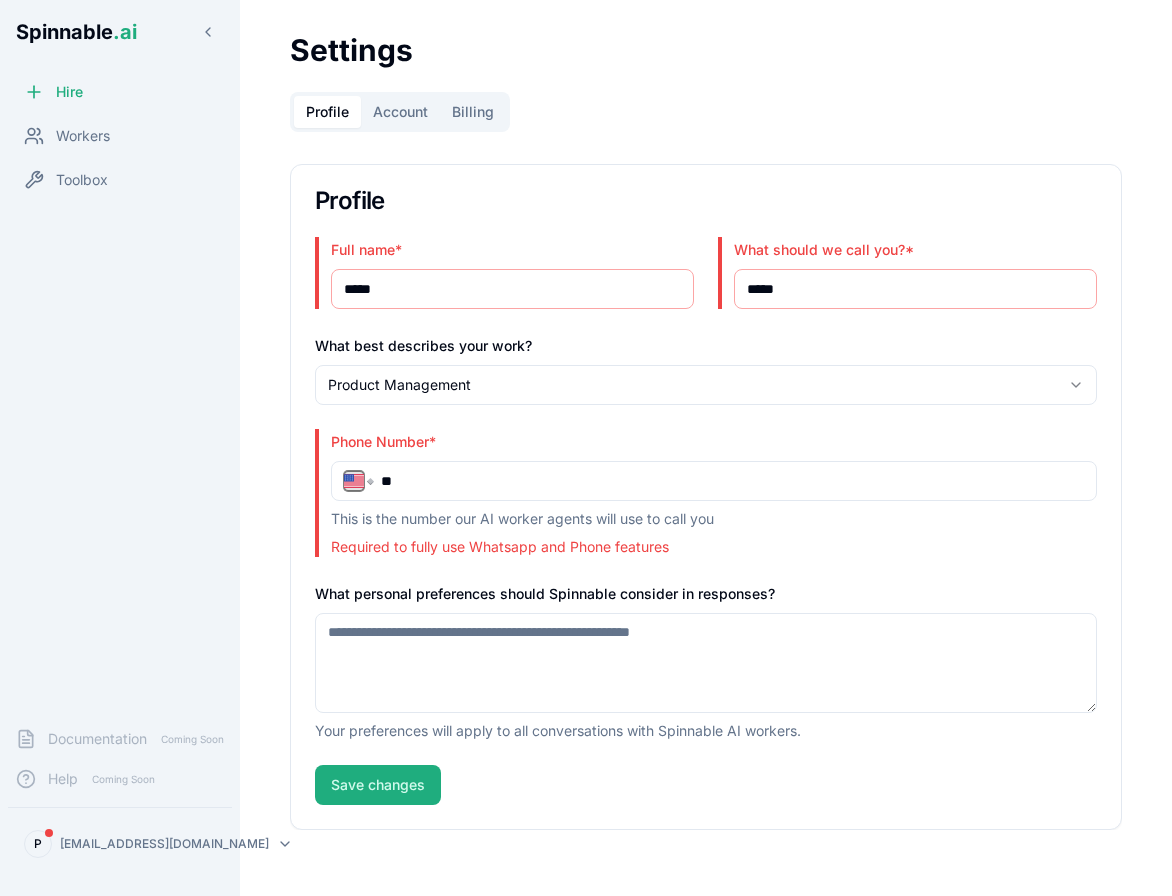 type on "**" 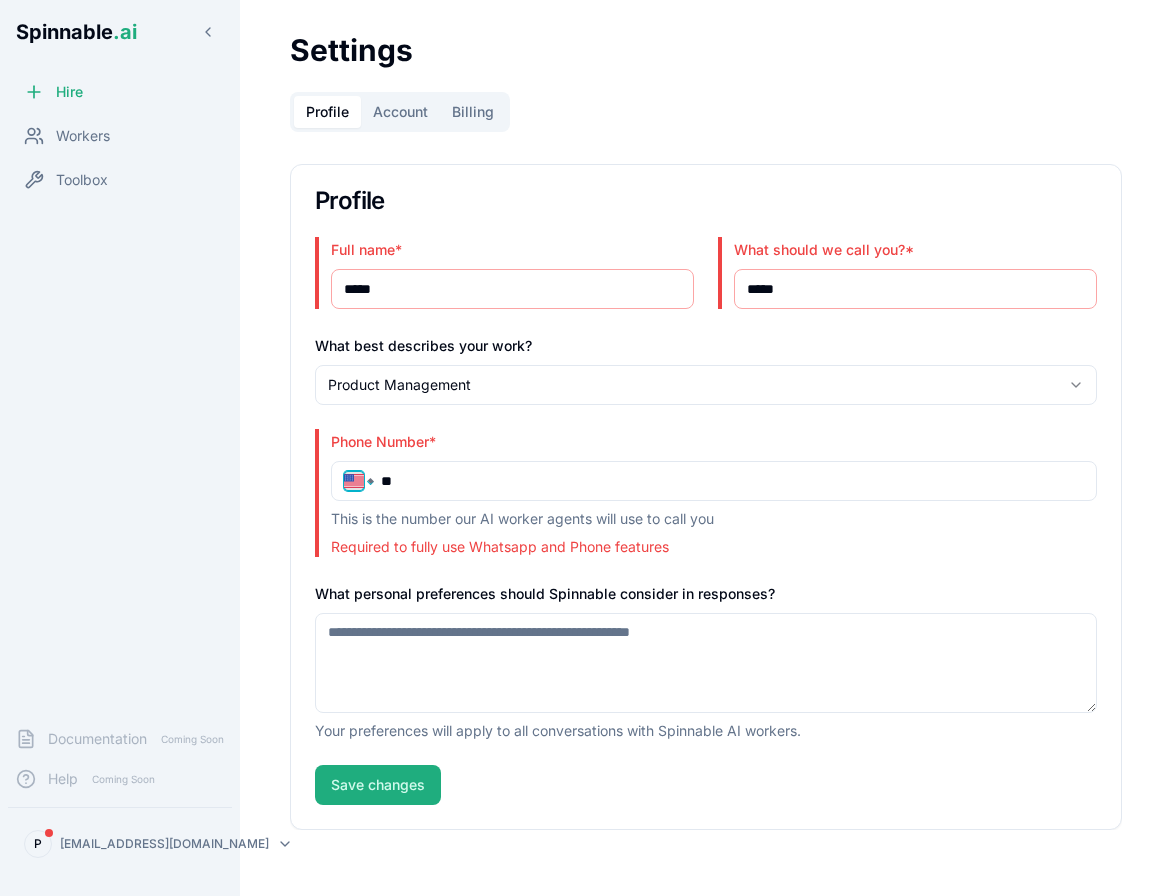 click on "**********" at bounding box center [358, 481] 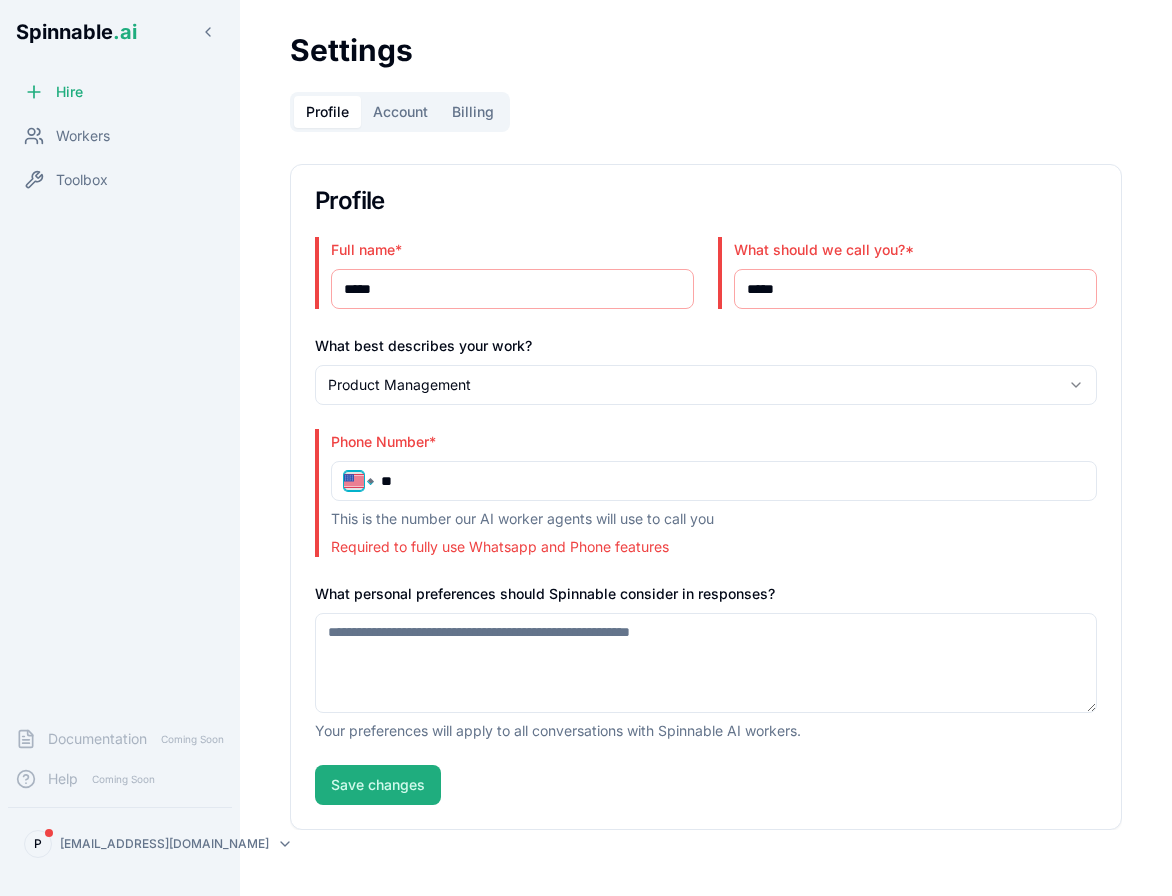 select on "**" 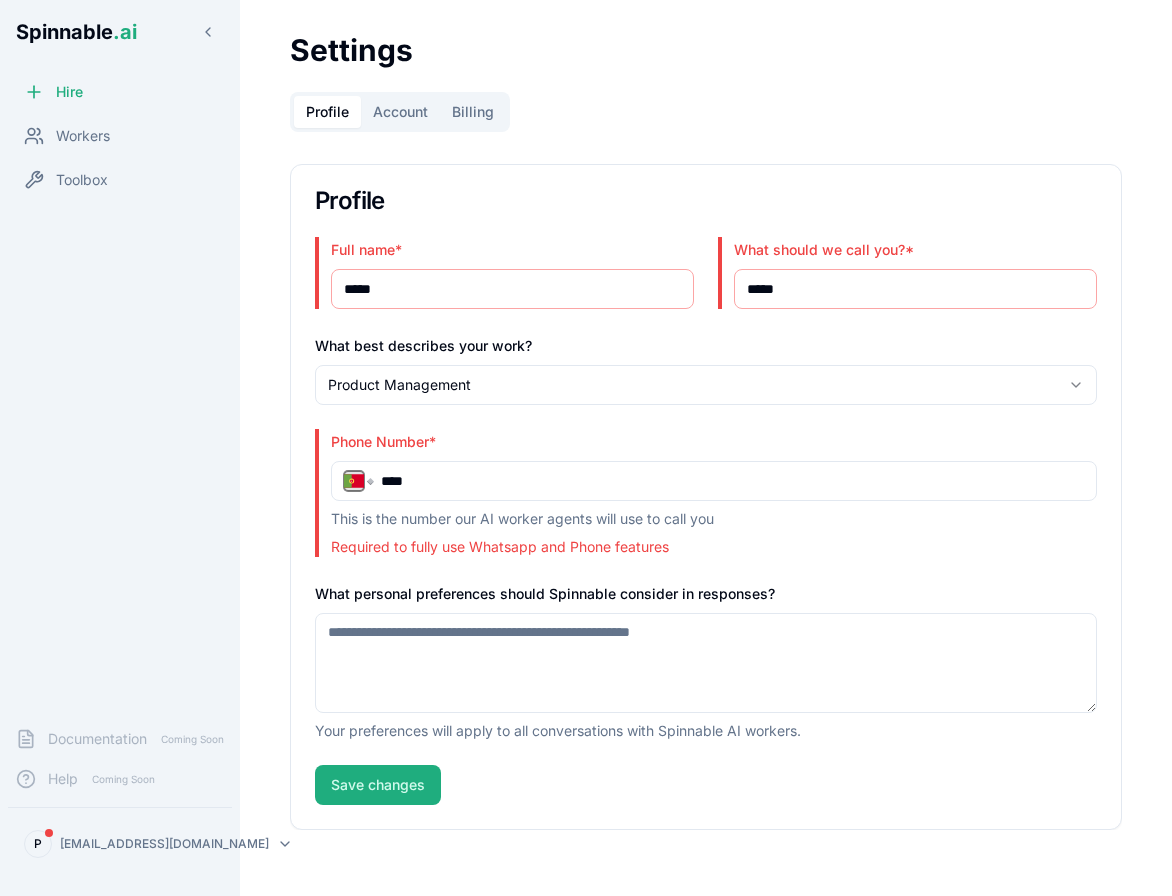 click on "****" at bounding box center (732, 481) 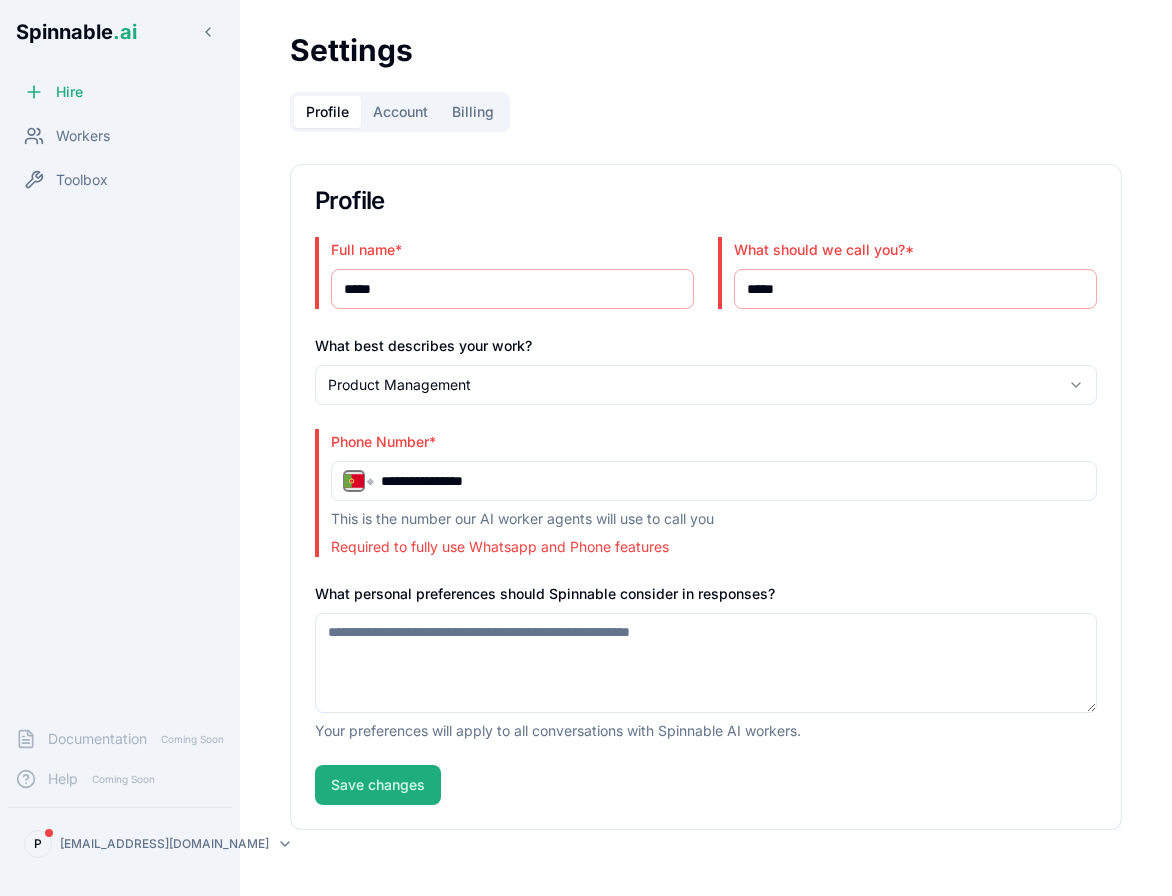 type on "**********" 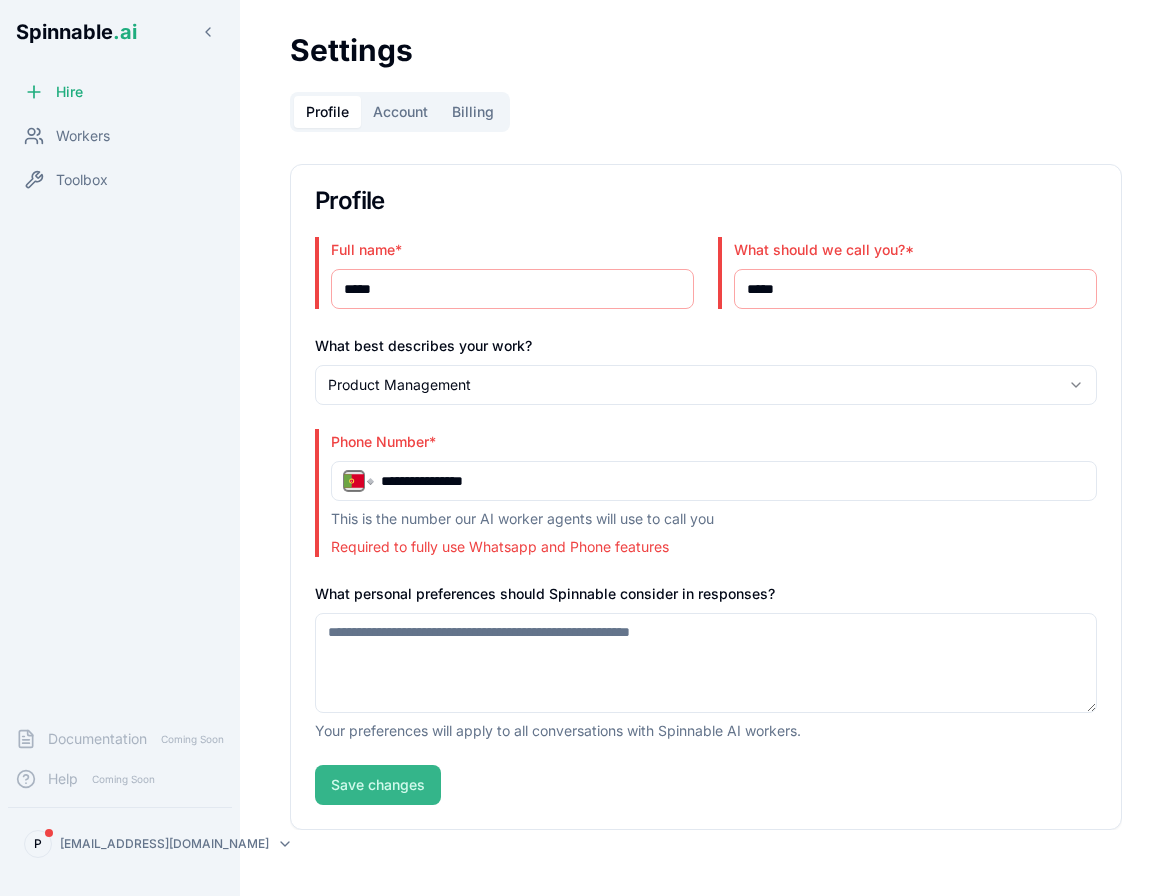 click on "Save changes" at bounding box center (378, 785) 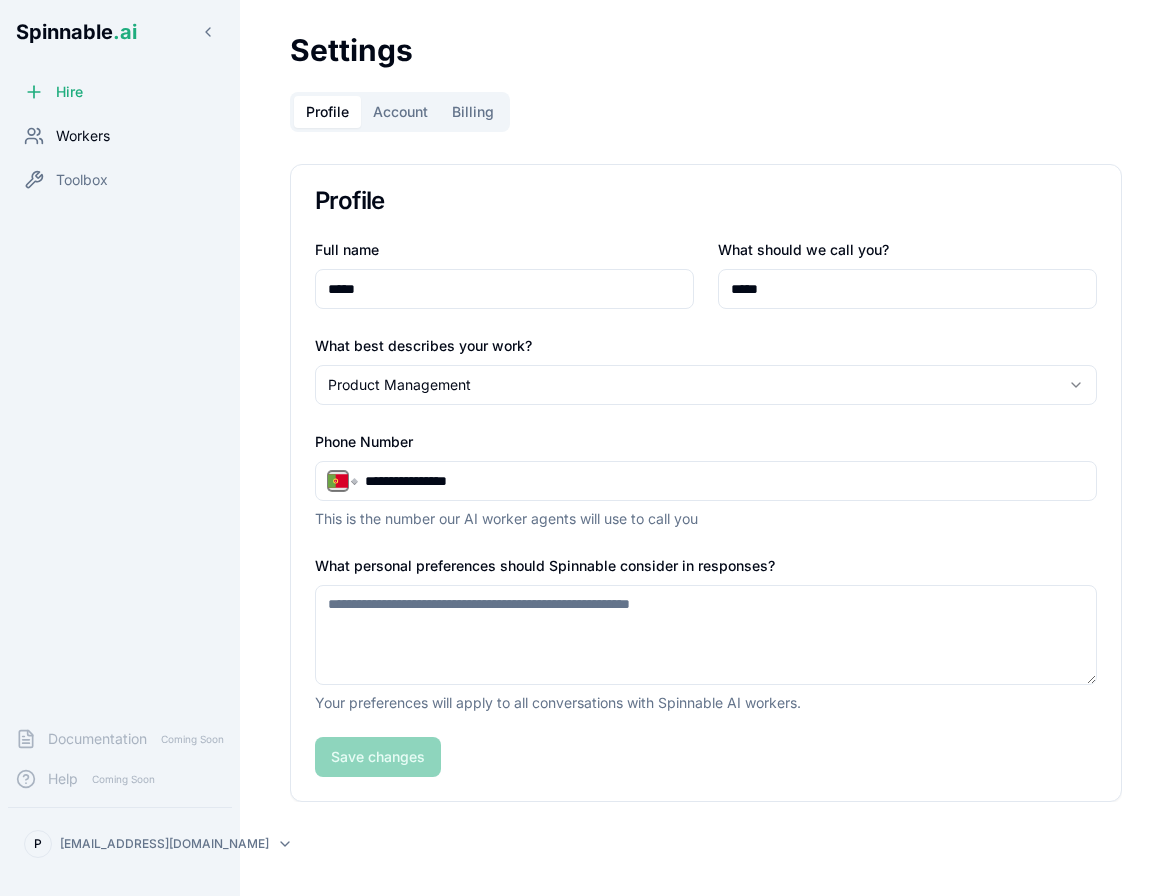 click on "Workers" at bounding box center [83, 136] 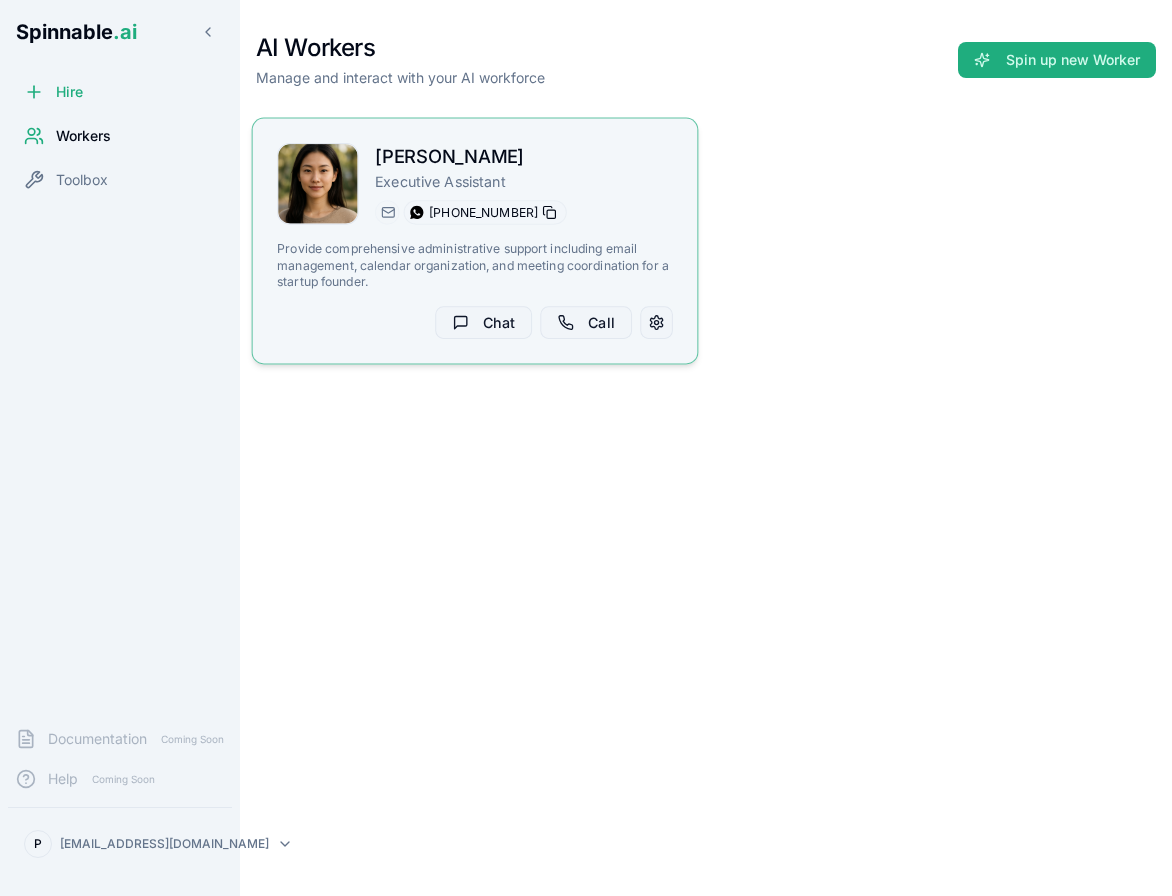 click 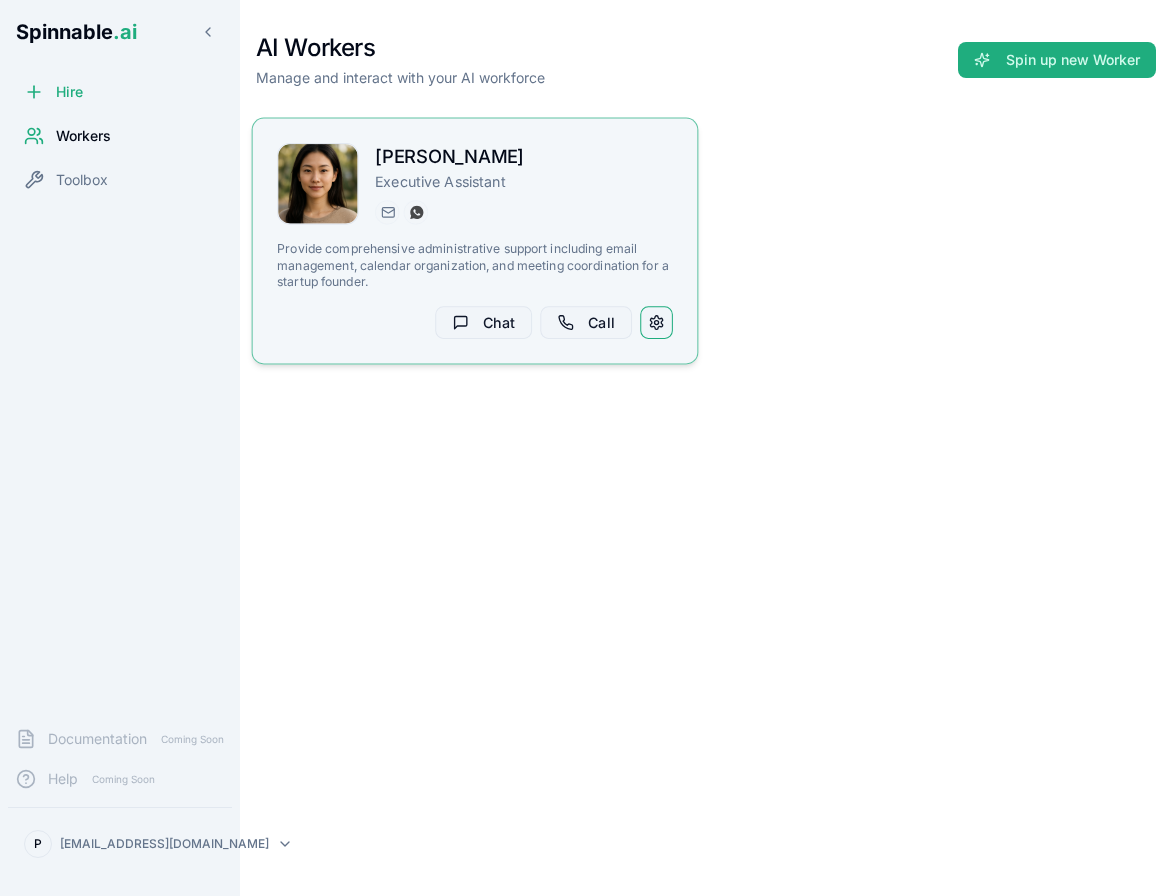 click at bounding box center [656, 322] 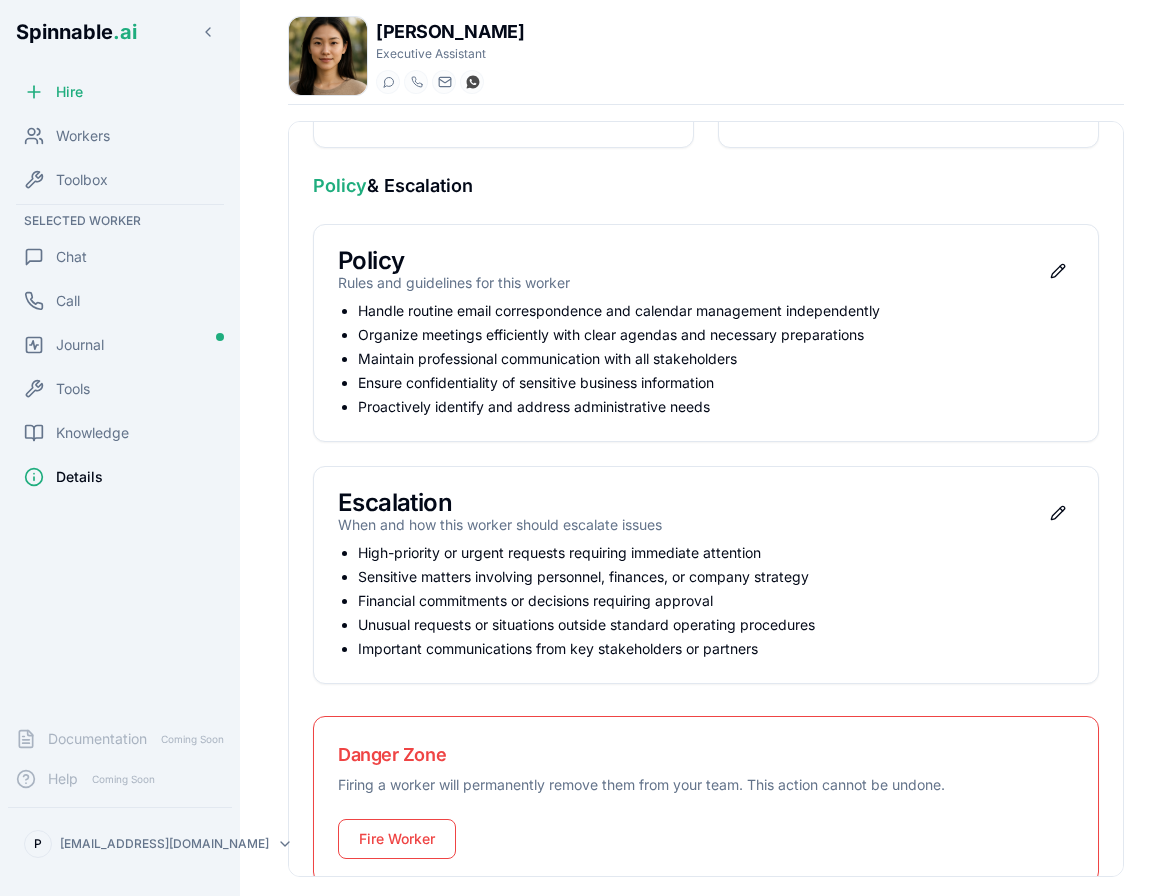 scroll, scrollTop: 542, scrollLeft: 0, axis: vertical 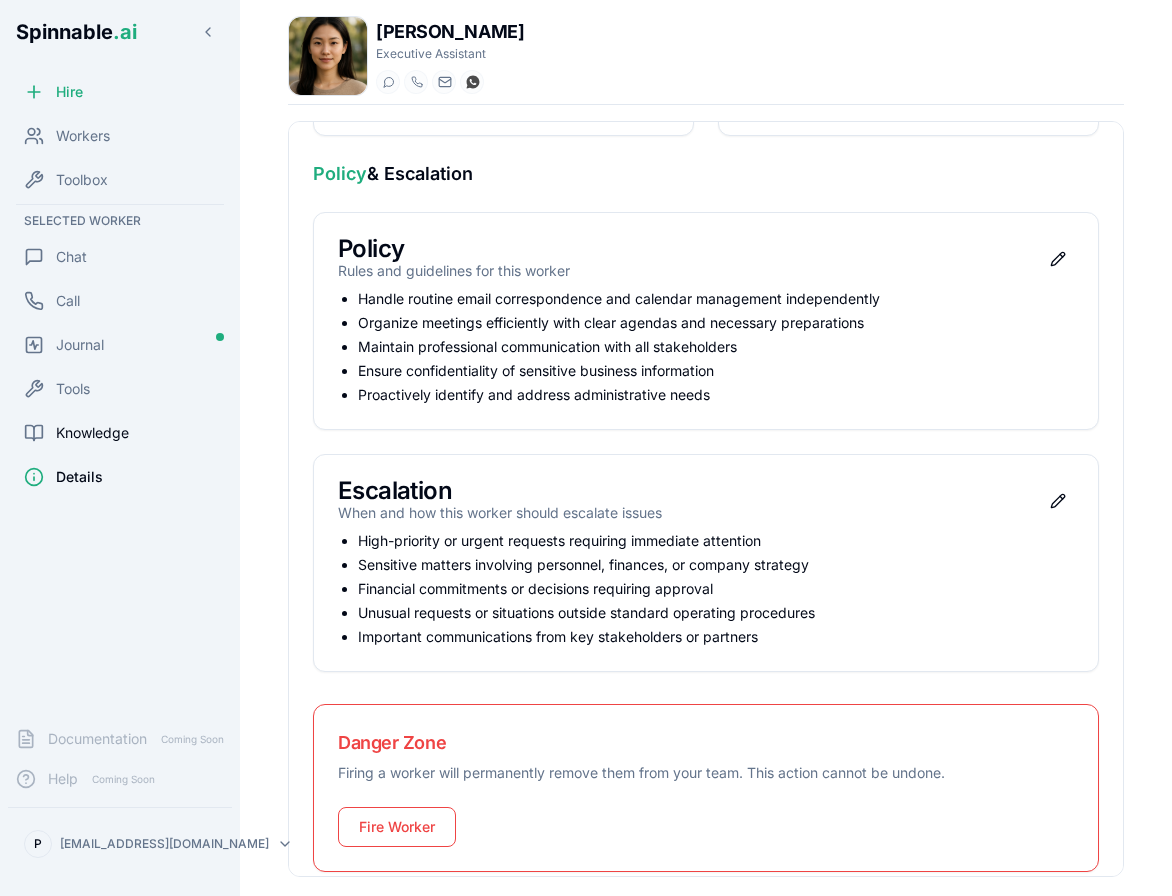 click on "Knowledge" at bounding box center [92, 433] 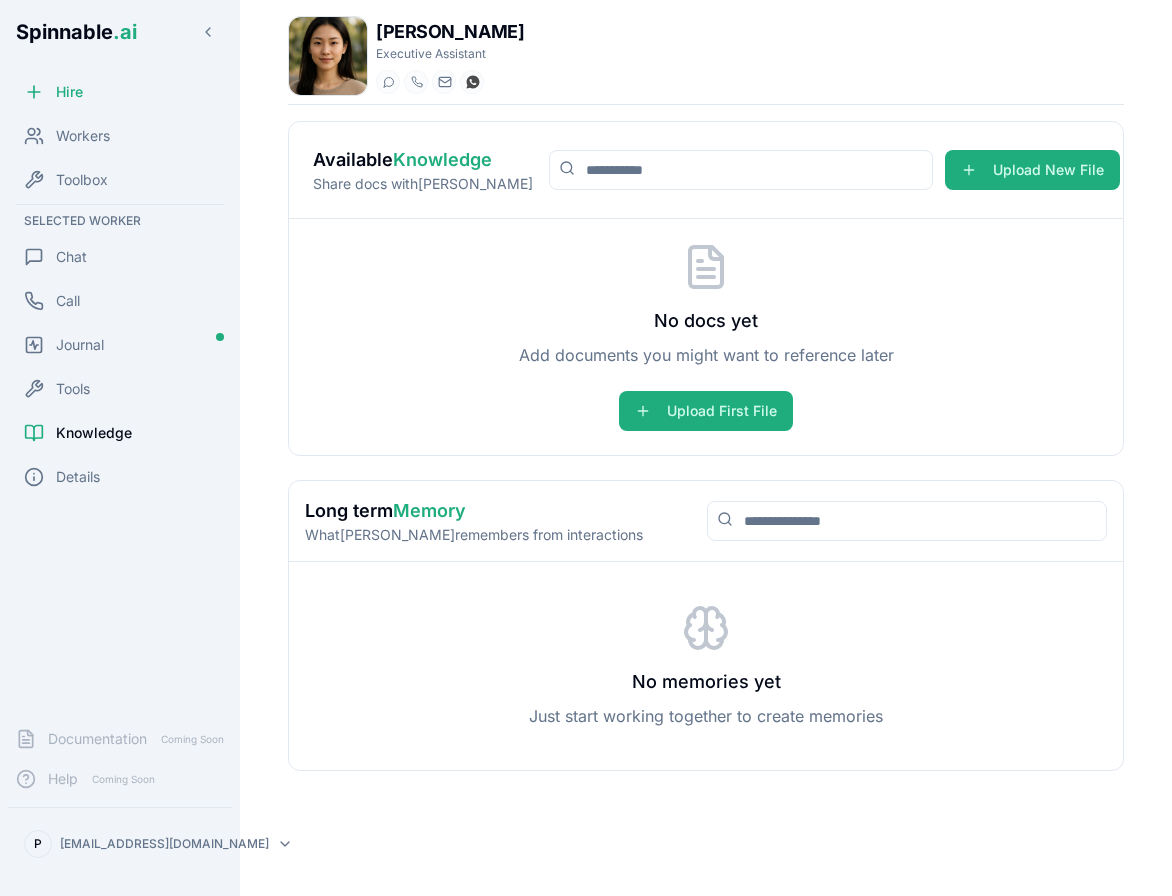 click on "No memories yet Just start working together to create memories" at bounding box center (706, 666) 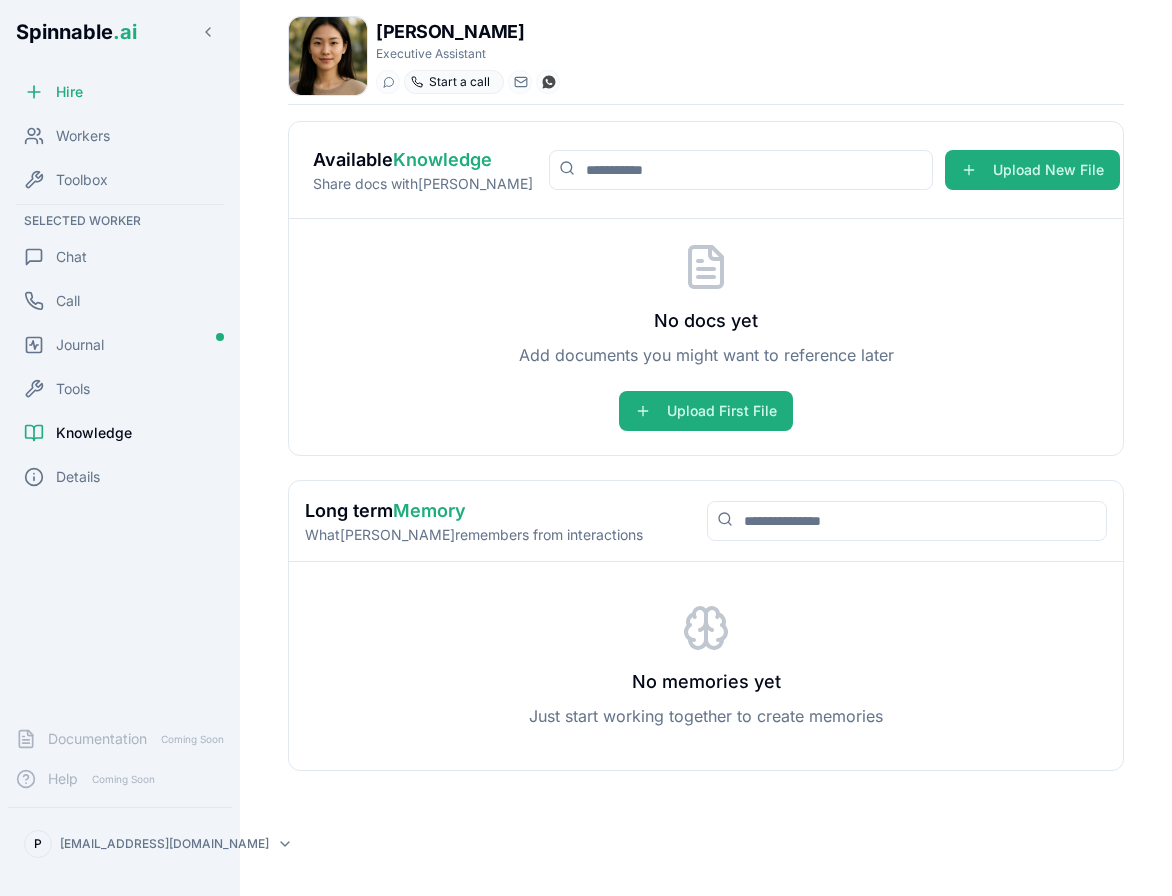 click on "Start a call" at bounding box center [459, 82] 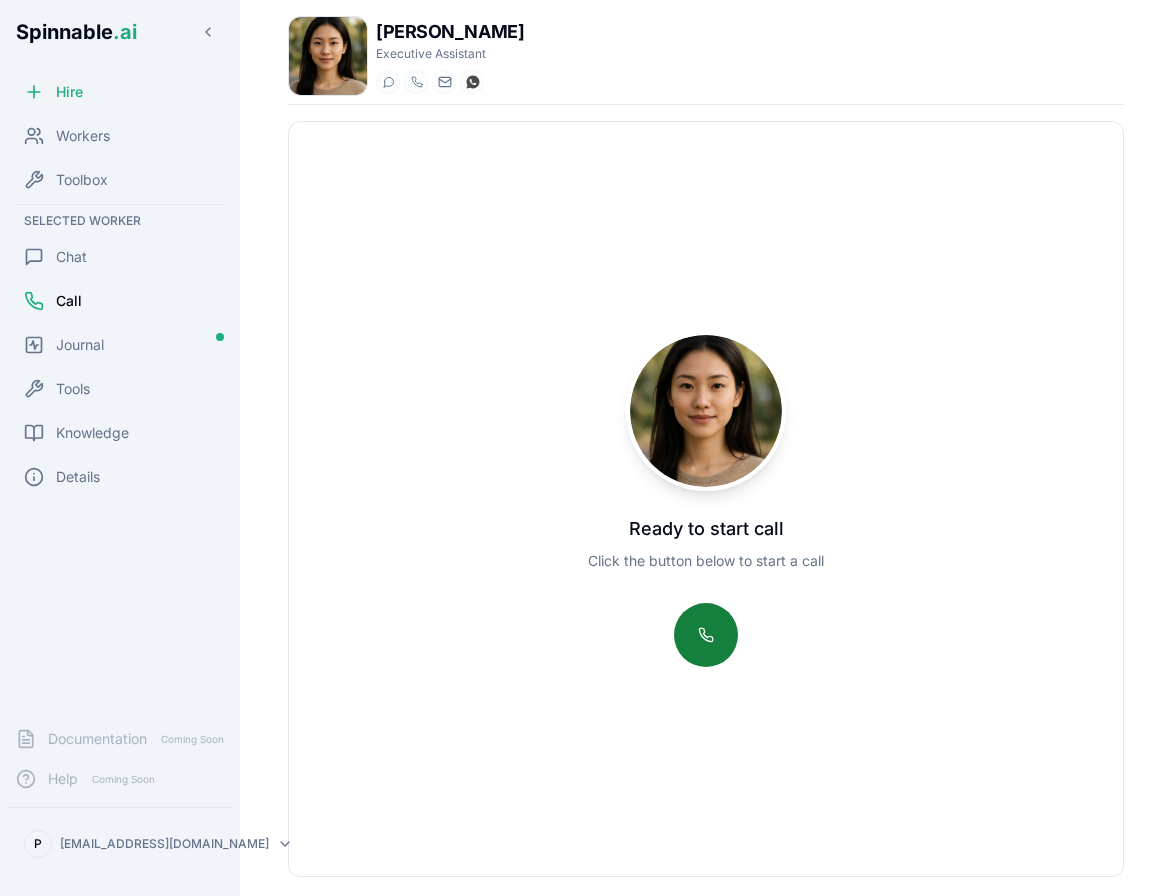 click at bounding box center [706, 635] 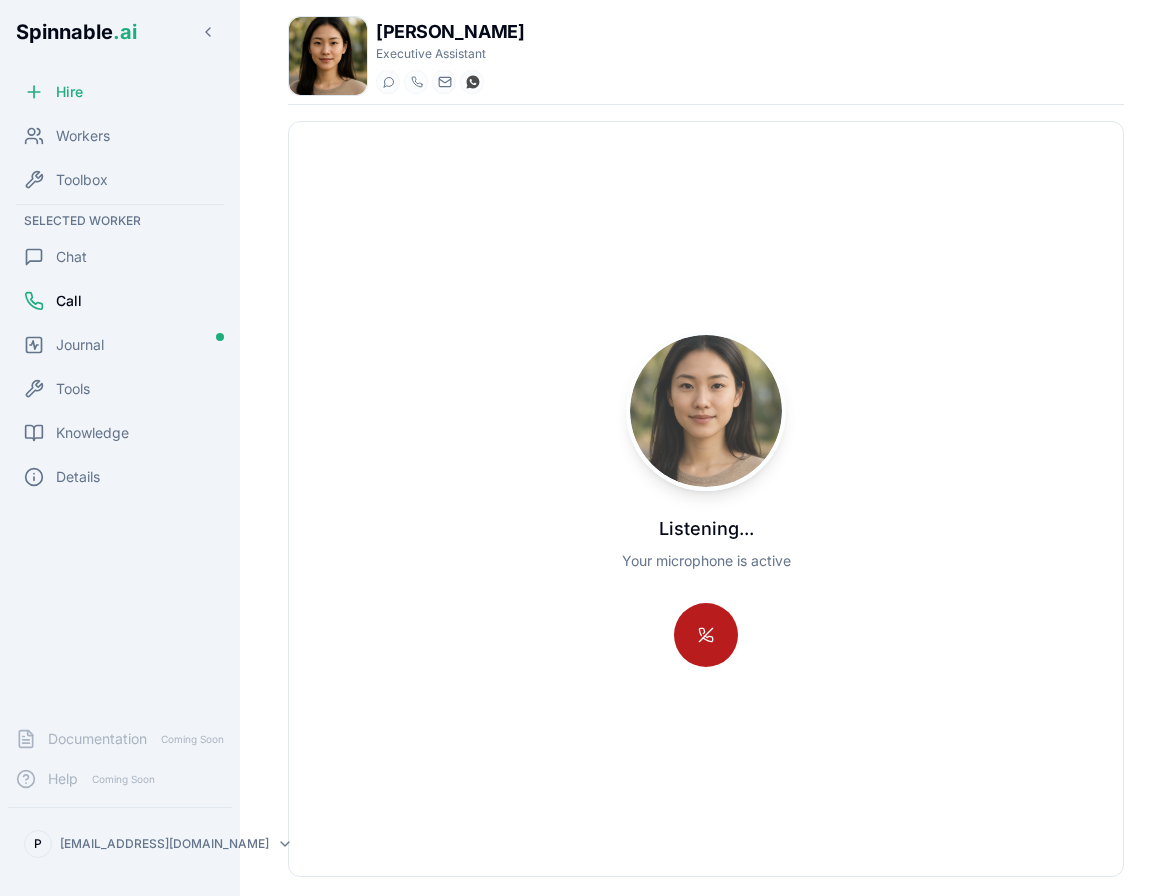 click at bounding box center [706, 635] 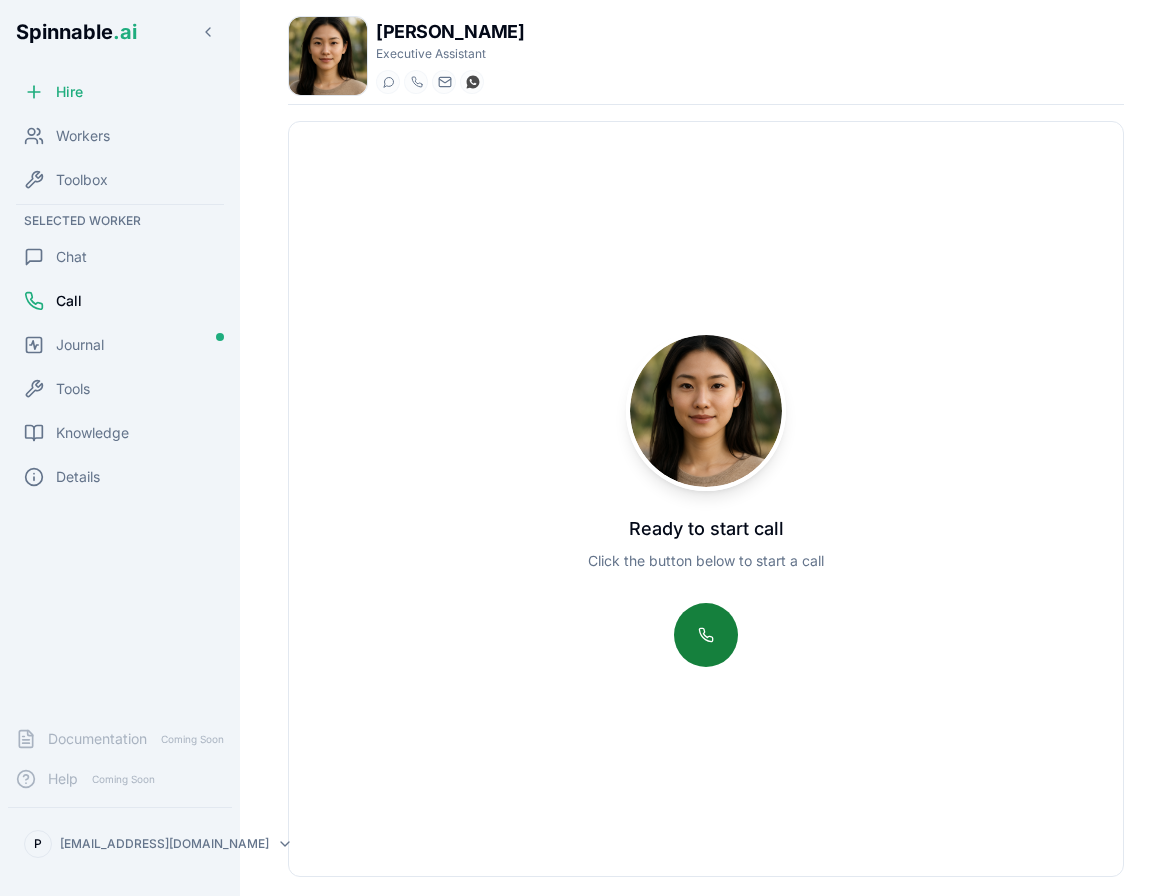 click at bounding box center [706, 635] 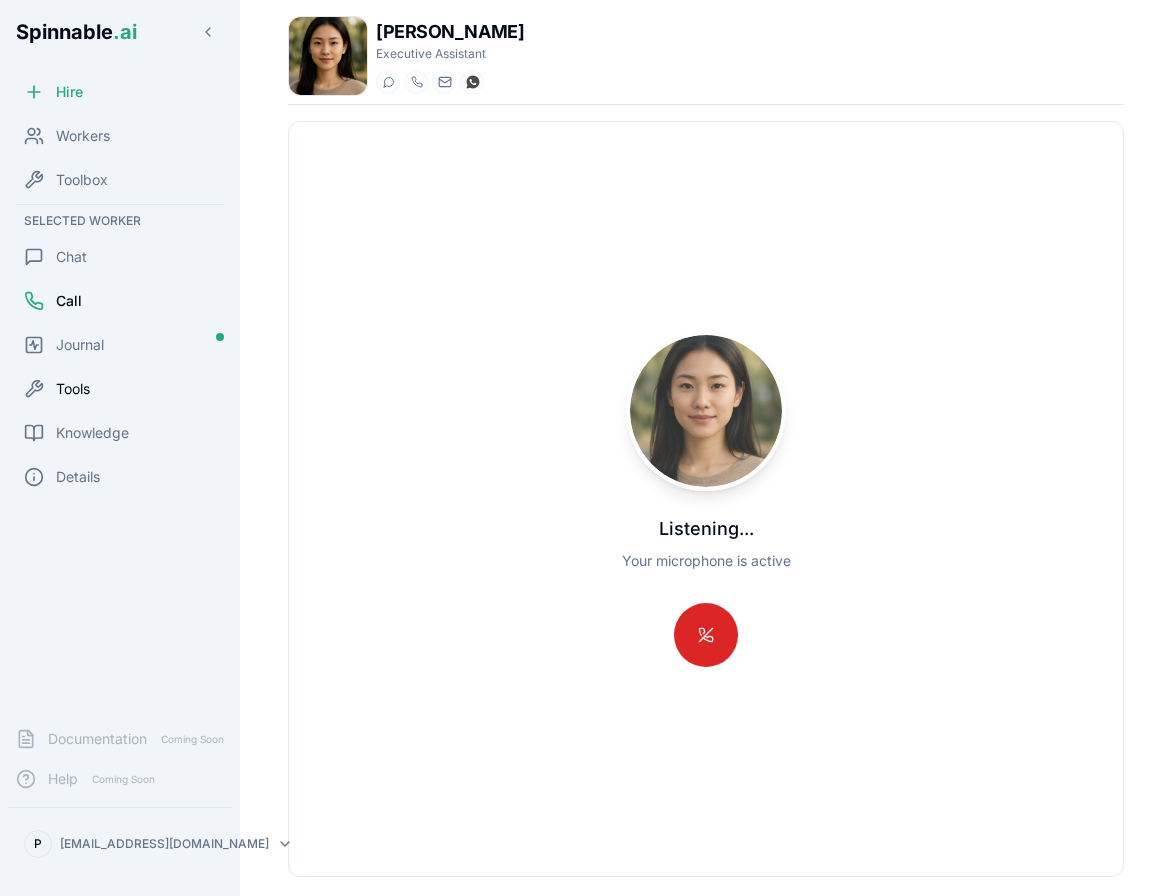click on "Tools" at bounding box center (73, 389) 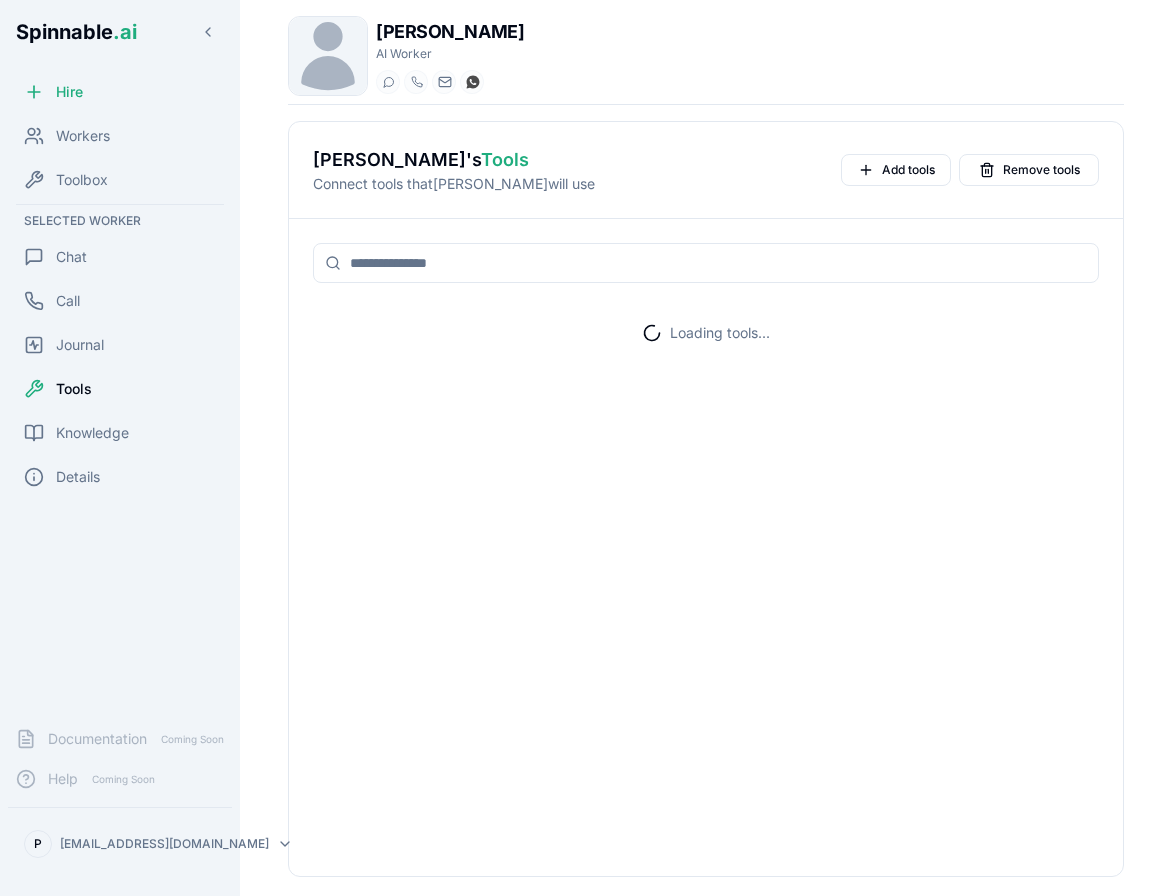 scroll, scrollTop: 0, scrollLeft: 0, axis: both 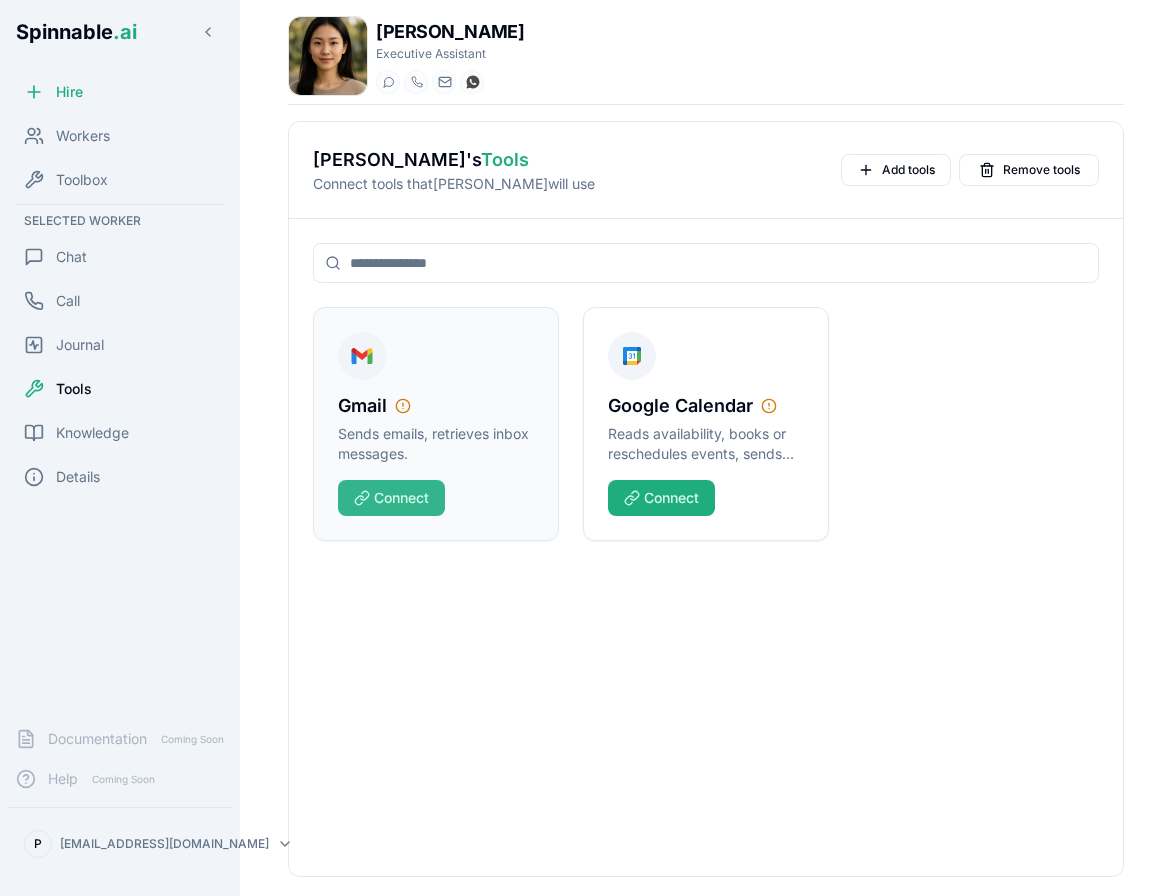 click on "Connect" at bounding box center (391, 498) 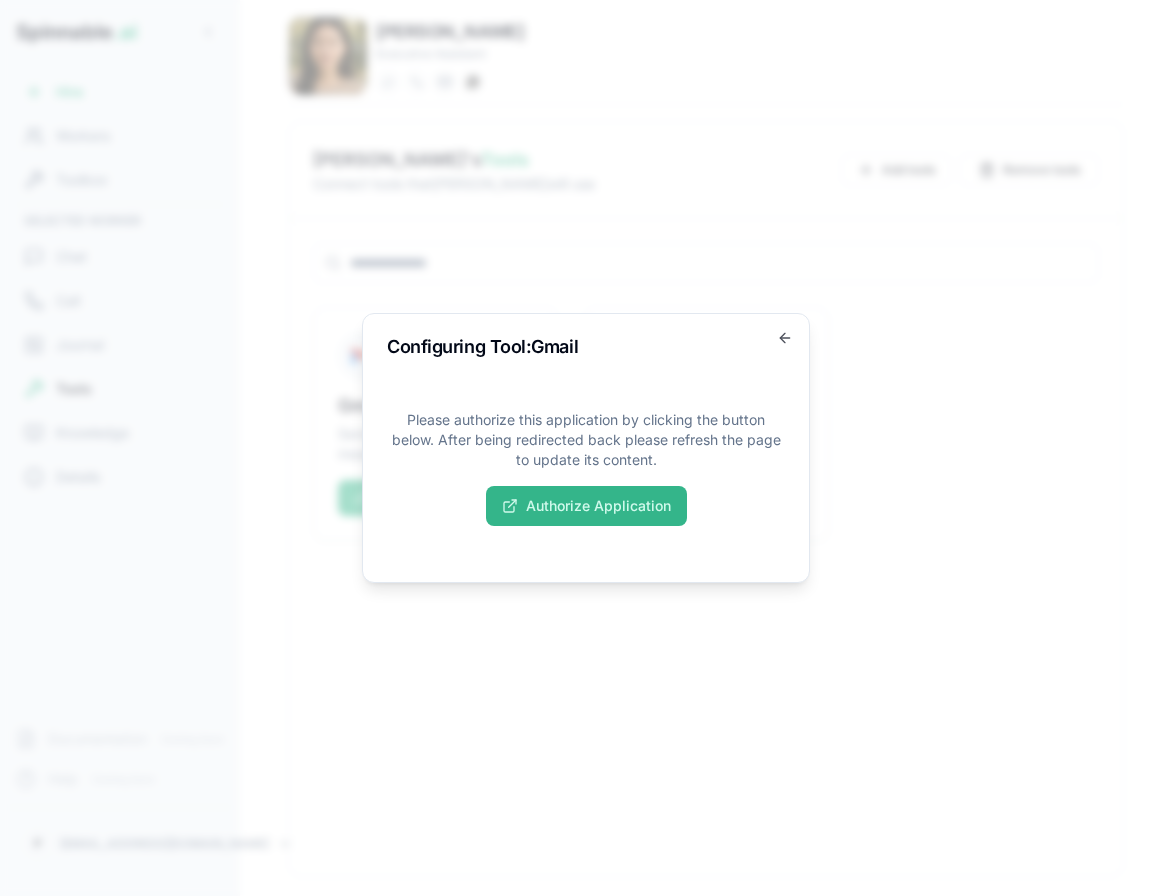 click on "Authorize Application" at bounding box center [586, 506] 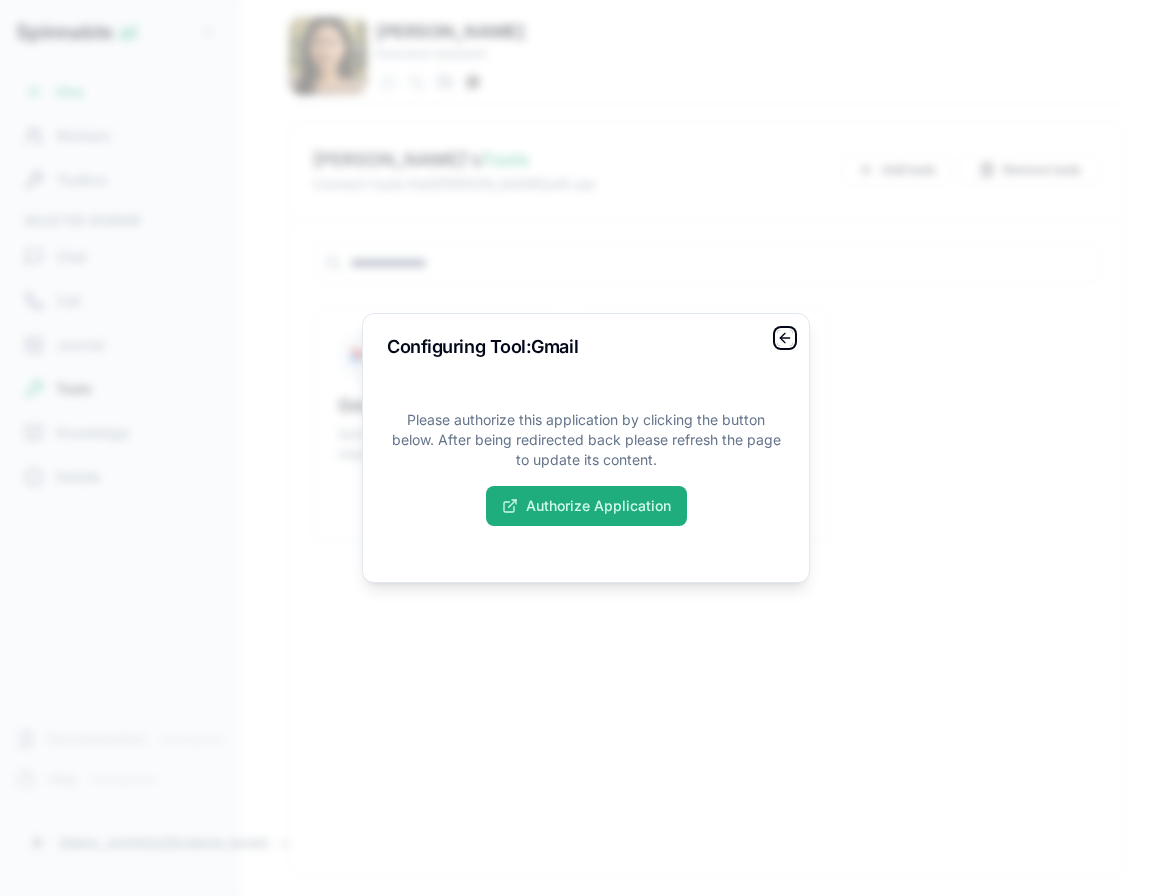 click 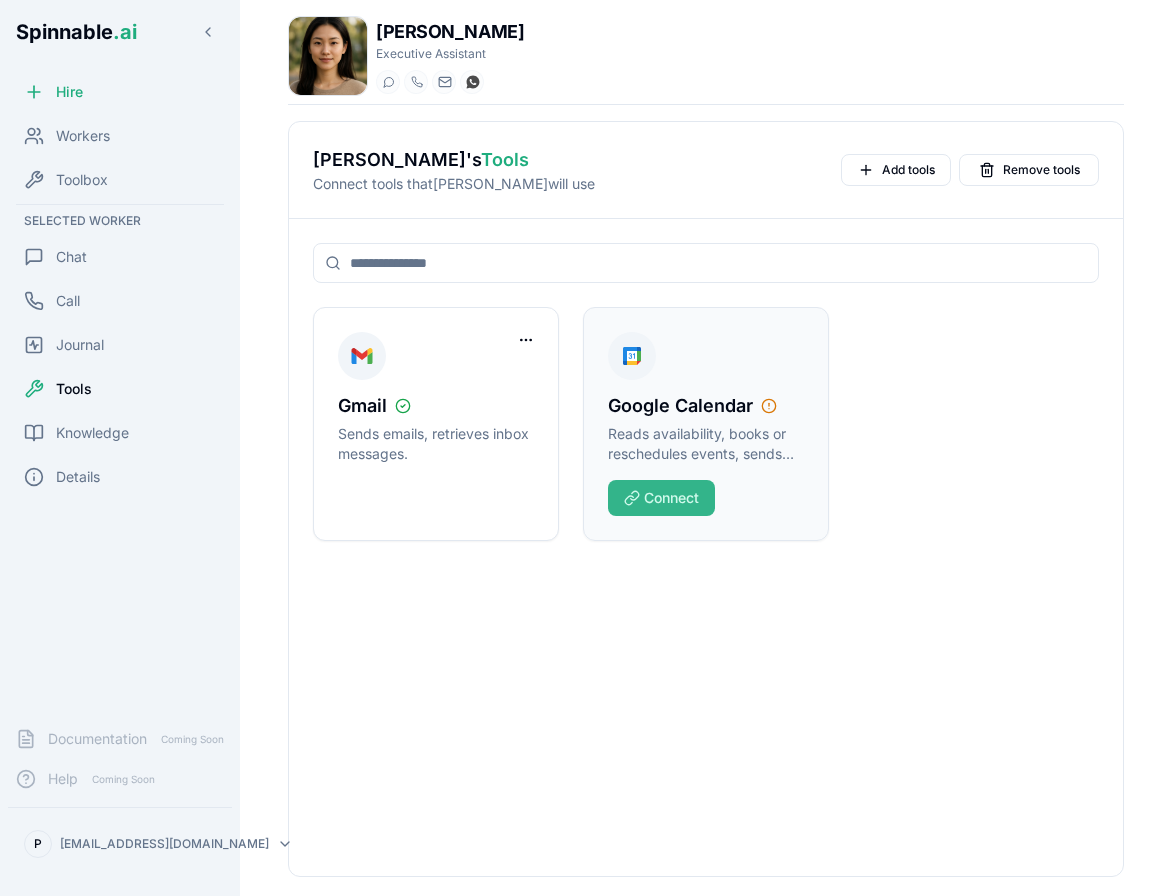click on "Connect" at bounding box center (661, 498) 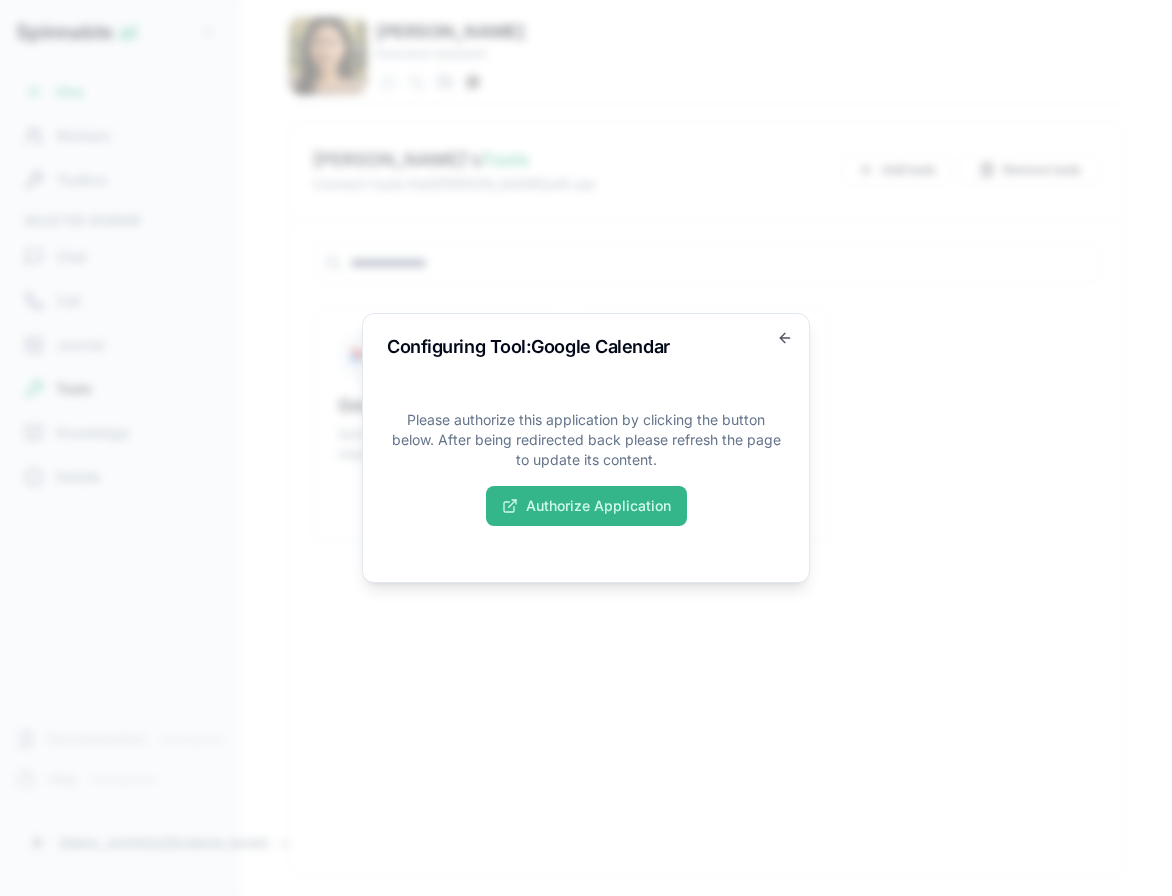 click on "Authorize Application" at bounding box center (586, 506) 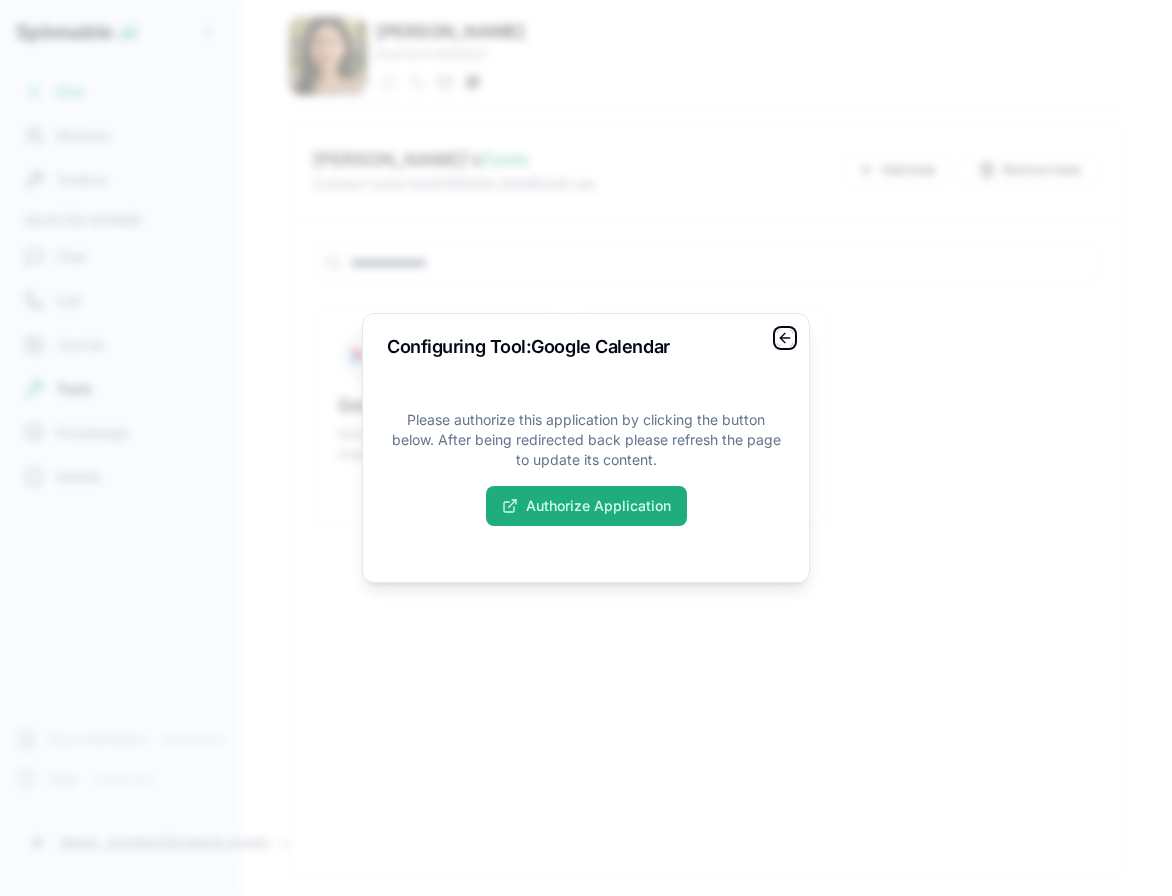 click 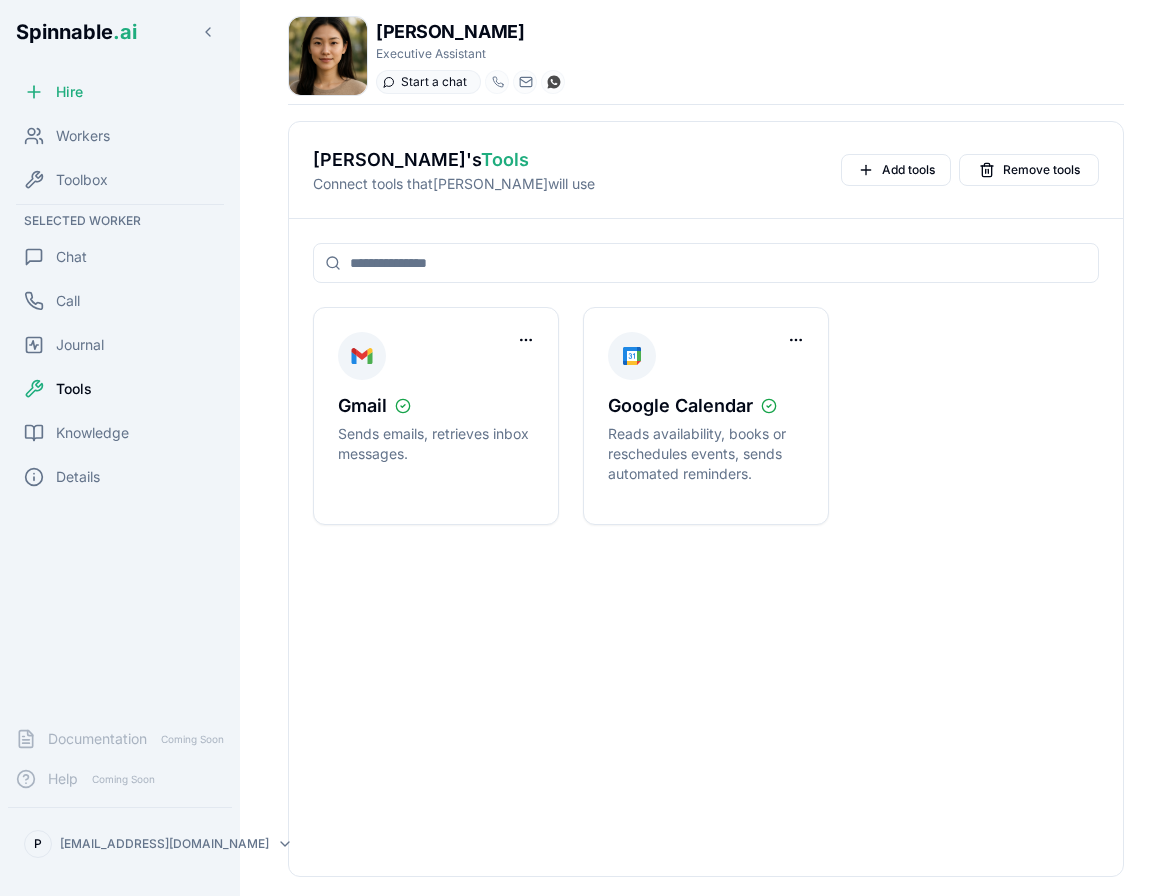 click 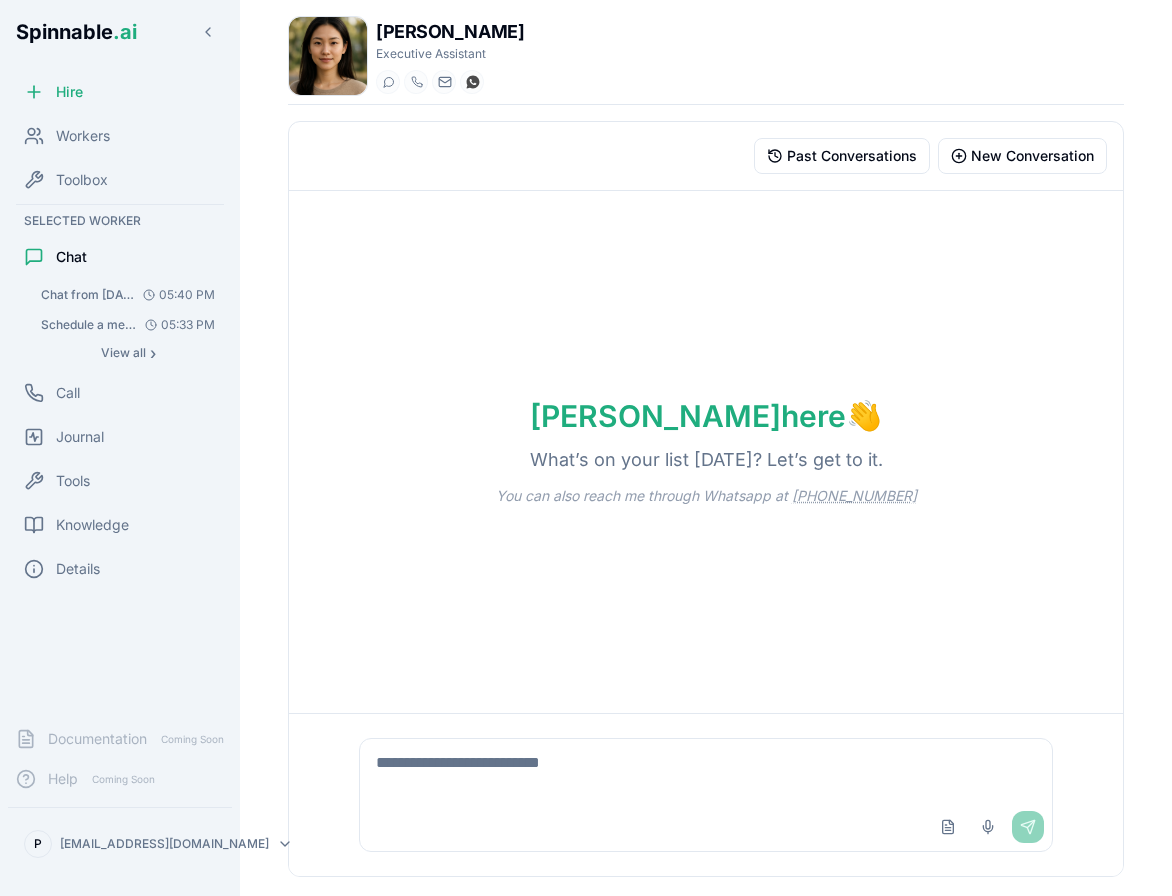 click at bounding box center (706, 771) 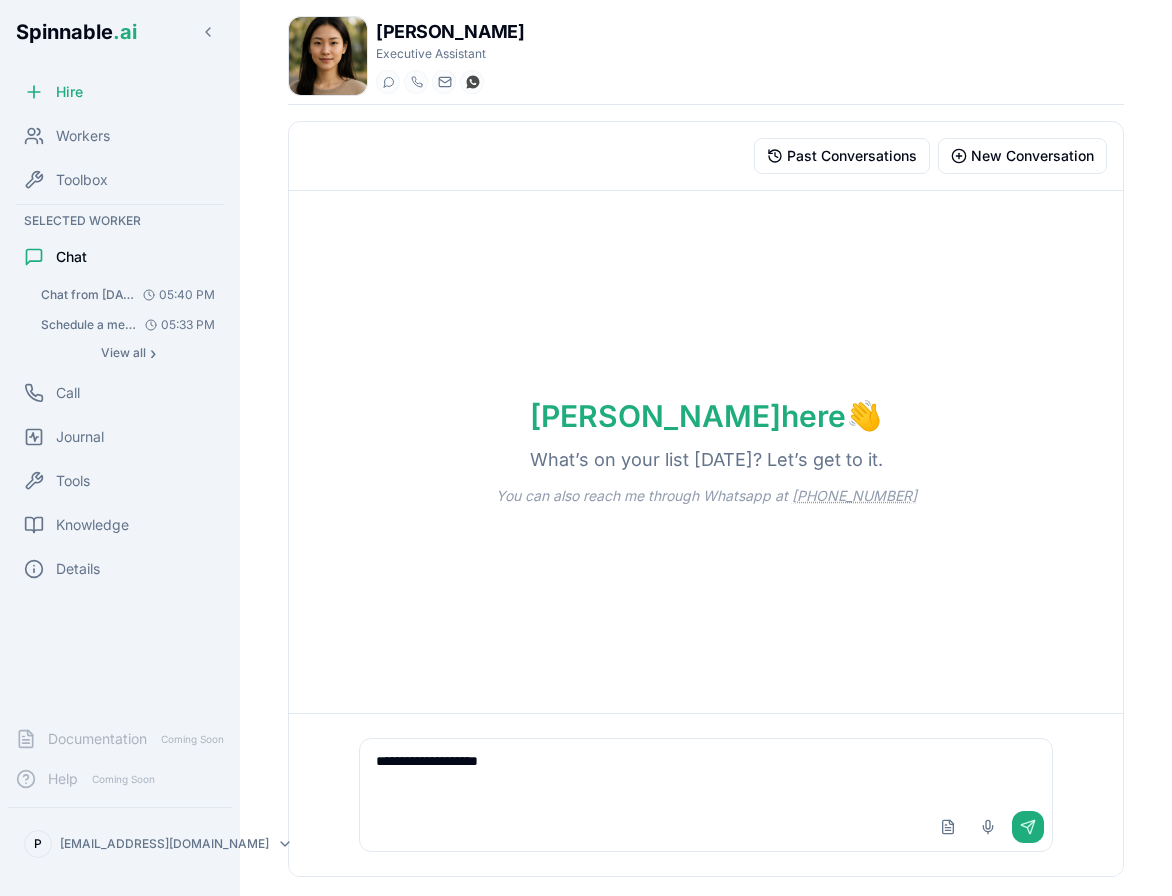 type on "**********" 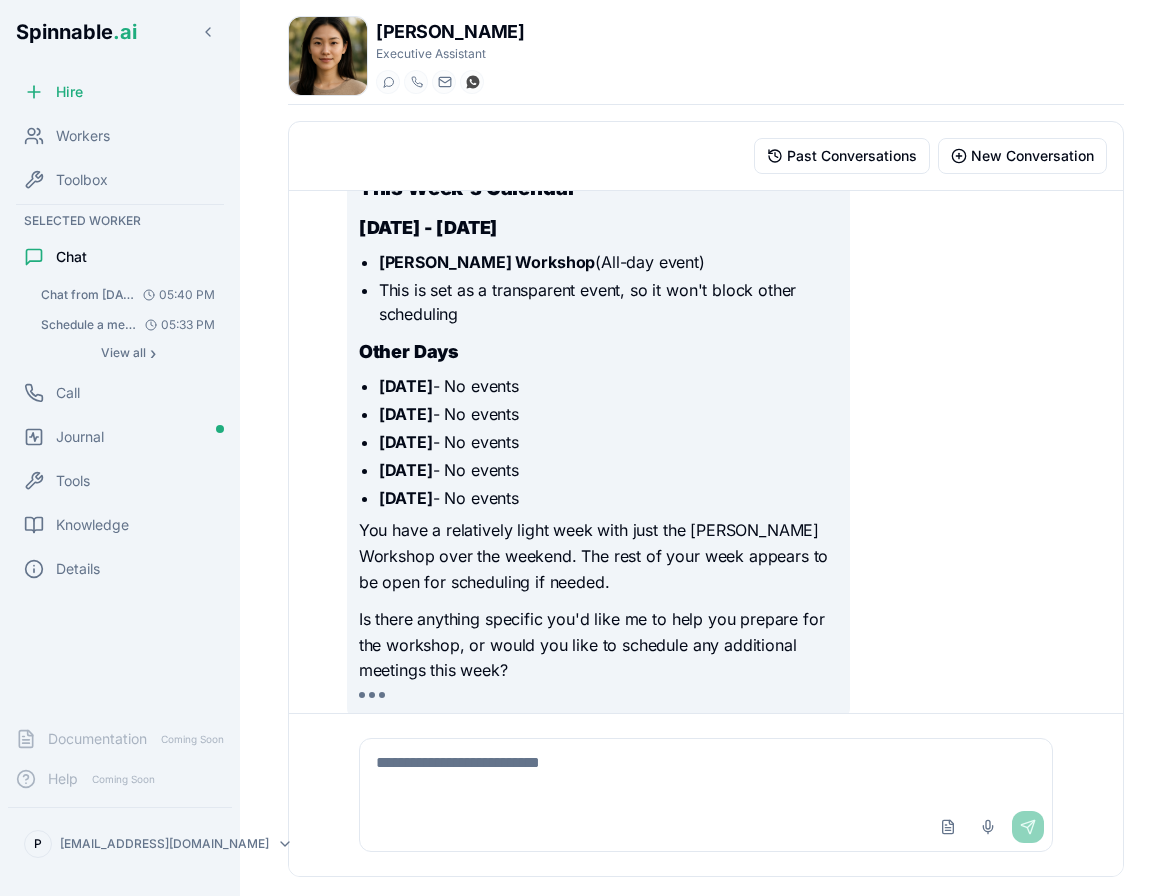 scroll, scrollTop: 250, scrollLeft: 0, axis: vertical 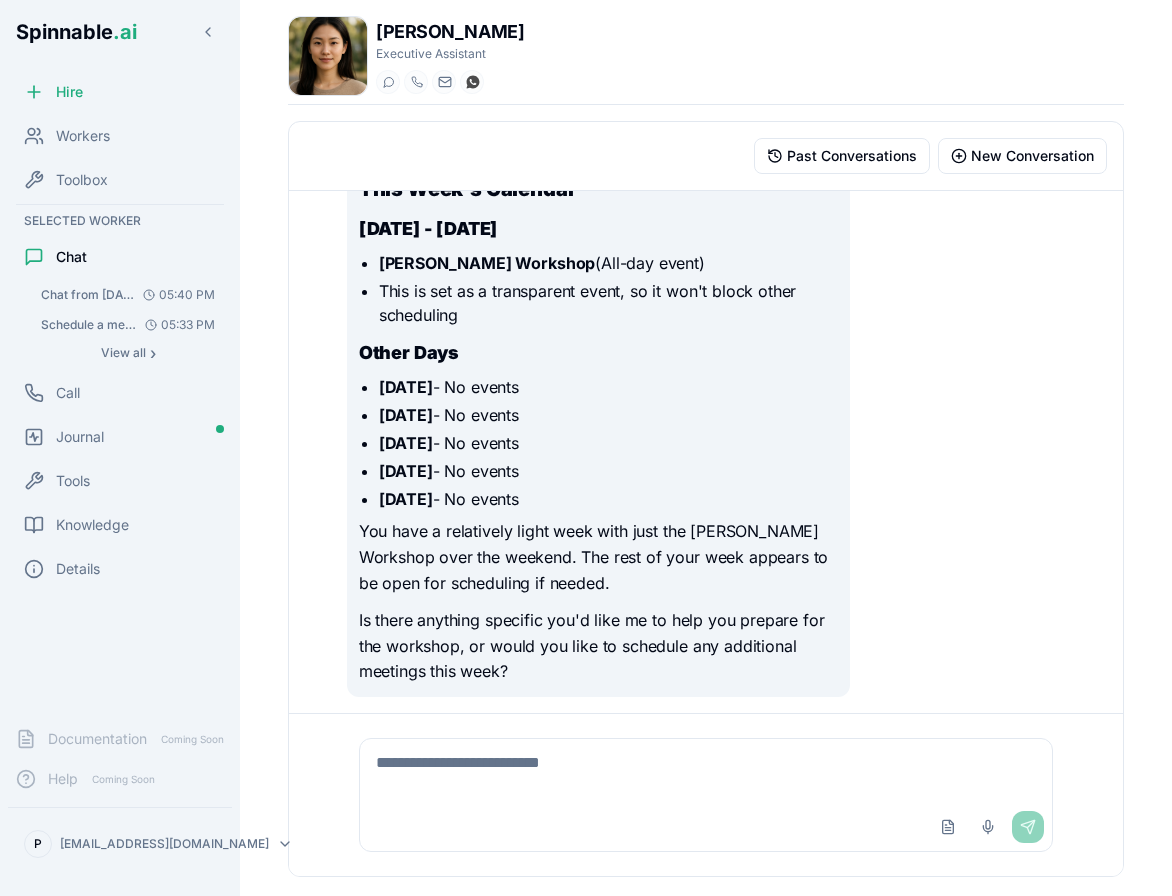click at bounding box center (706, 771) 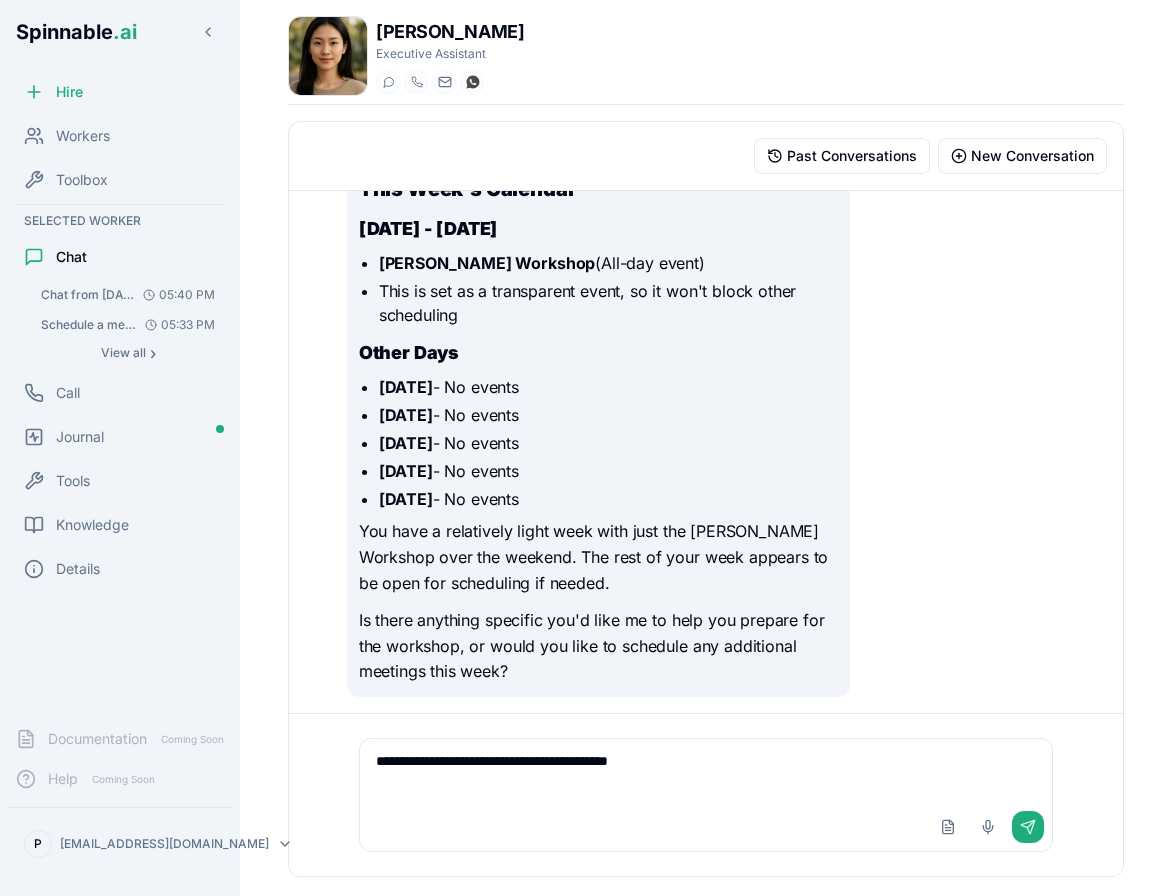 type on "**********" 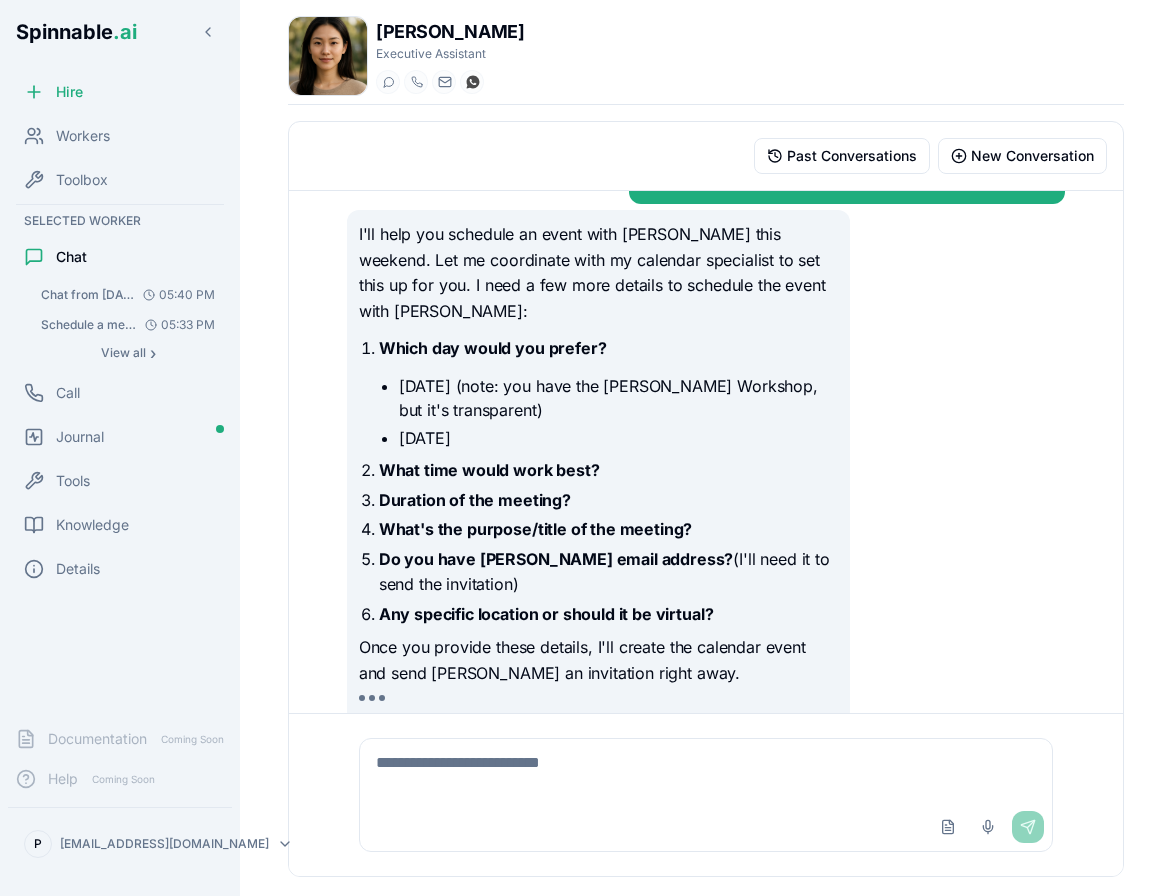 scroll, scrollTop: 759, scrollLeft: 0, axis: vertical 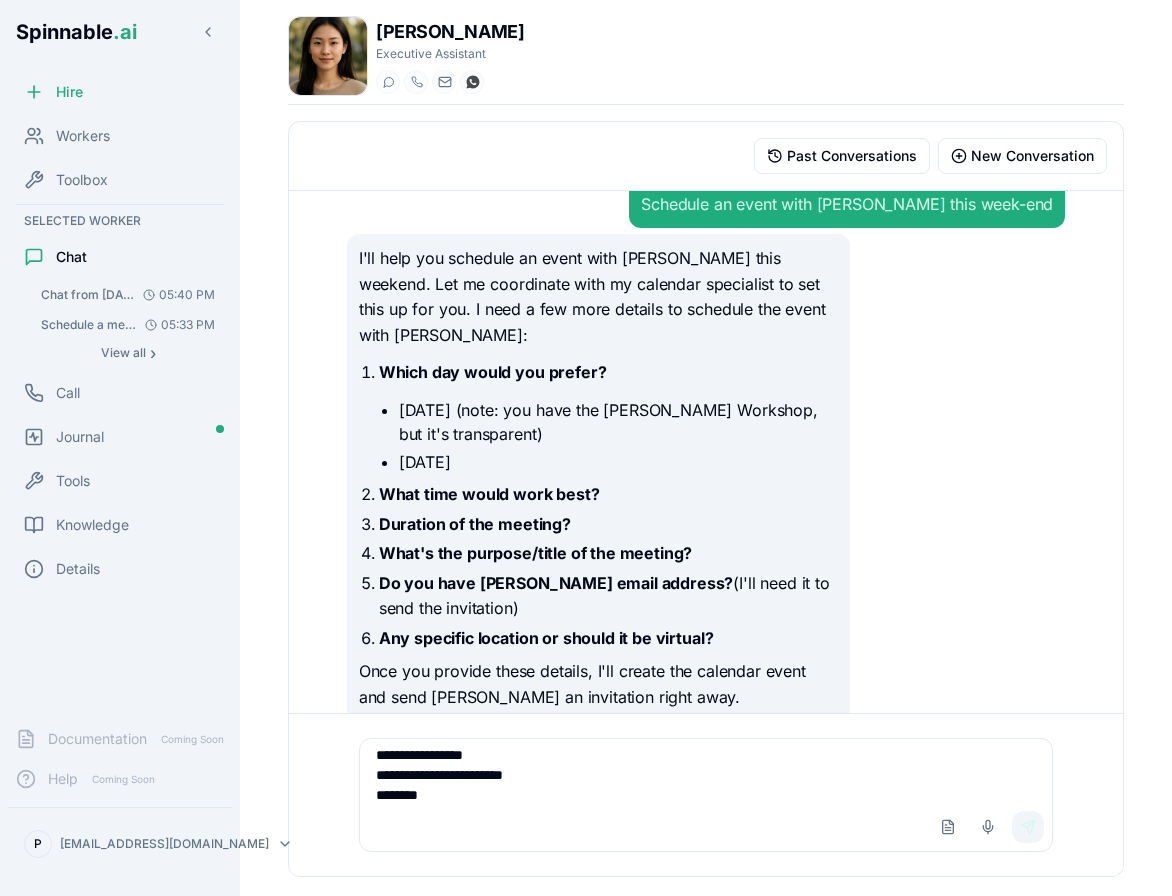 type on "**********" 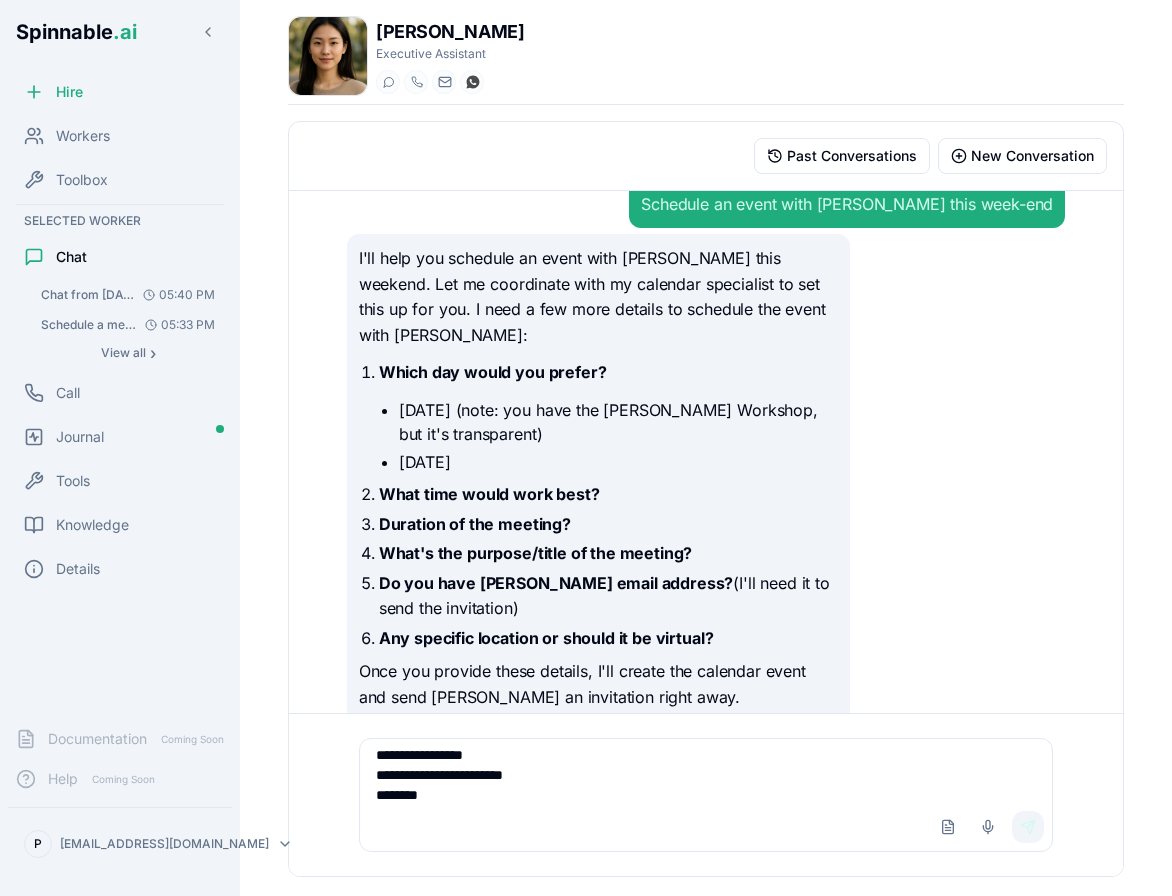 click on "Send" at bounding box center (1028, 827) 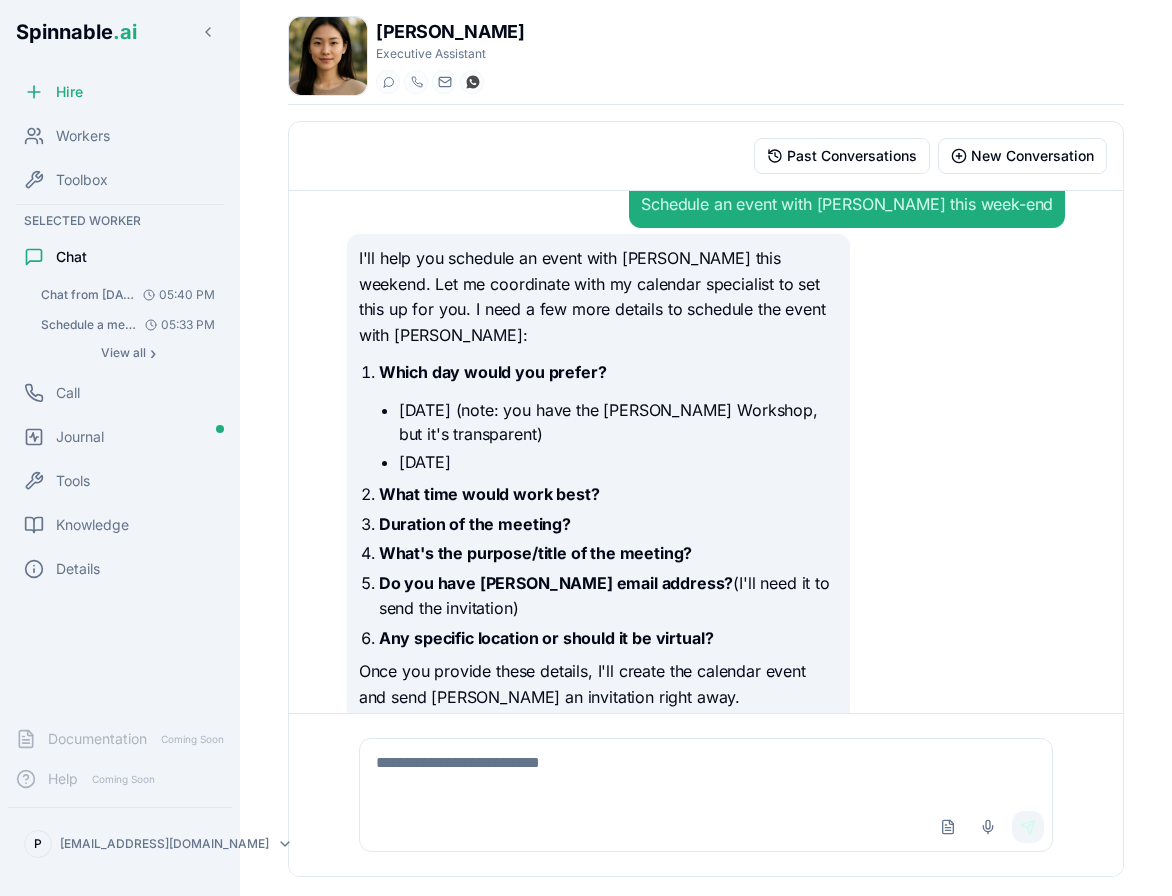 scroll, scrollTop: 0, scrollLeft: 0, axis: both 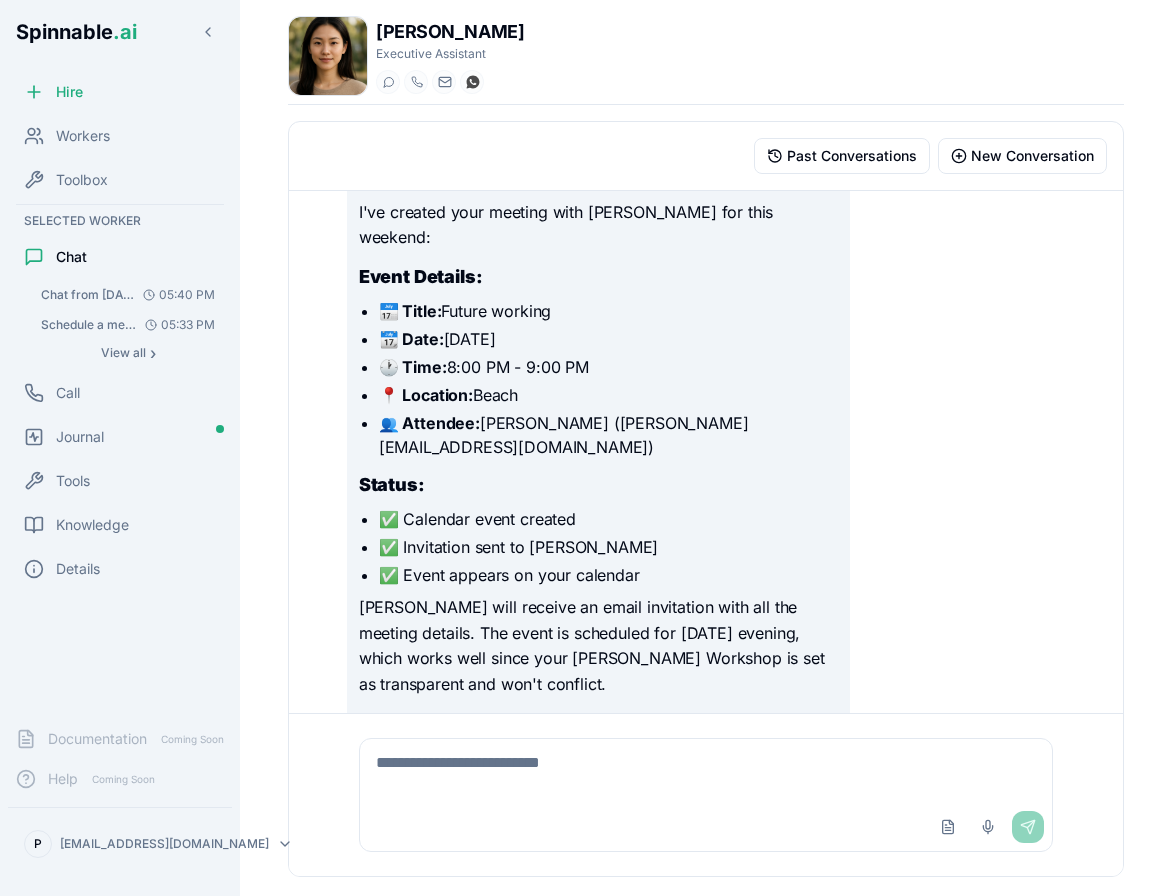click at bounding box center [706, 771] 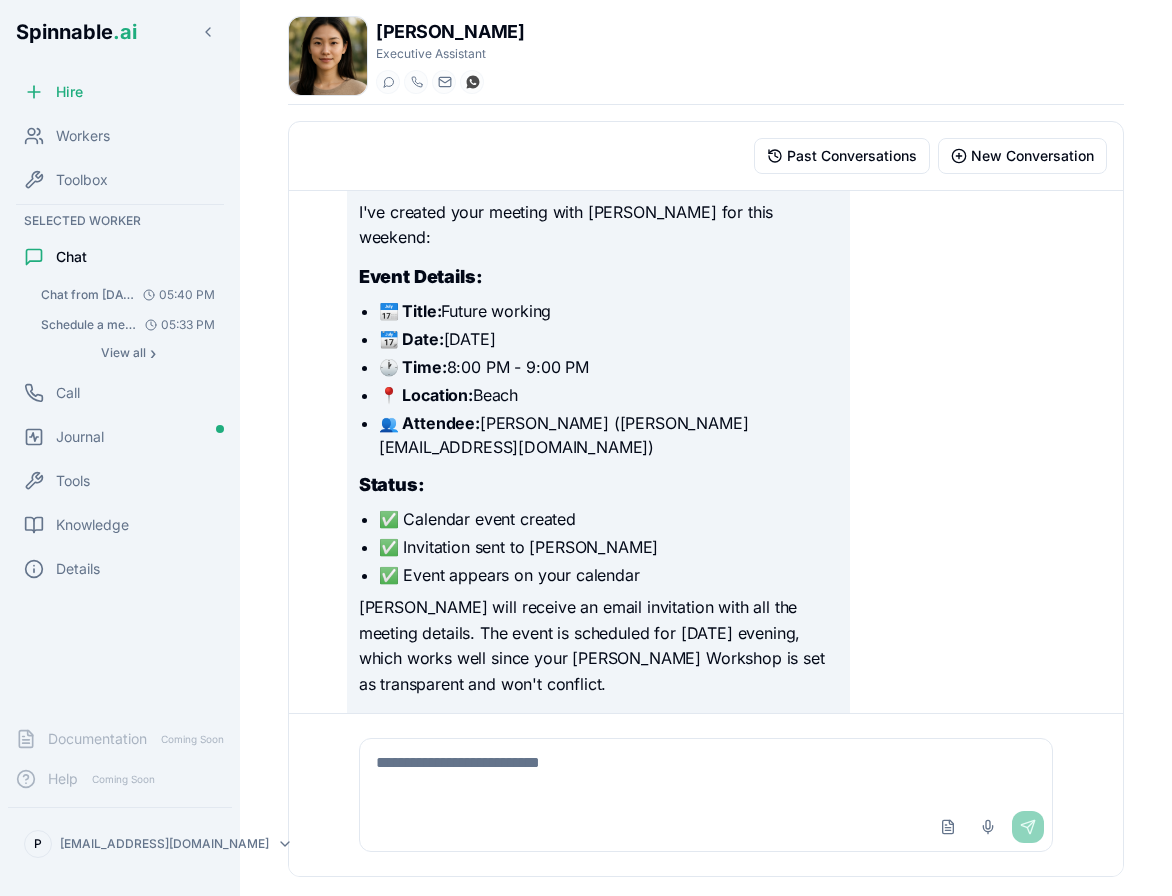 click at bounding box center [706, 771] 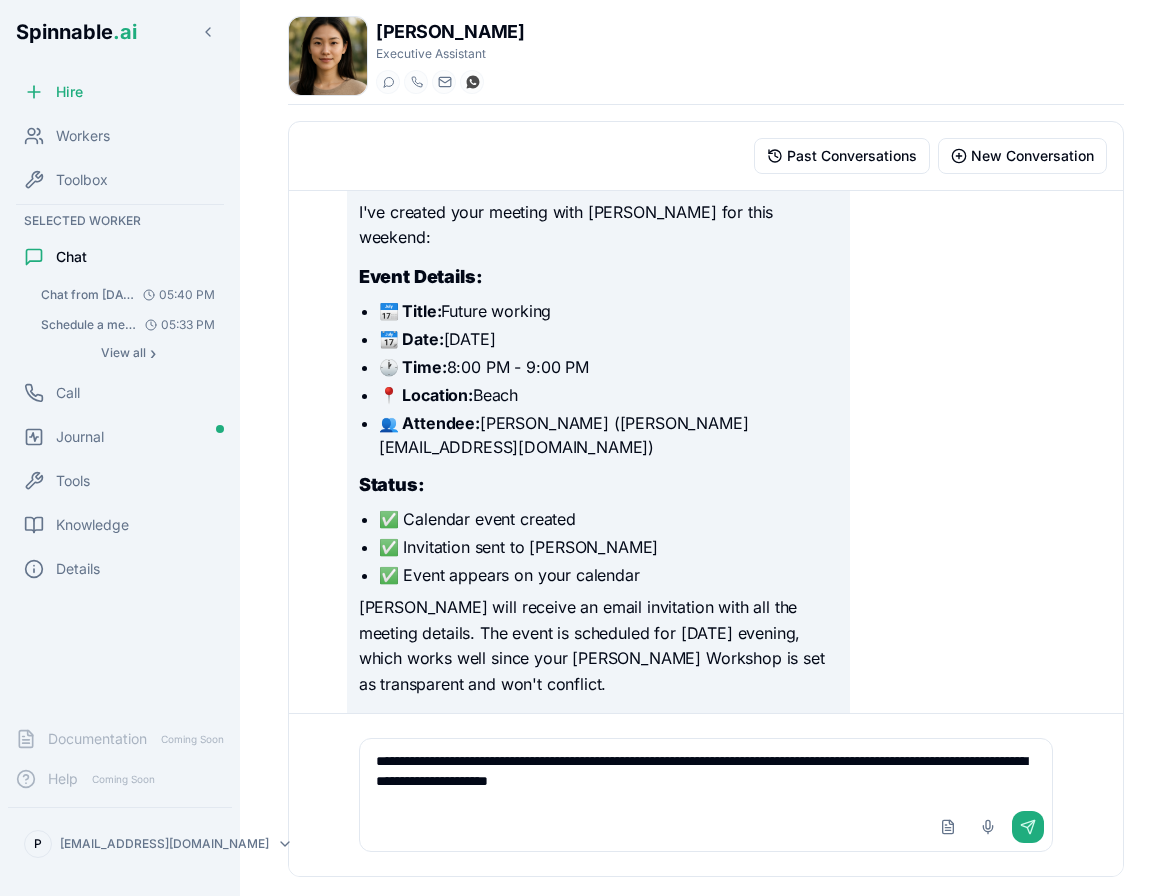 click on "**********" at bounding box center [706, 771] 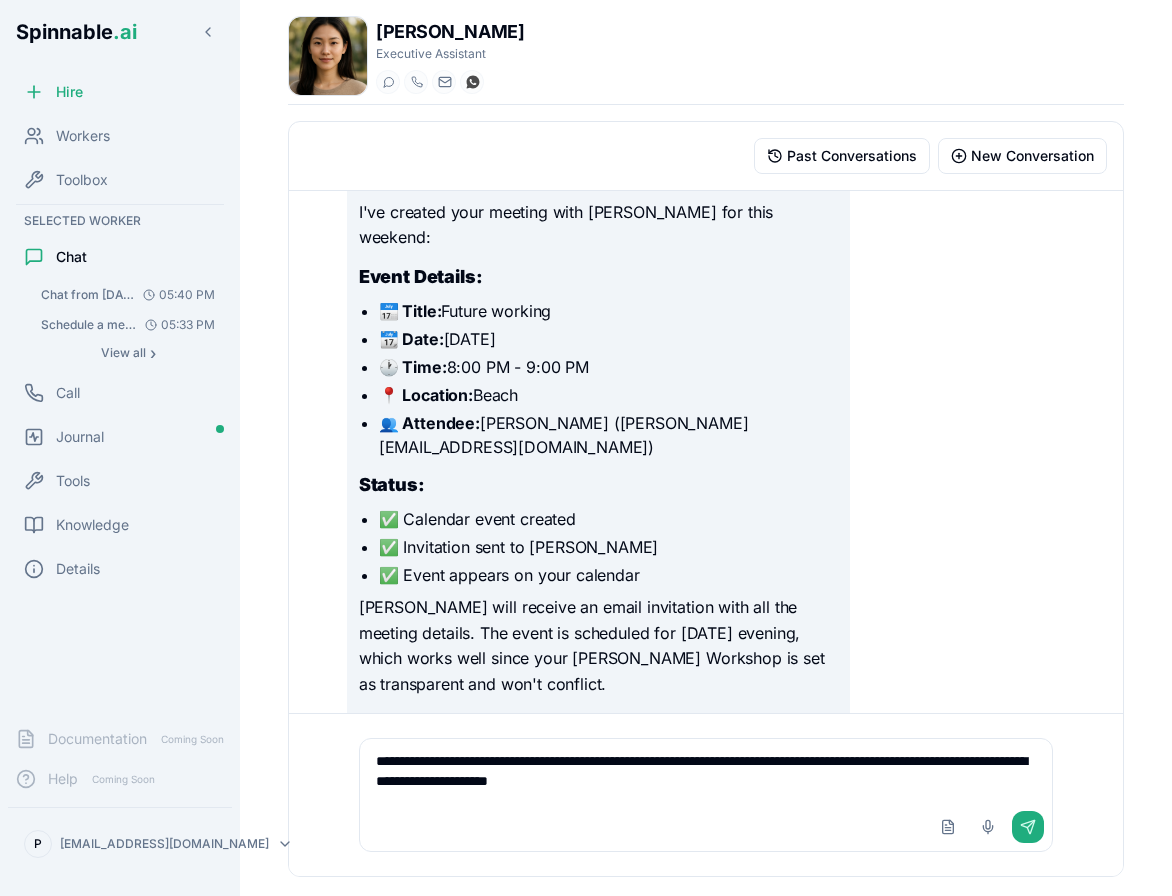 click on "**********" at bounding box center [706, 771] 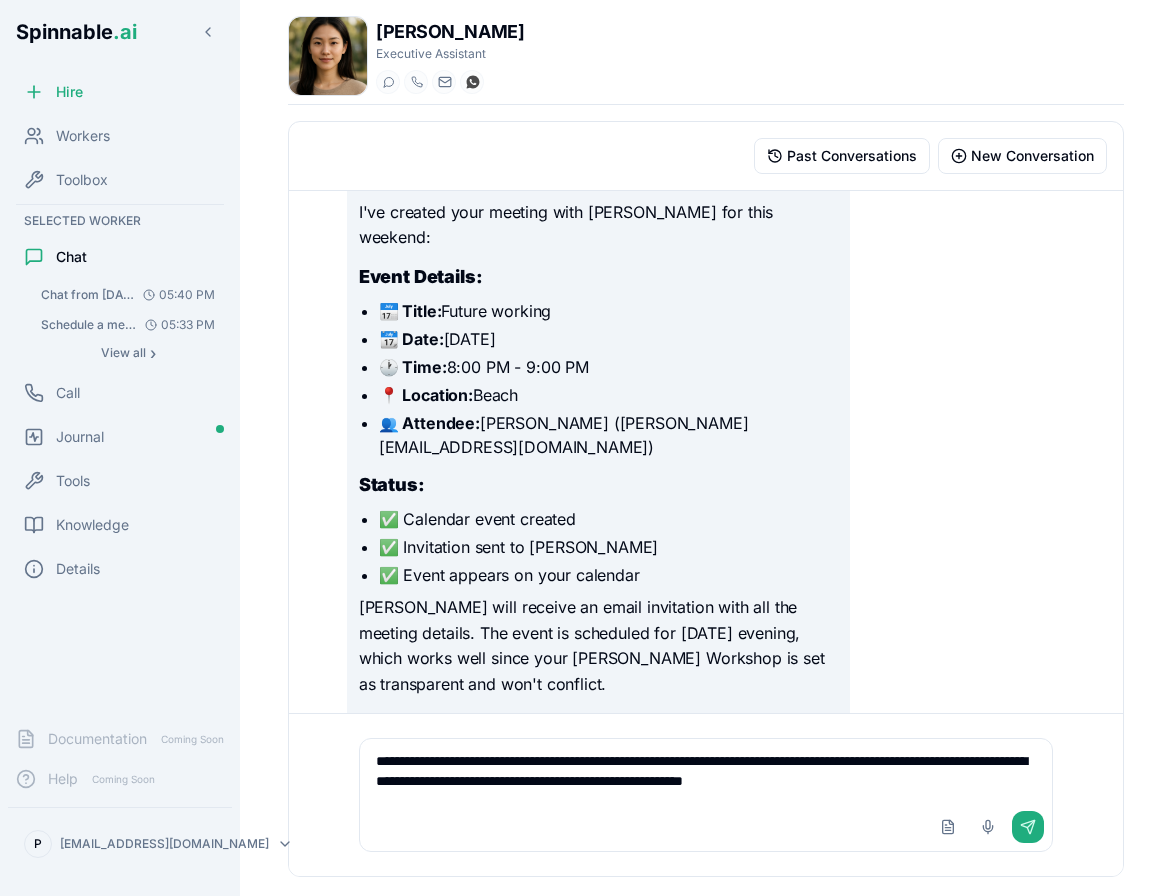 scroll, scrollTop: 6, scrollLeft: 0, axis: vertical 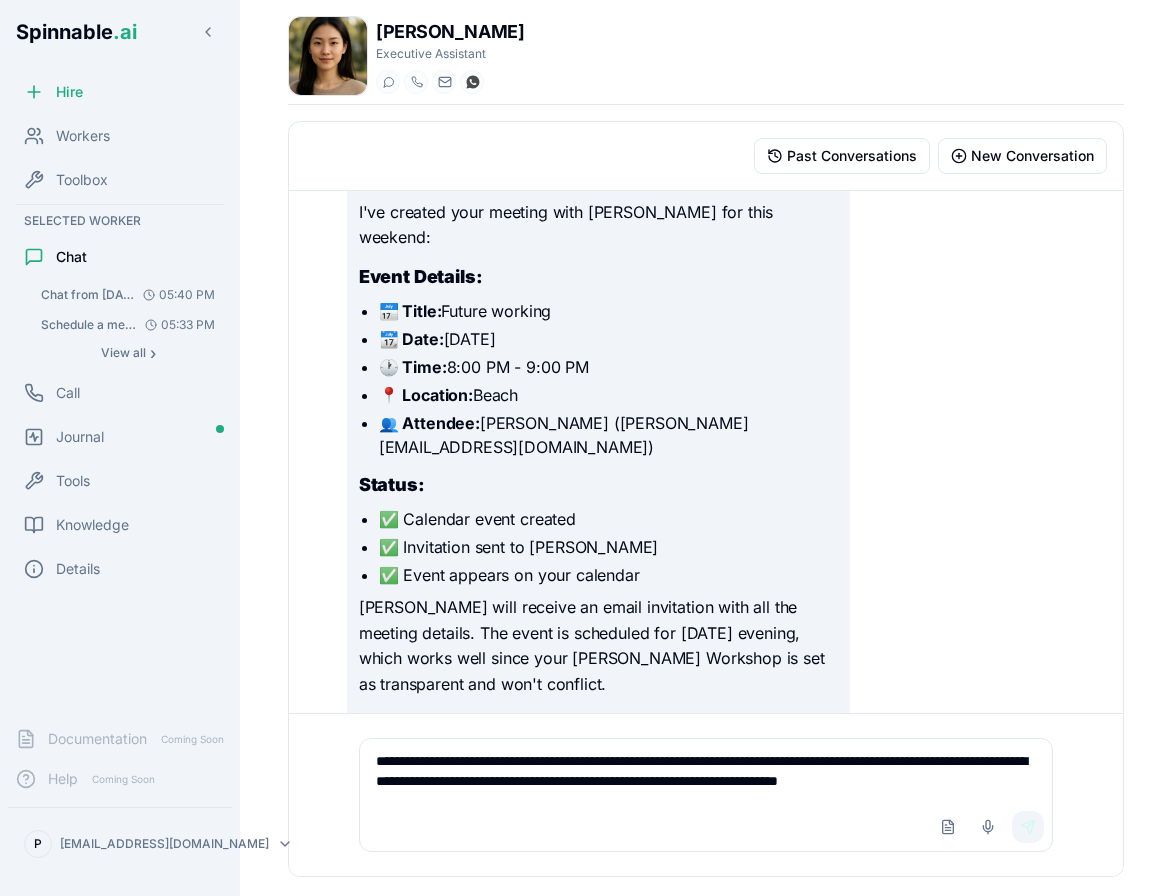 type on "**********" 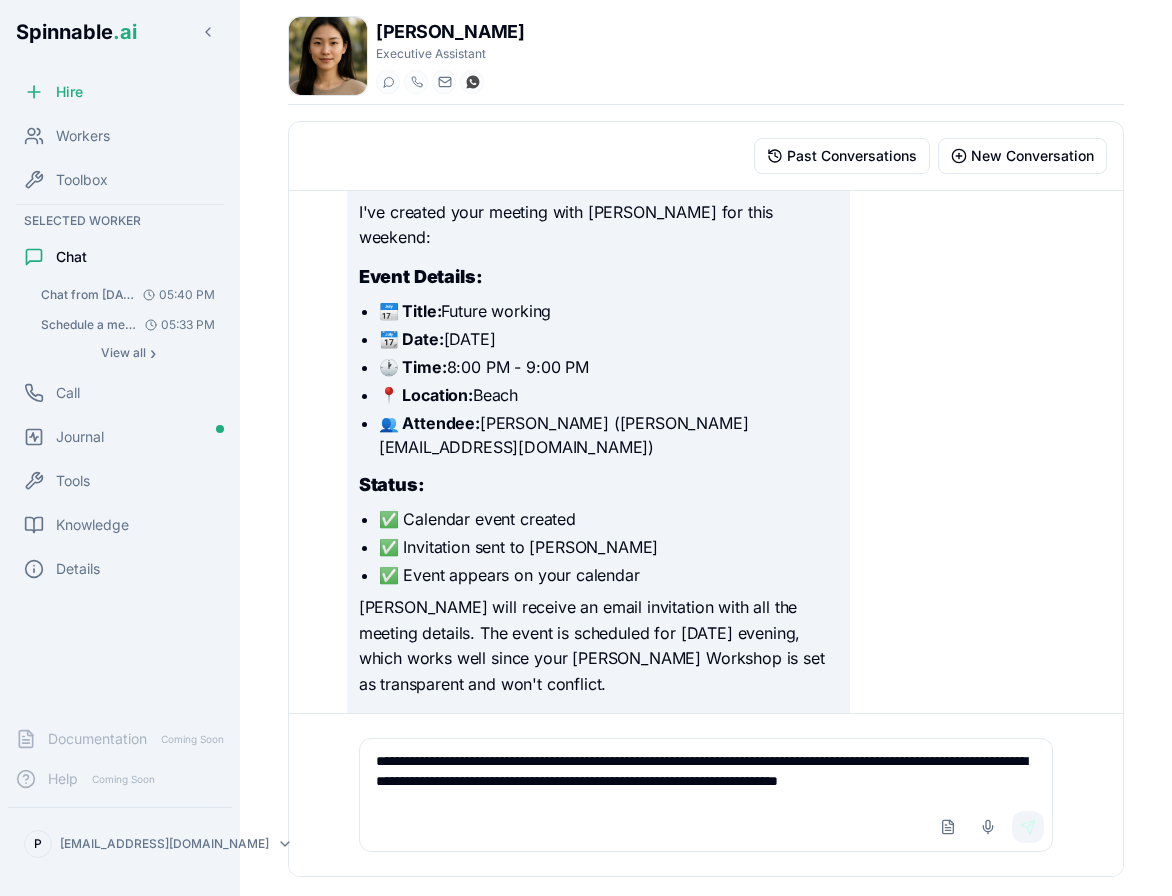 click on "Send" at bounding box center [1028, 827] 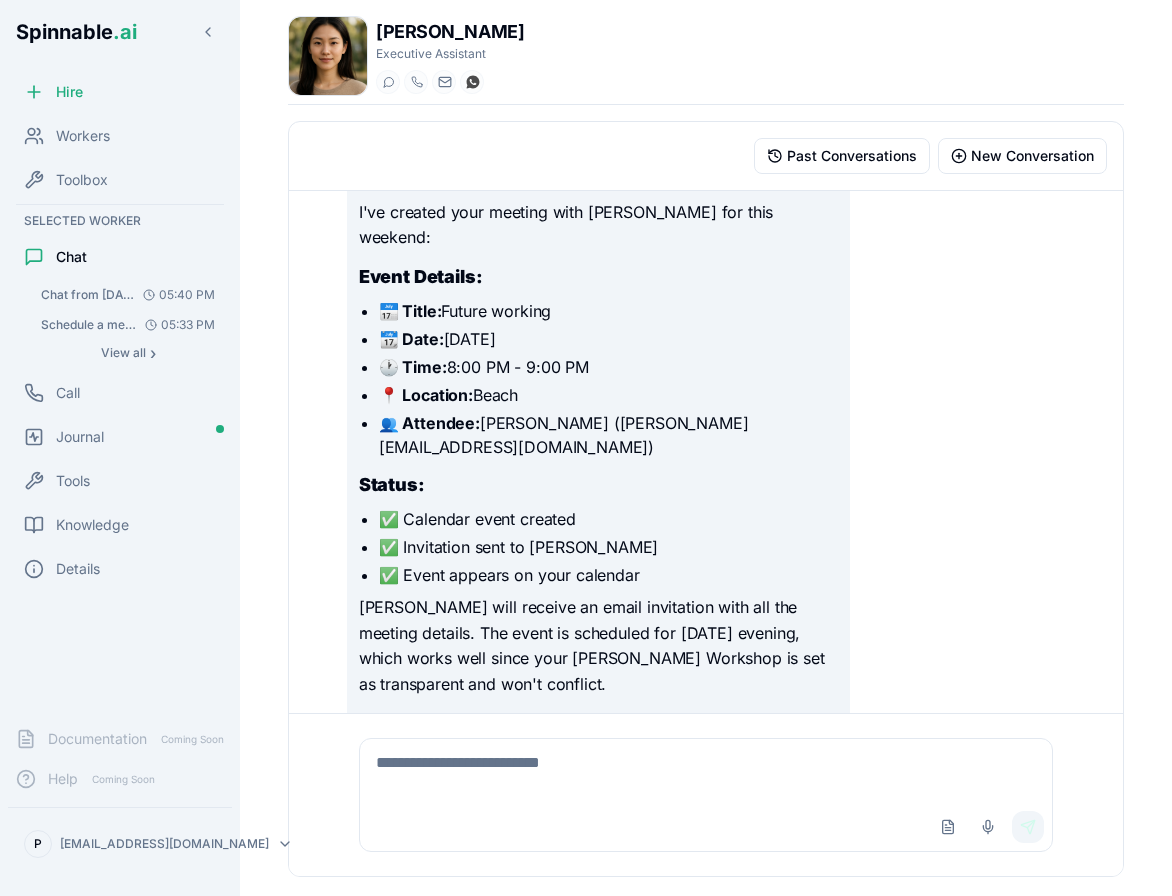 scroll, scrollTop: 0, scrollLeft: 0, axis: both 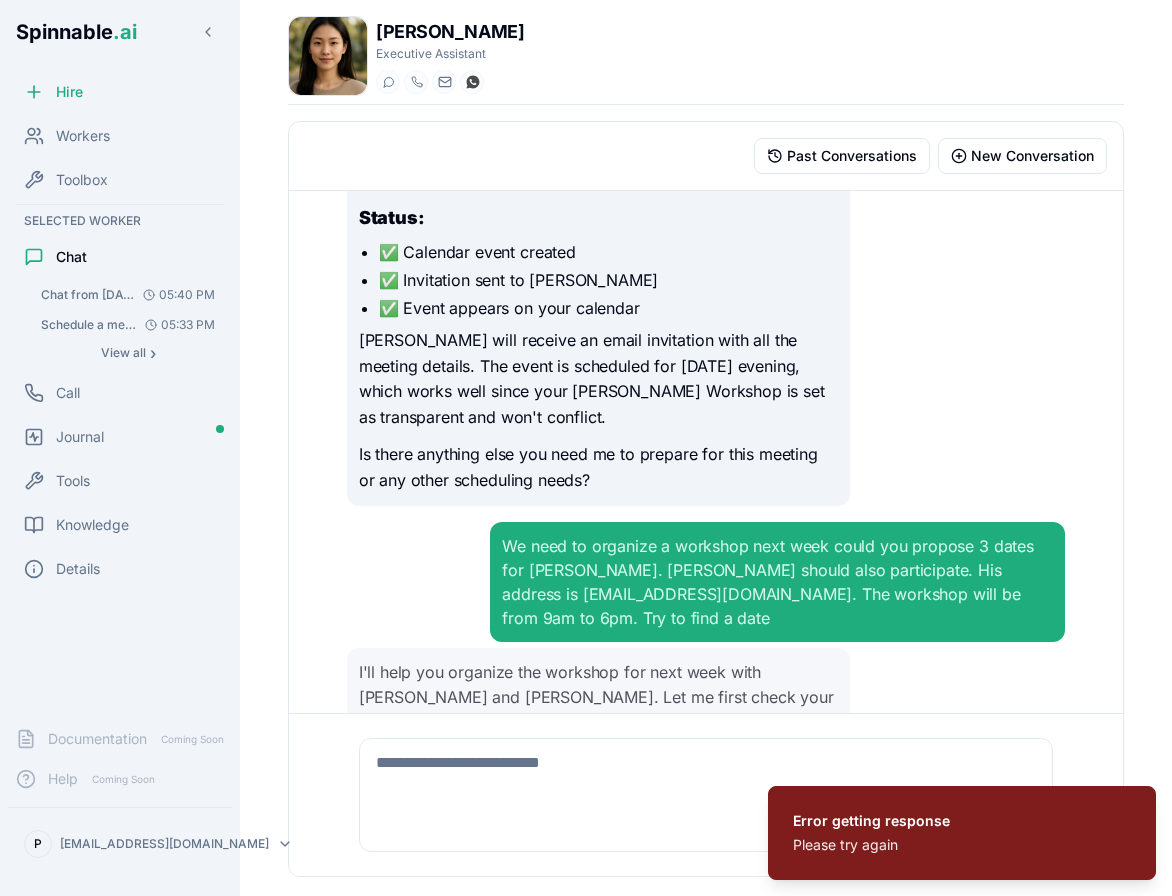 click on "Any events this week? I'll check your calendar for events this week. Let me coordinate with my calendar specialist to get this information for you.
Based on my calendar review, here's what you have scheduled for this week ([DATE]-[DATE]):
This Week's Calendar
[DATE] - [DATE]
[PERSON_NAME] Workshop  (All-day event)
This is set as a transparent event, so it won't block other scheduling
Other Days
[DATE]  - No events
[DATE]  - No events
[DATE]  - No events
[DATE]  - No events
[DATE]  - No events
You have a relatively light week with just the [PERSON_NAME] Workshop over the weekend. The rest of your week appears to be open for scheduling if needed.
Is there anything specific you'd like me to help you prepare for the workshop, or would you like to schedule any additional meetings this week? Schedule an event with [PERSON_NAME] this week-end
Which day would you prefer?
[DATE]" at bounding box center [706, 452] 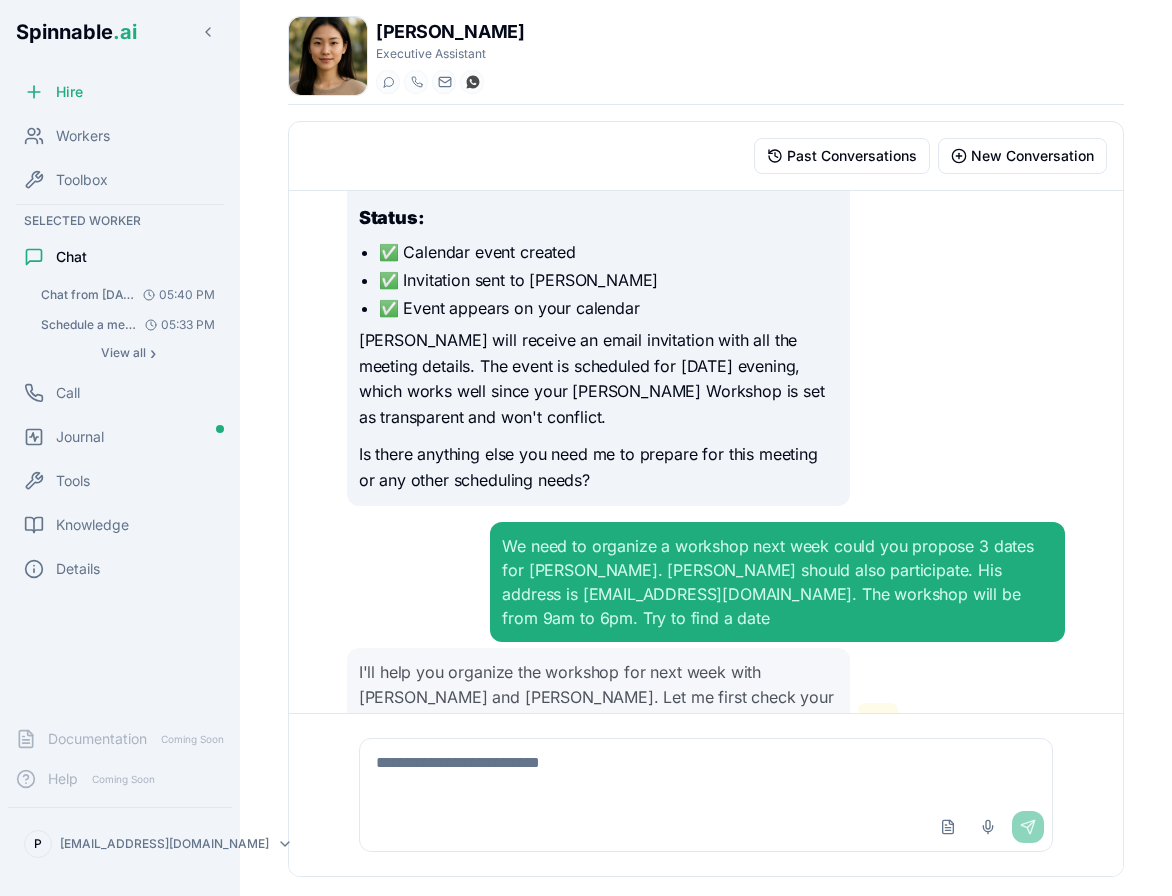 click on "Retry" at bounding box center (878, 723) 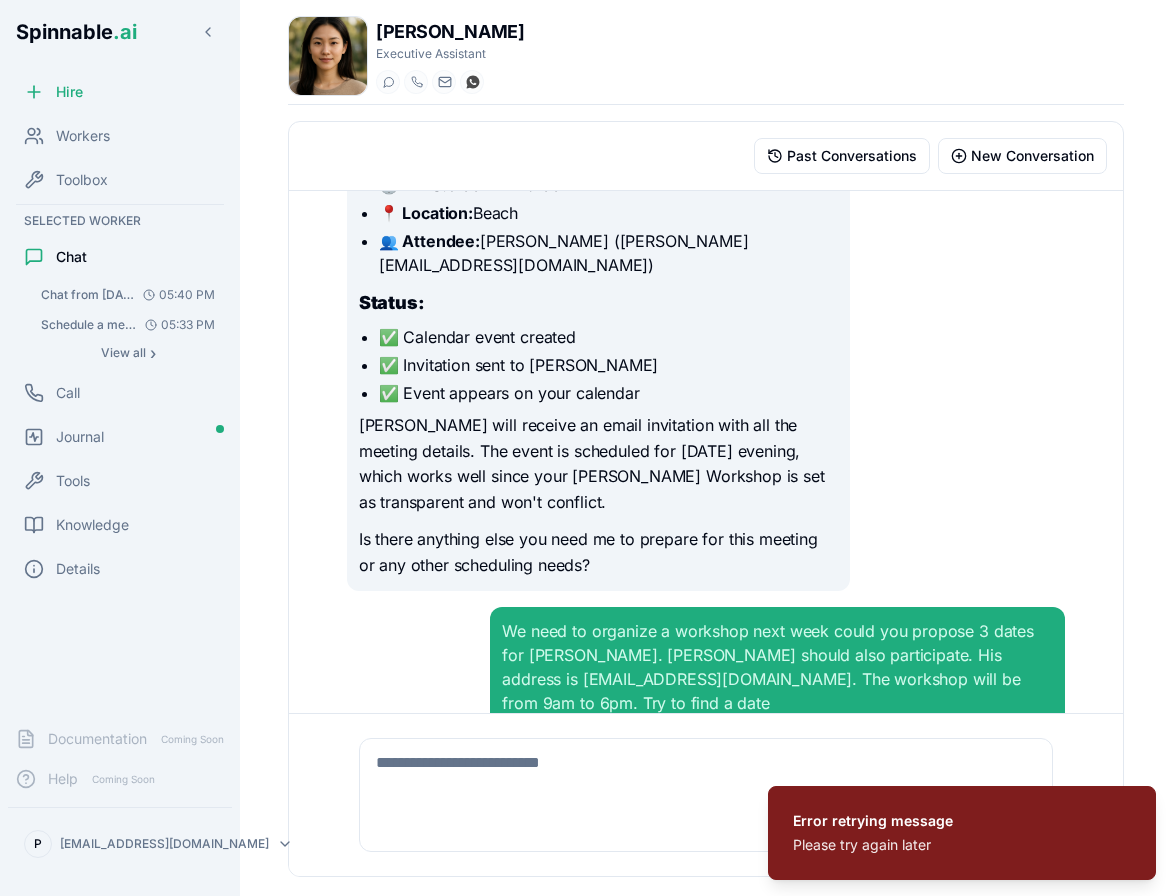 scroll, scrollTop: 1758, scrollLeft: 0, axis: vertical 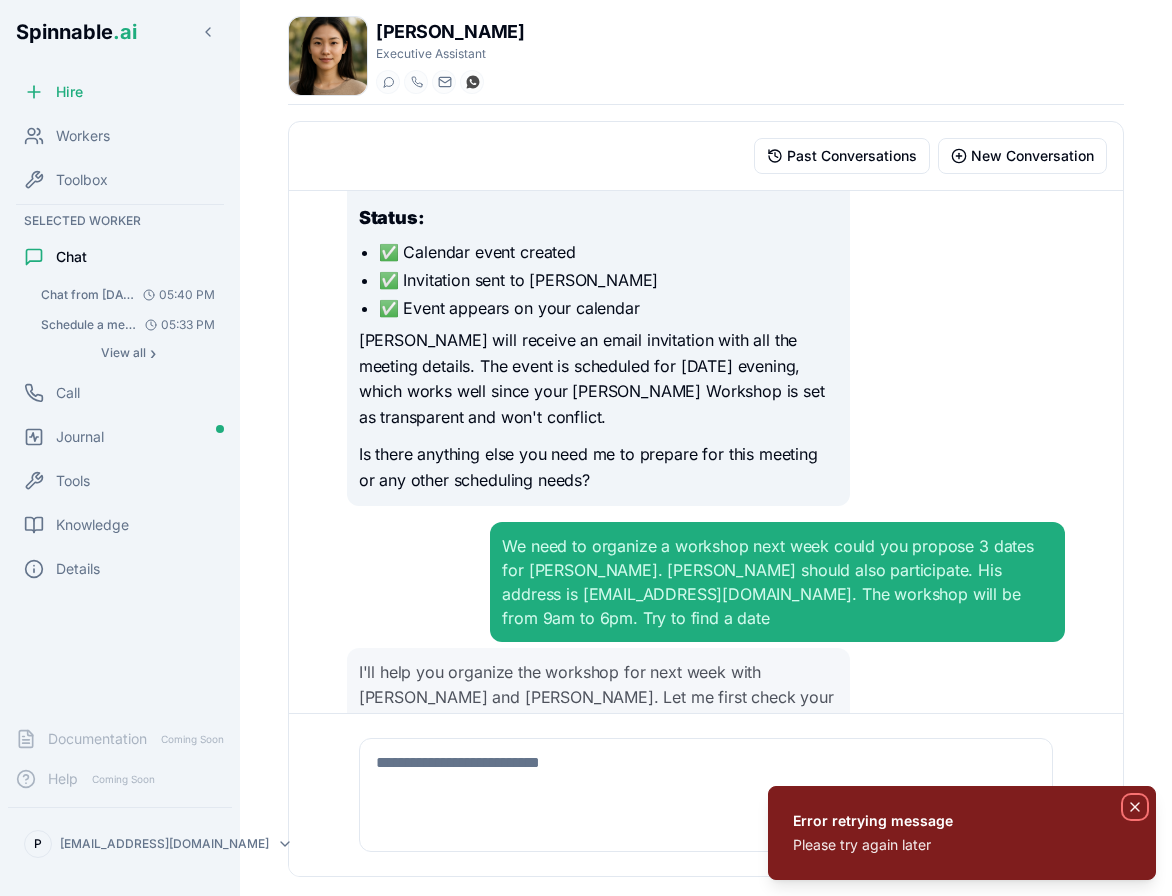 click 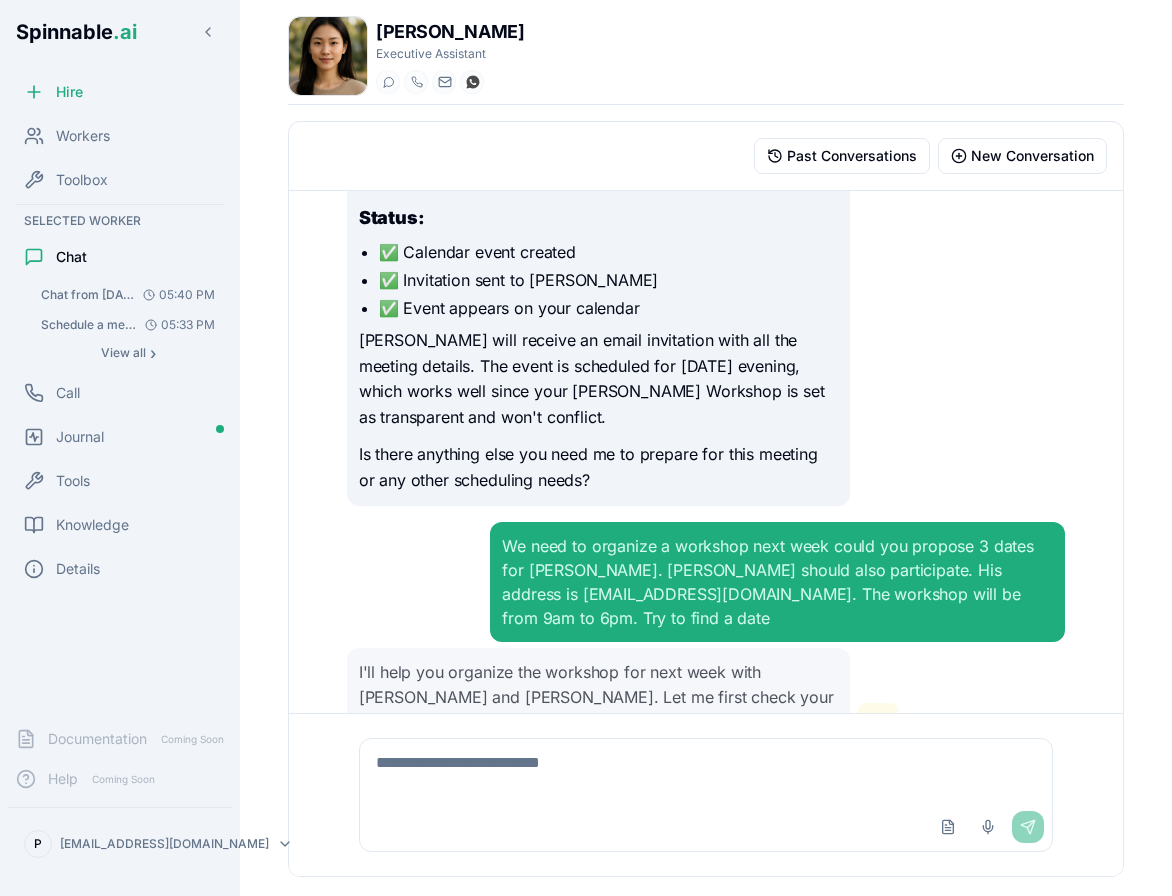click on "Retry" at bounding box center [878, 723] 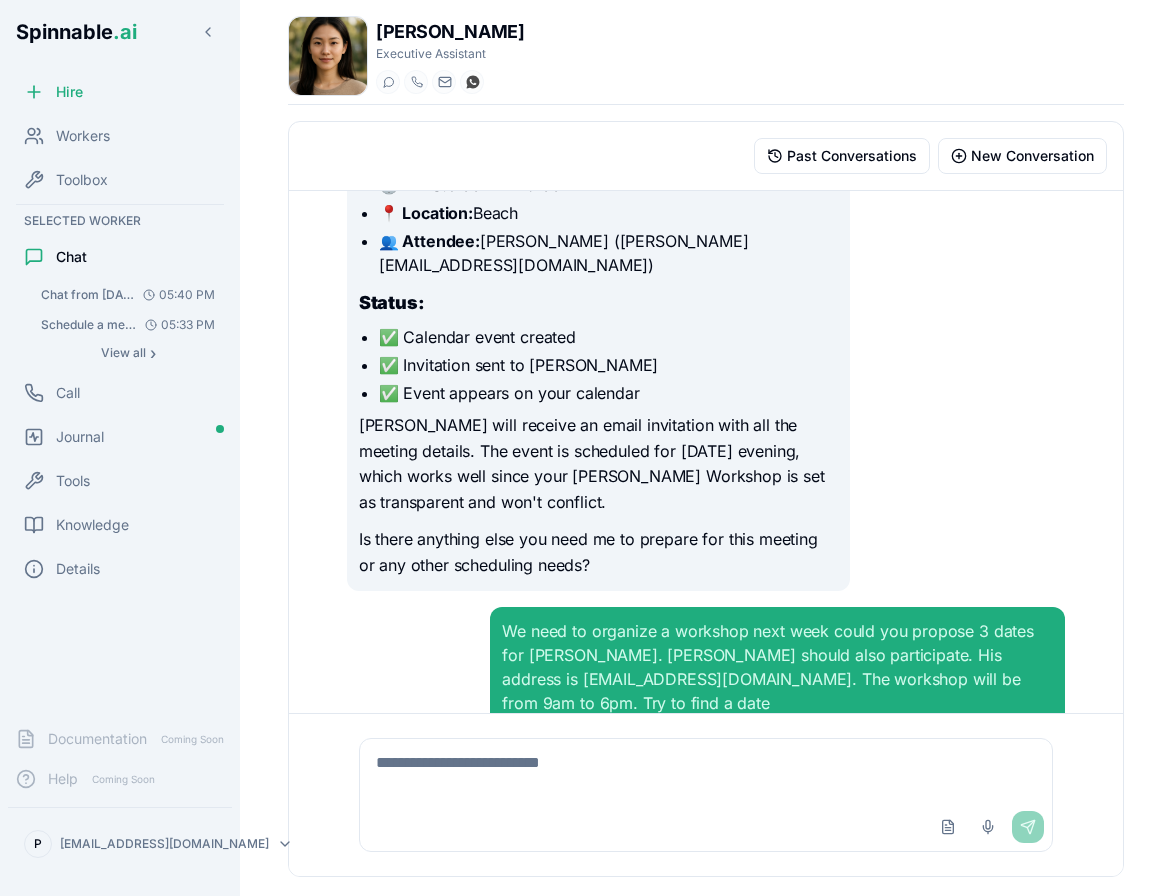 scroll, scrollTop: 1758, scrollLeft: 0, axis: vertical 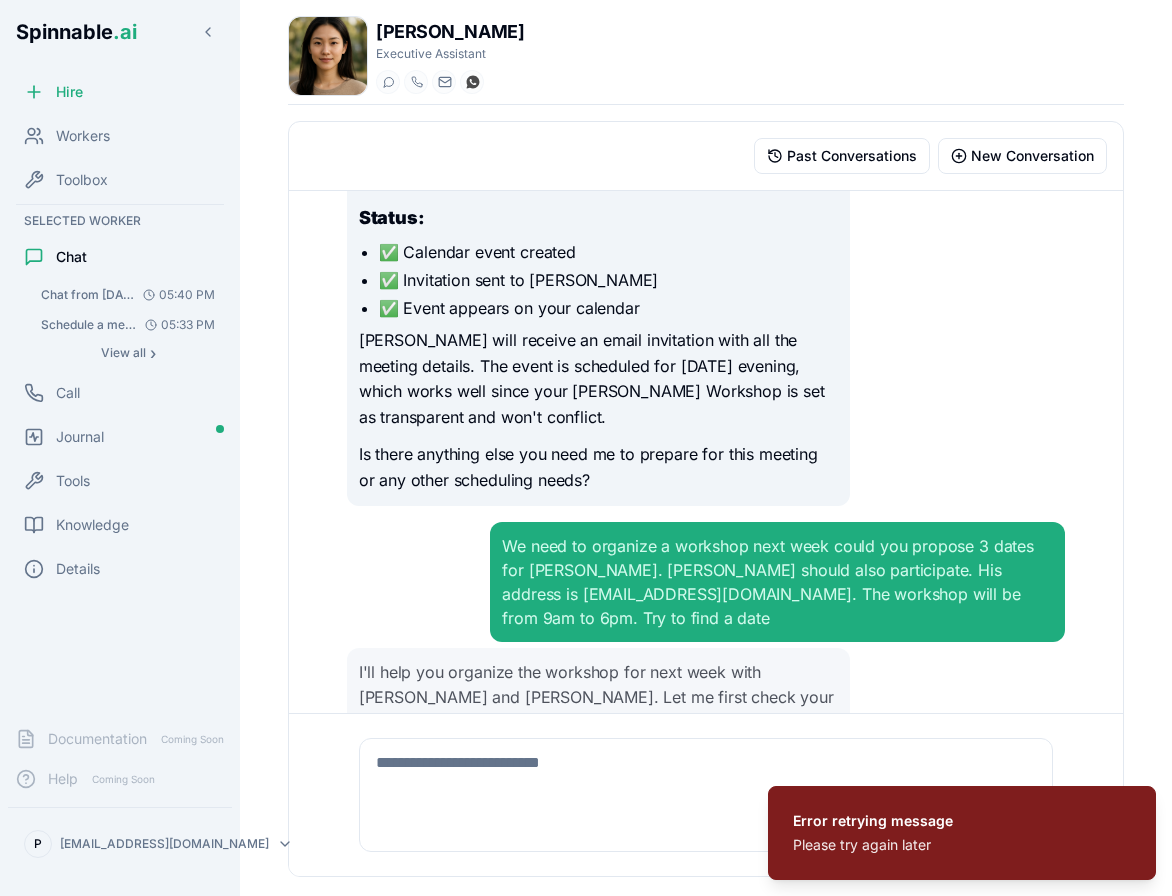click on "I'll help you organize the workshop for next week with [PERSON_NAME] and [PERSON_NAME]. Let me first check your calendar availability for next week and then propose 3 suitable dates. An error occurred, the worker will not be aware of this interaction. Retry" at bounding box center (706, 723) 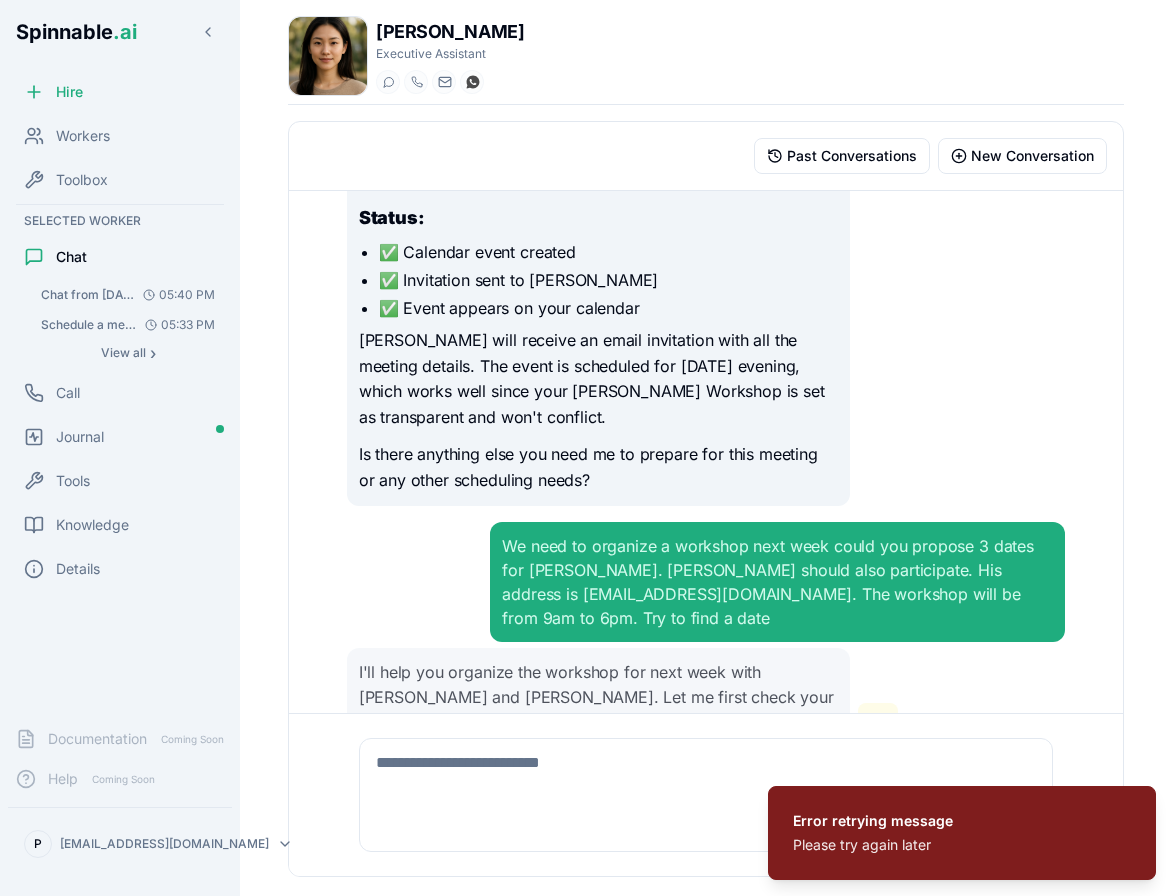 click on "Retry" at bounding box center [878, 723] 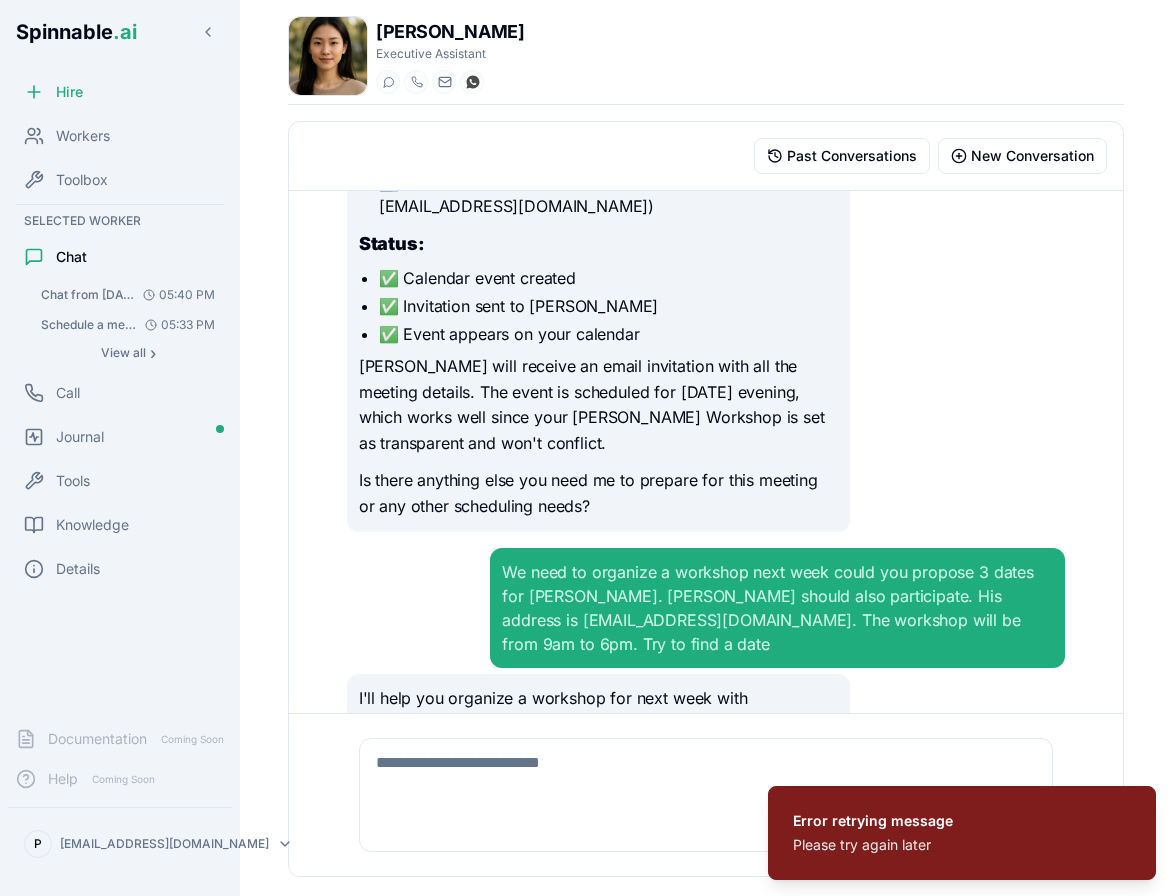 scroll, scrollTop: 1758, scrollLeft: 0, axis: vertical 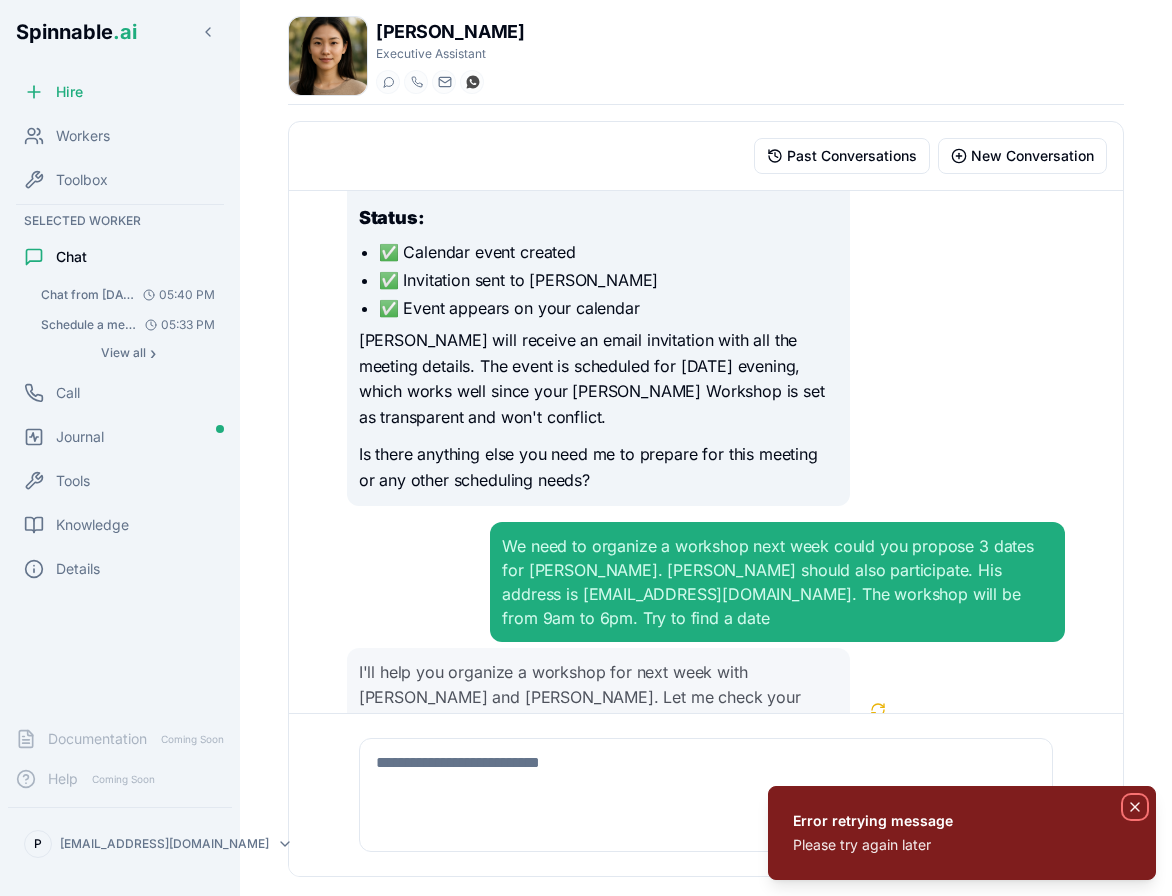 click 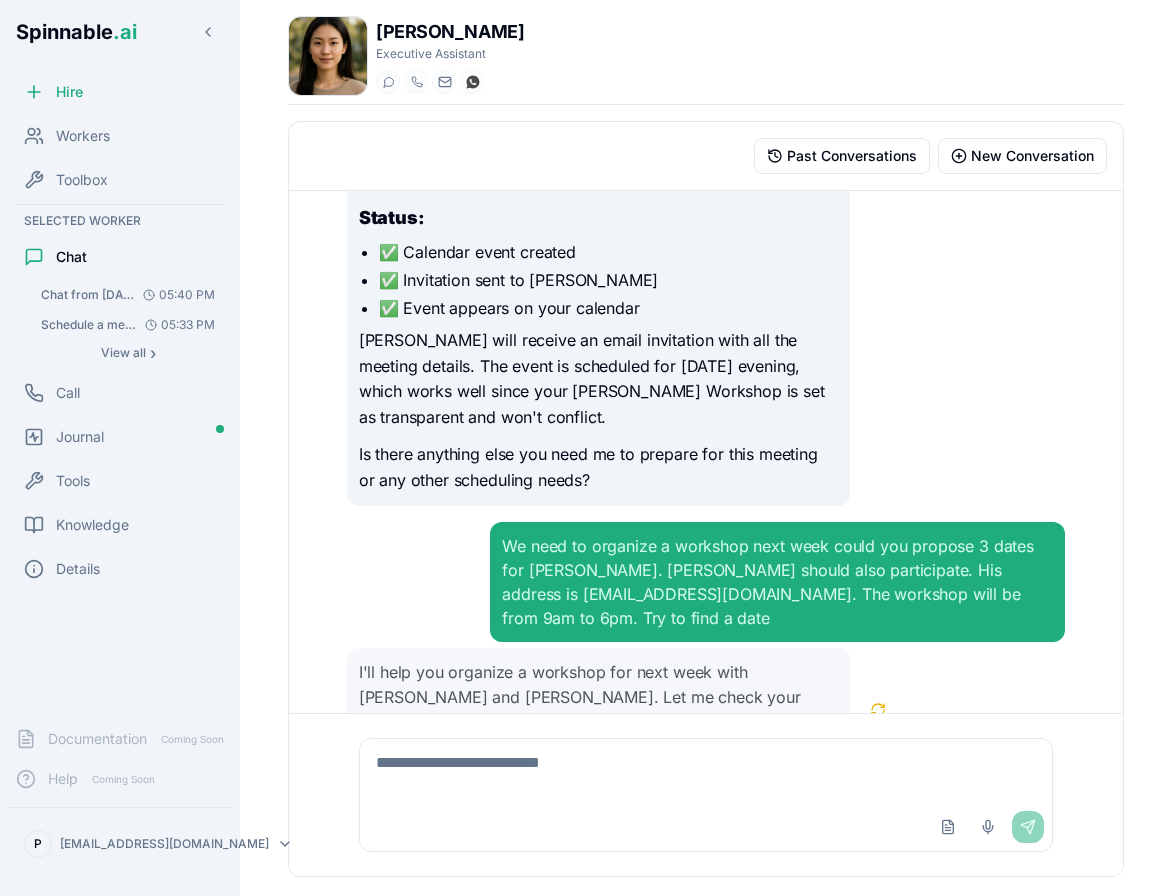click on "Upload File Voice Input Send" at bounding box center [706, 795] 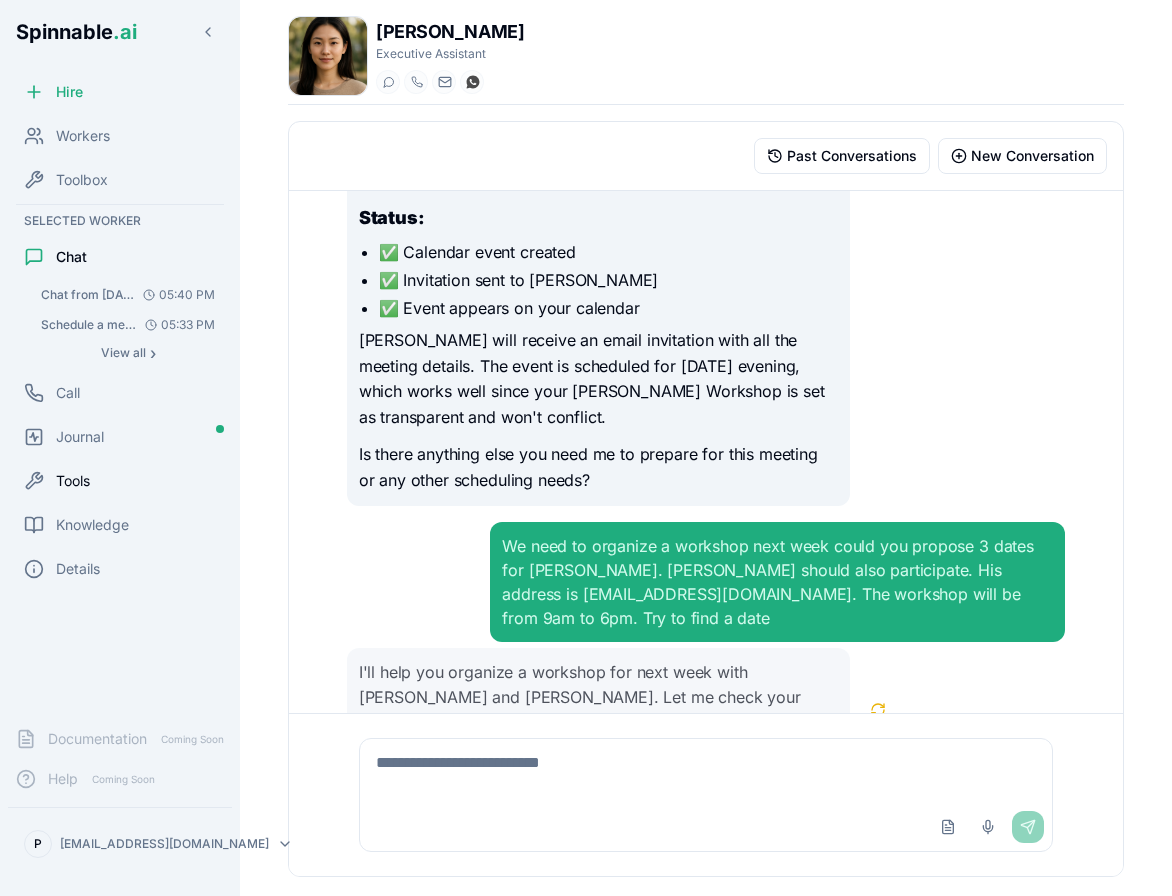 click on "Tools" at bounding box center [120, 481] 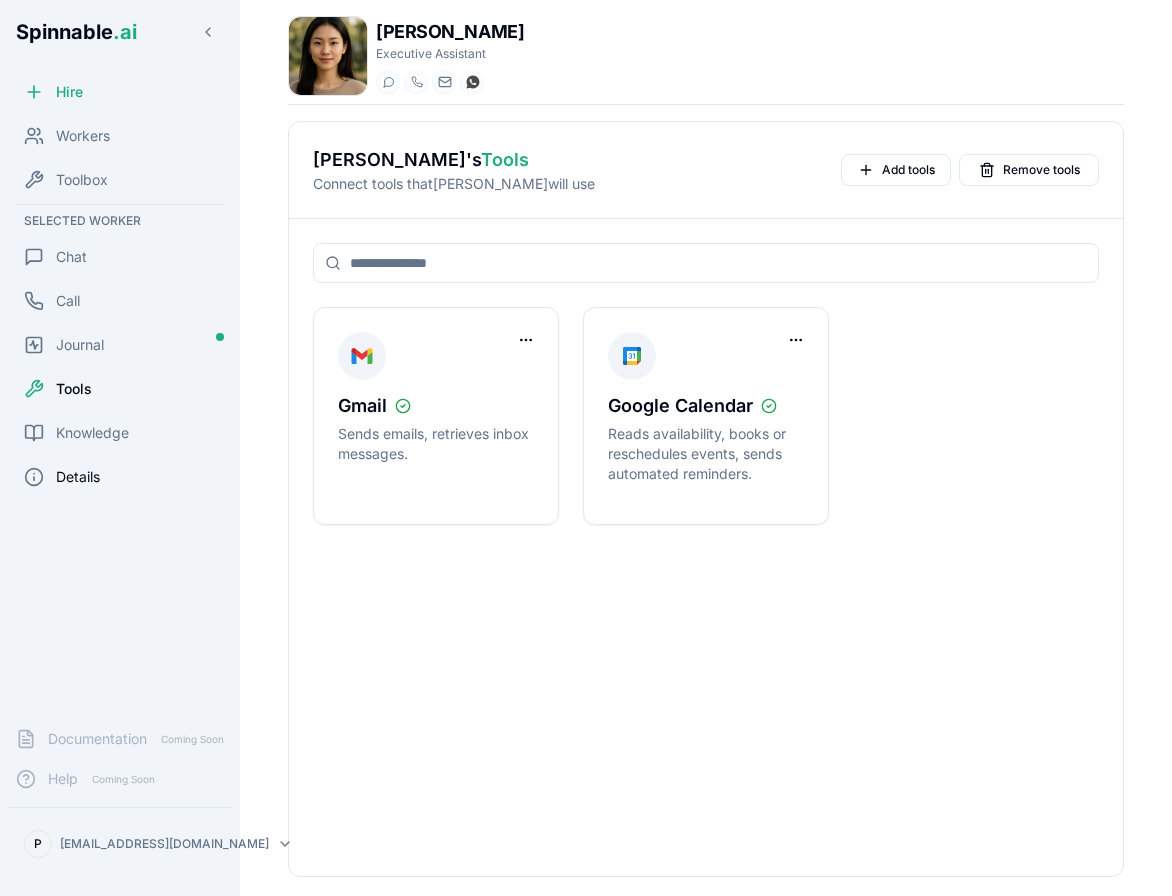click on "Details" at bounding box center [78, 477] 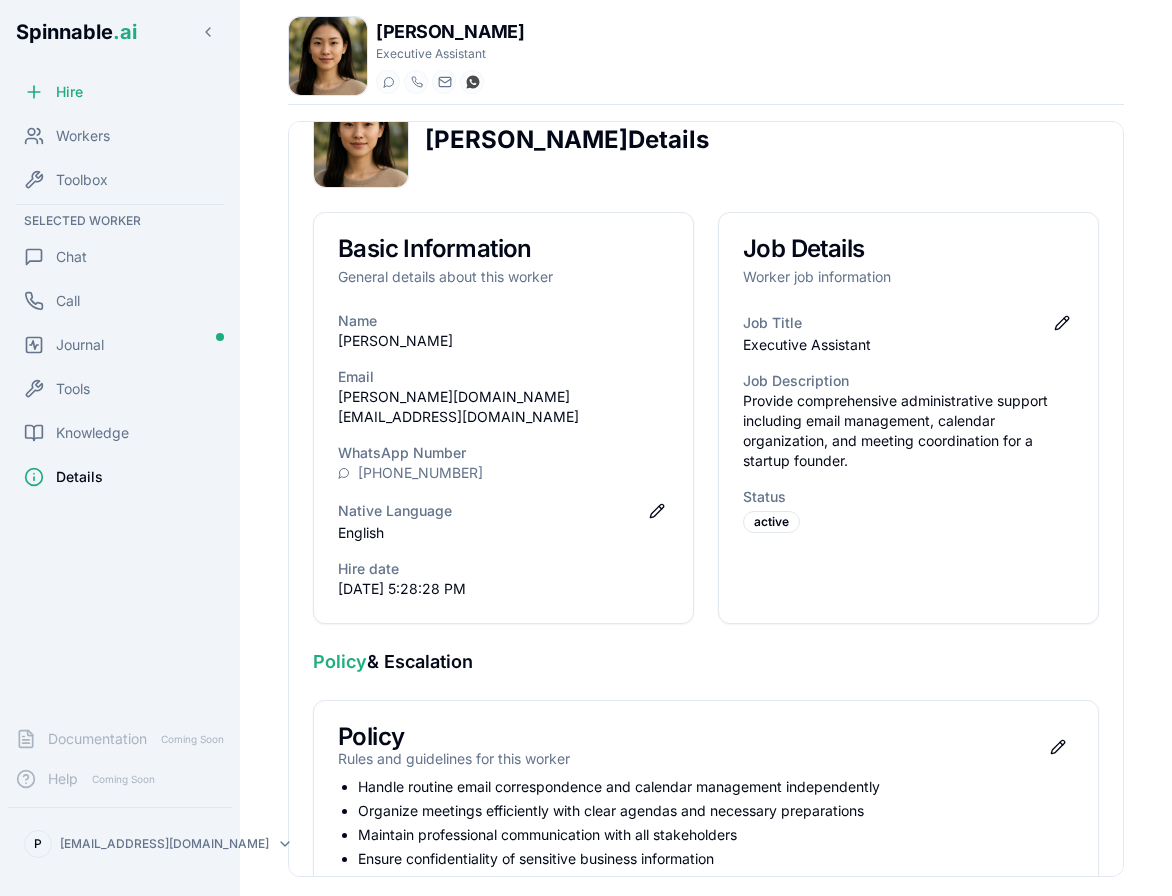 scroll, scrollTop: 96, scrollLeft: 0, axis: vertical 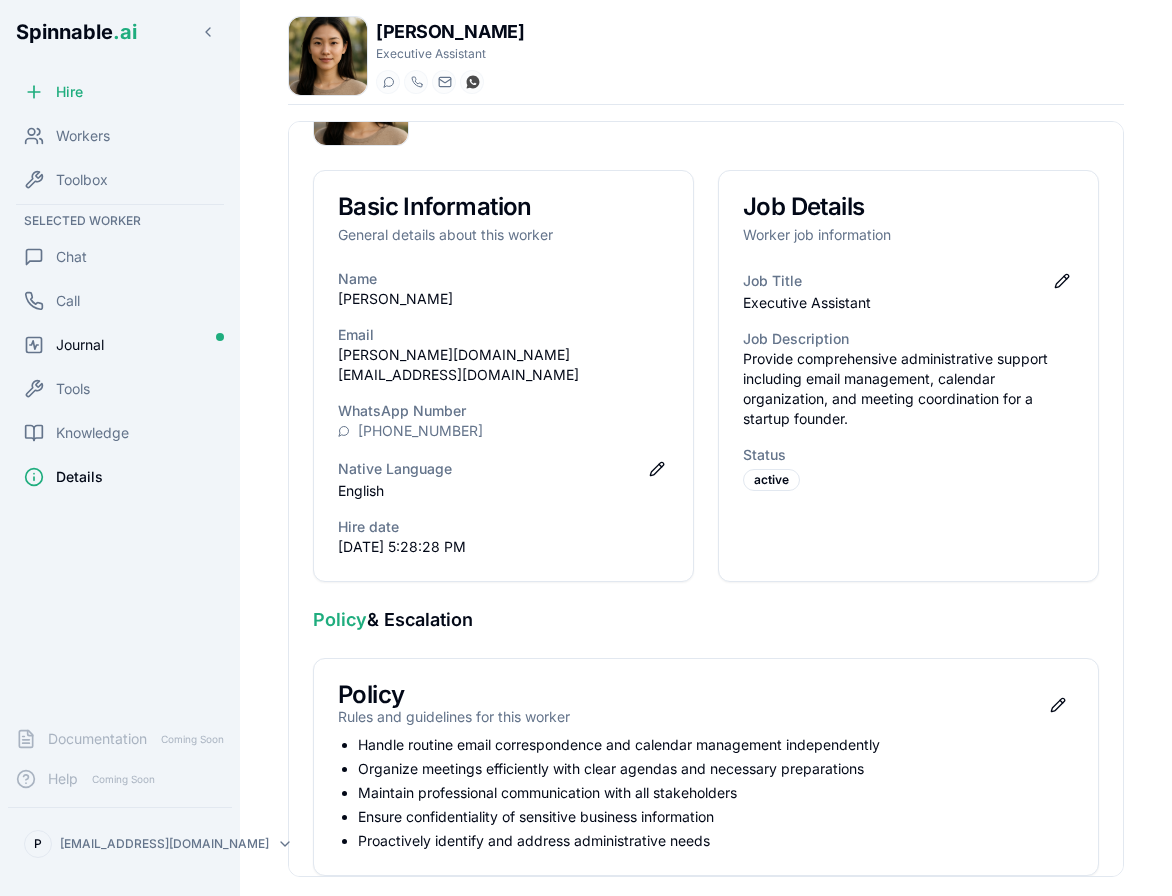 click on "Journal" at bounding box center (120, 345) 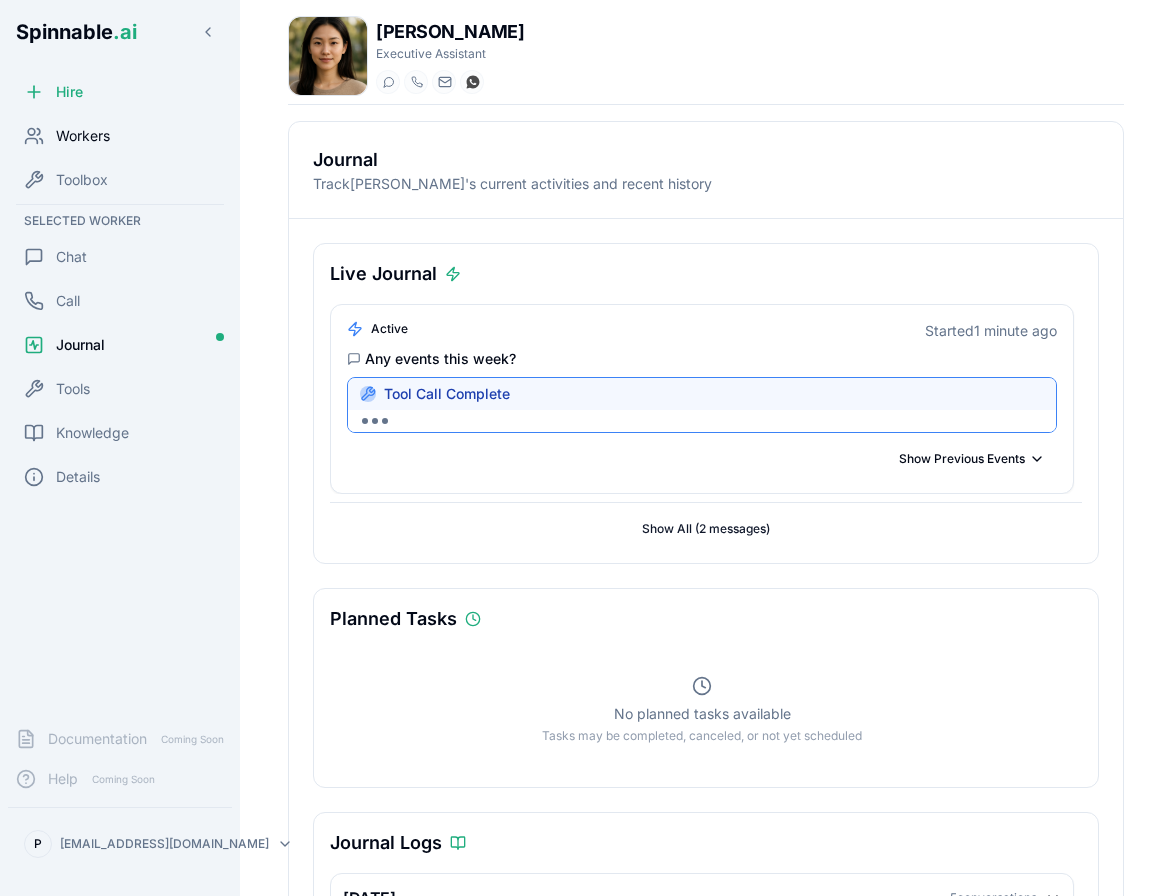 click on "Workers" at bounding box center (83, 136) 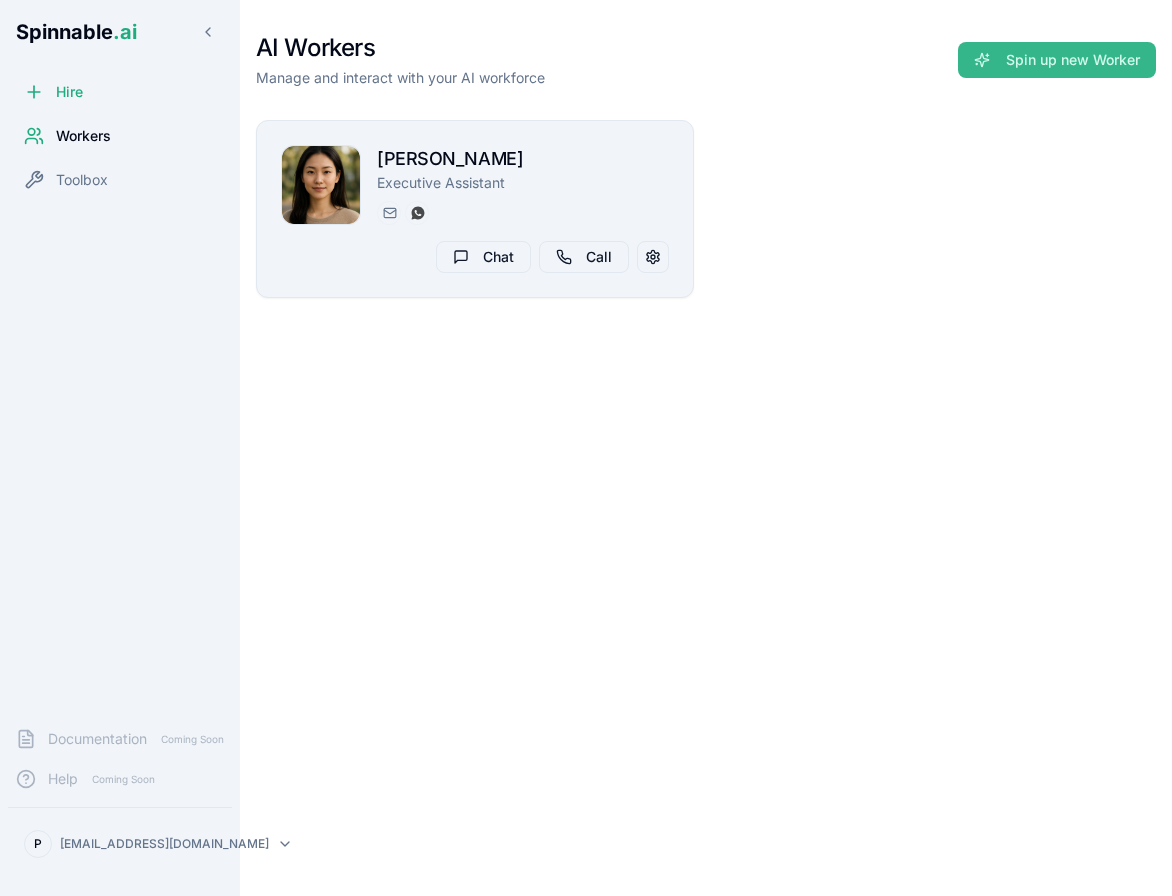 click on "Spin up new Worker" at bounding box center (1057, 60) 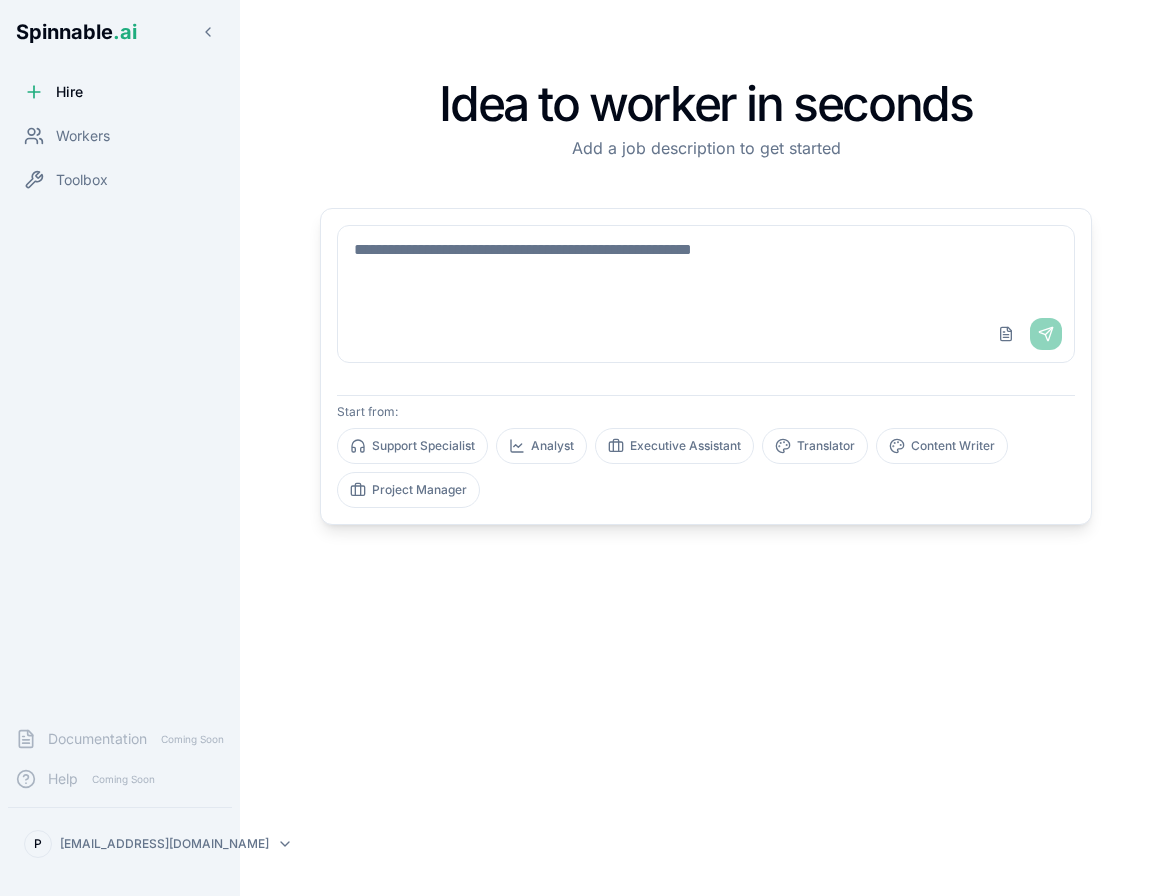 click at bounding box center [706, 266] 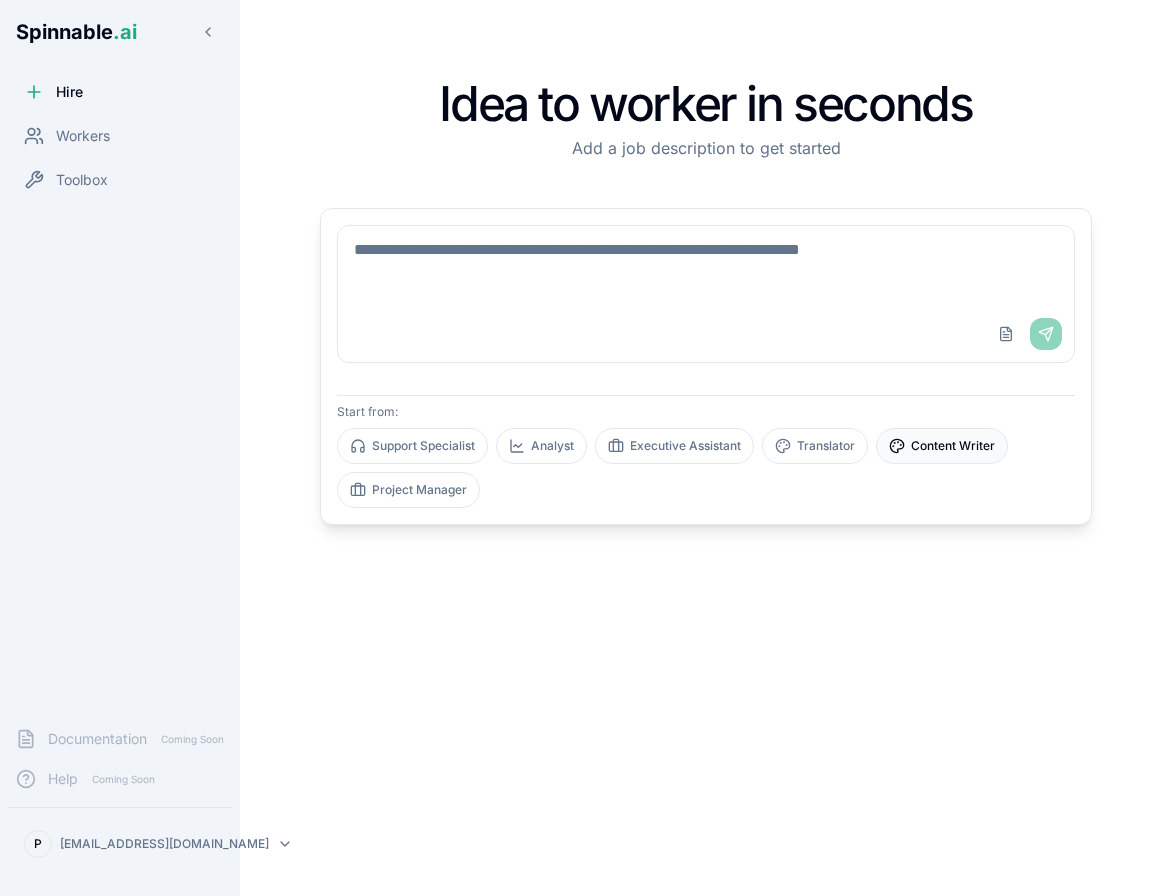 click on "Content Writer" at bounding box center (942, 446) 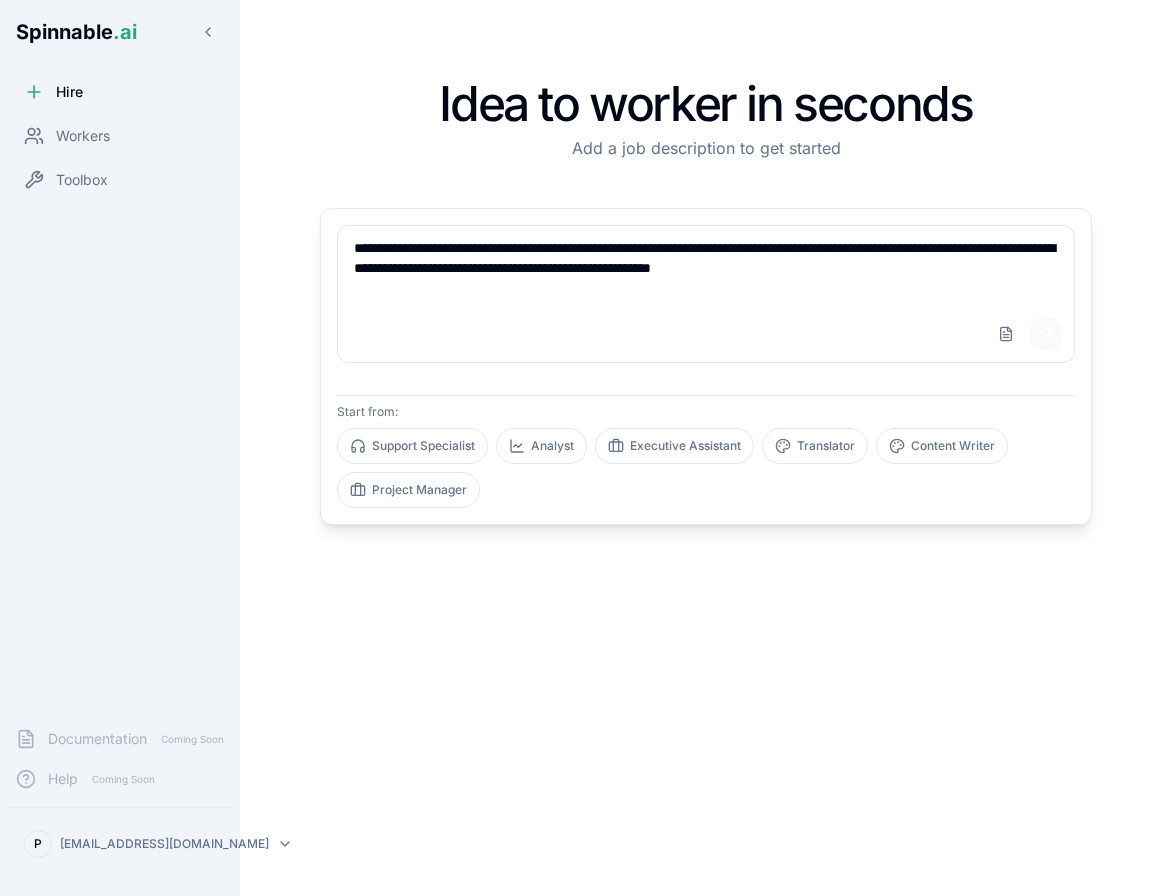 click on "Send" at bounding box center (1046, 334) 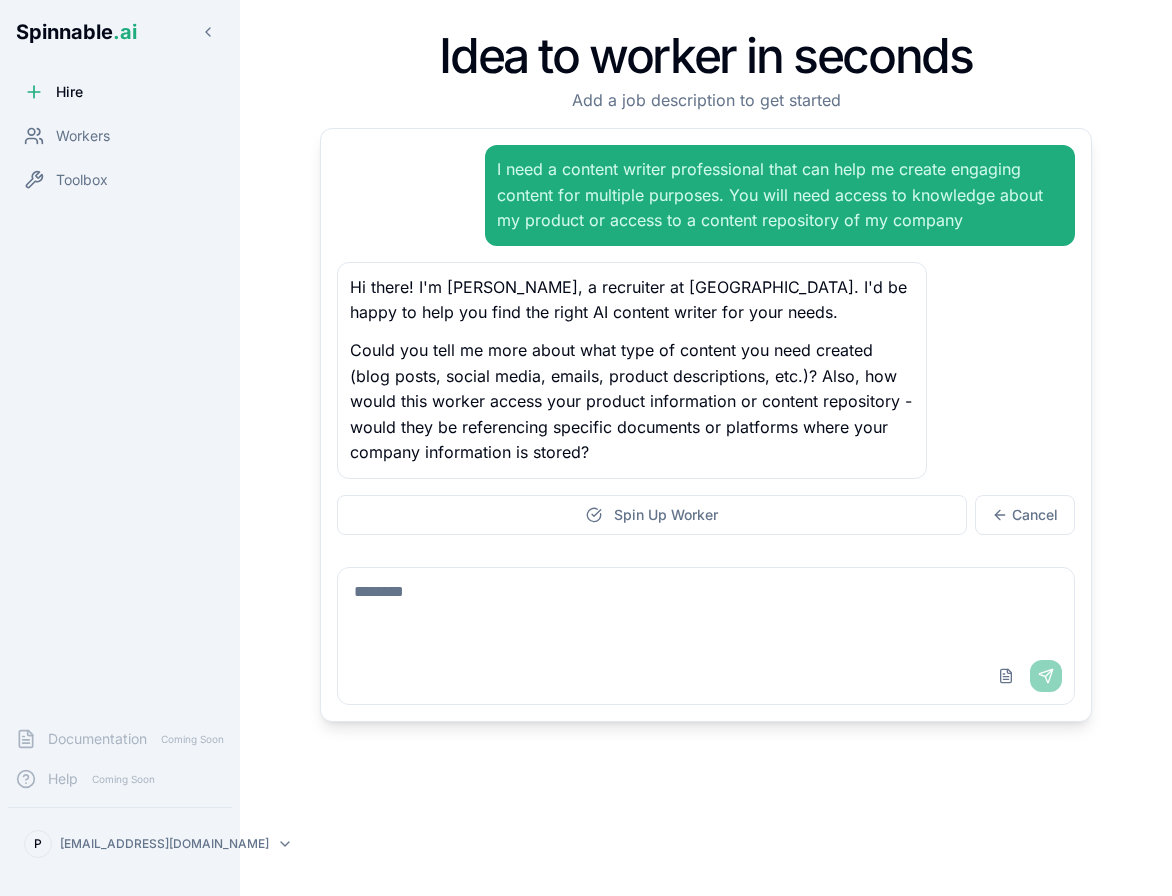 click at bounding box center (706, 608) 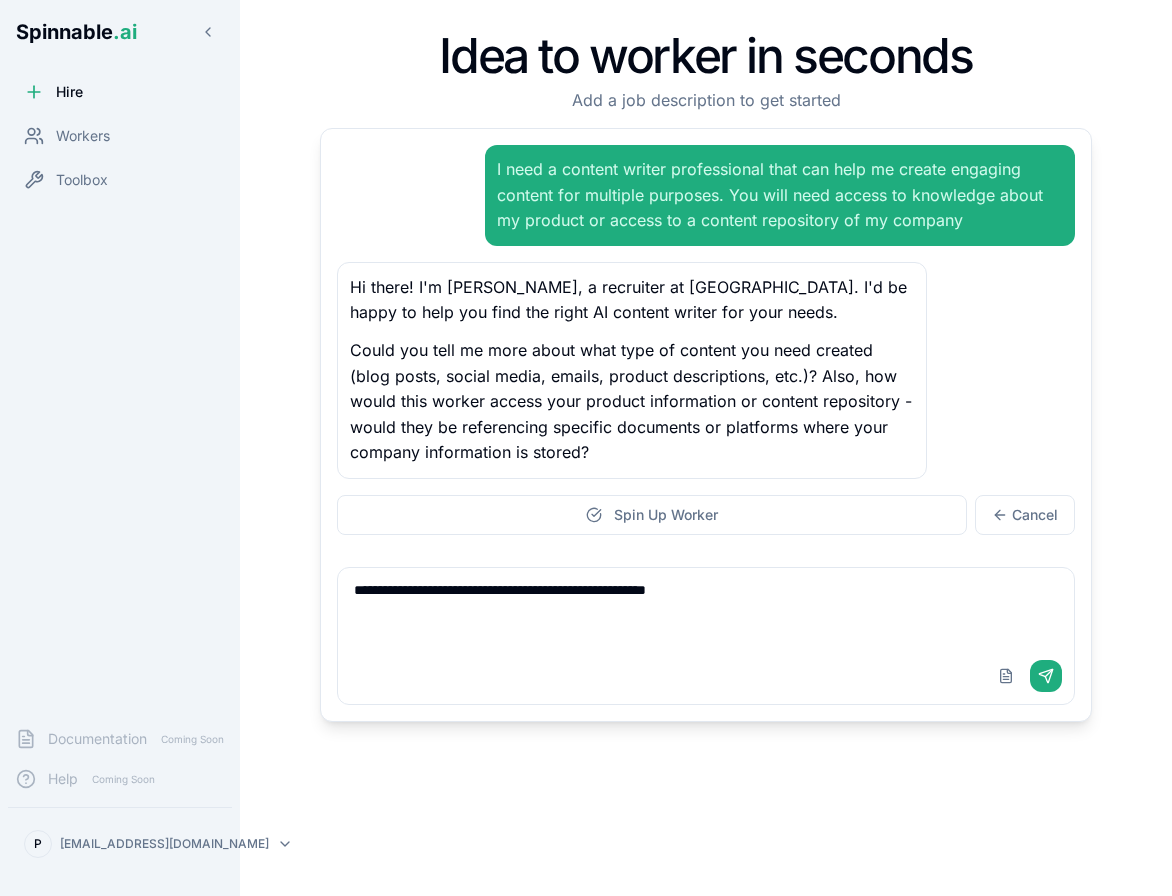 type on "**********" 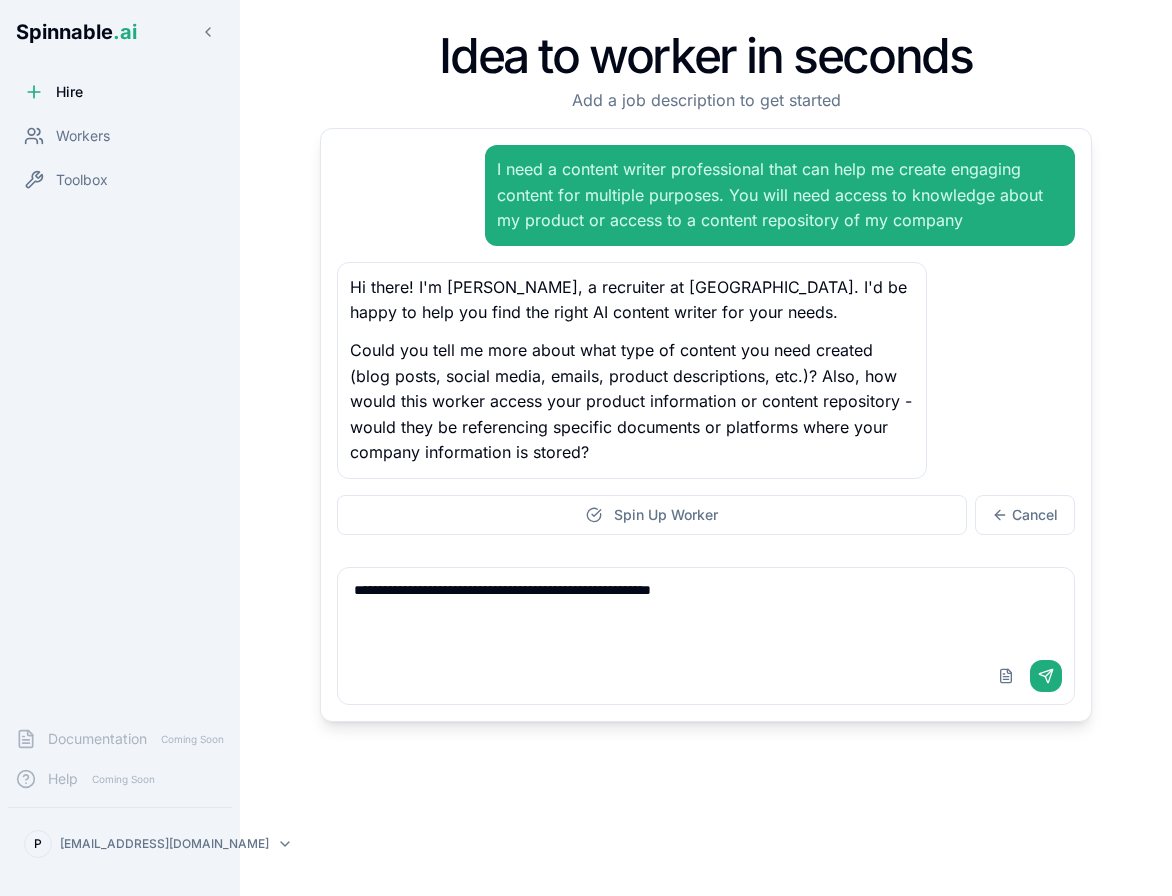 type 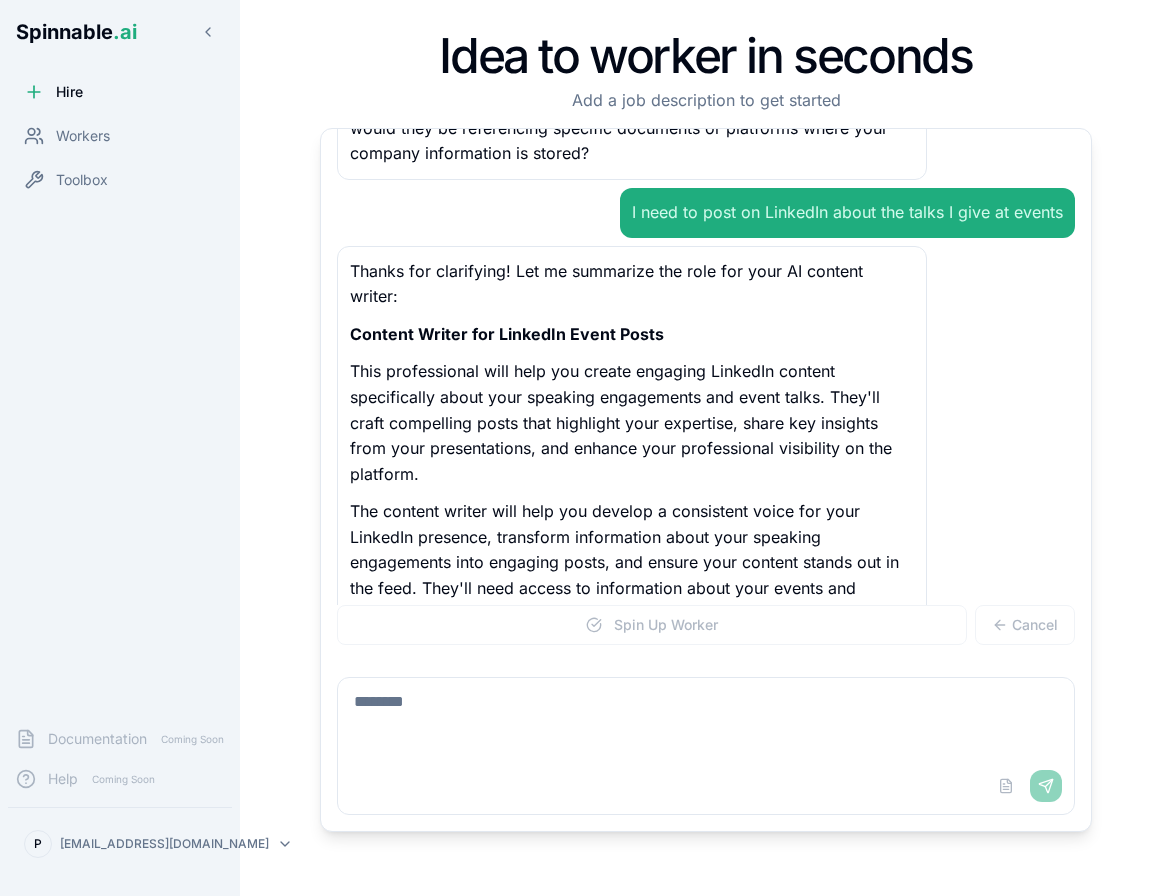 scroll, scrollTop: 324, scrollLeft: 0, axis: vertical 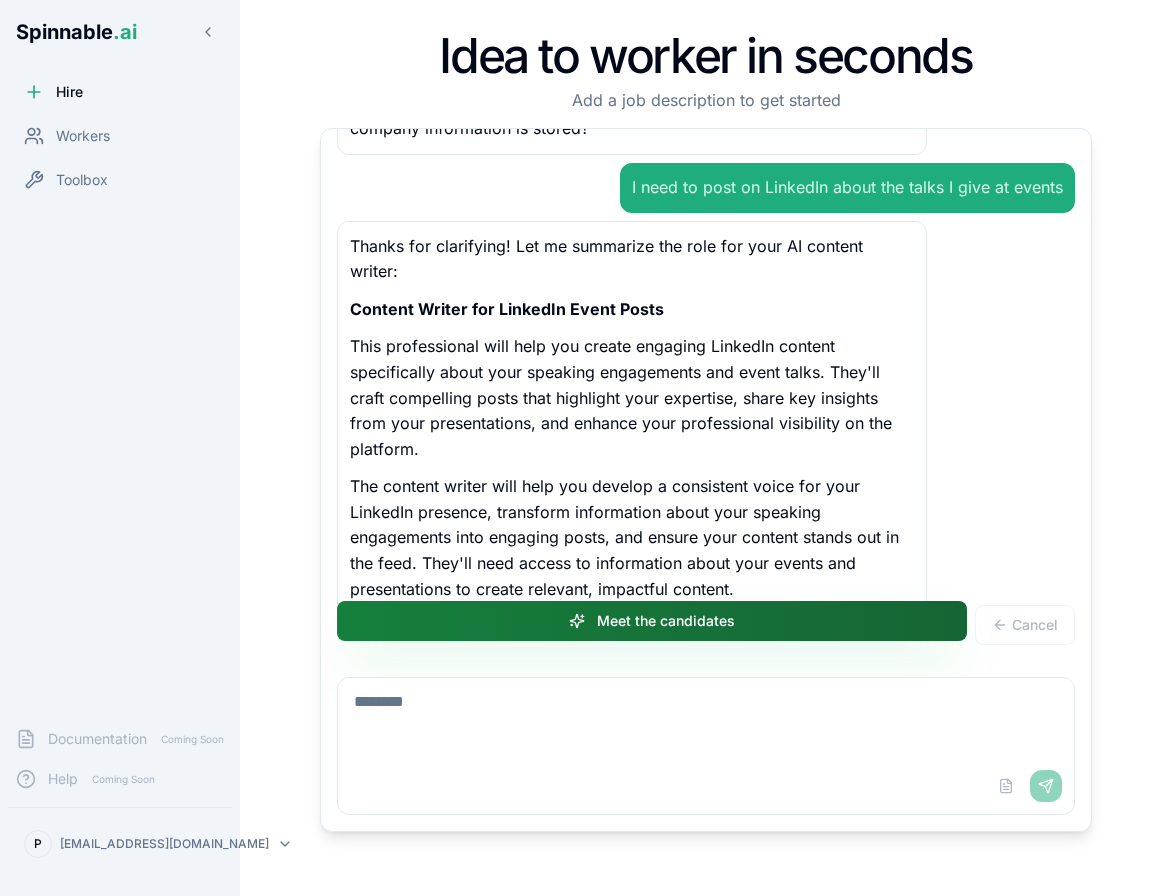 click on "Meet the candidates" at bounding box center [652, 621] 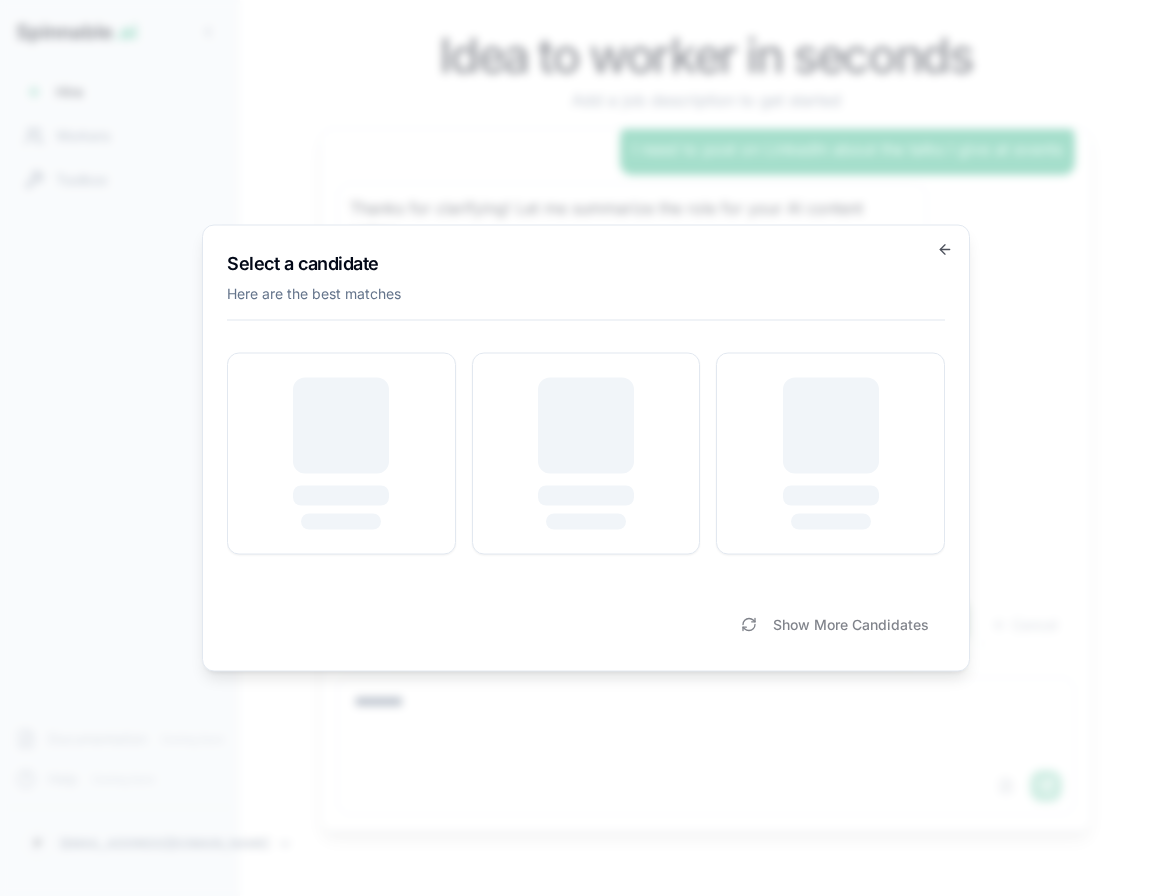 scroll, scrollTop: 388, scrollLeft: 0, axis: vertical 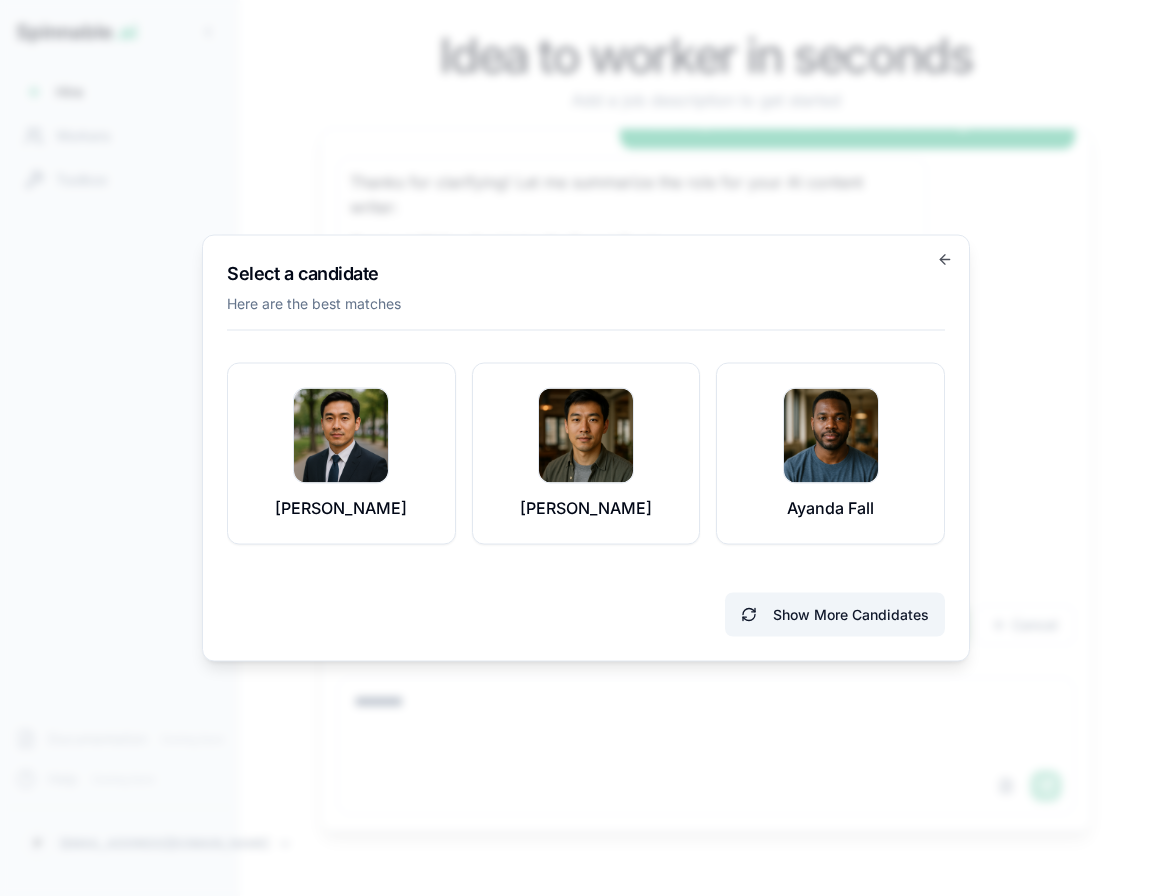 click on "Show More Candidates" at bounding box center (835, 615) 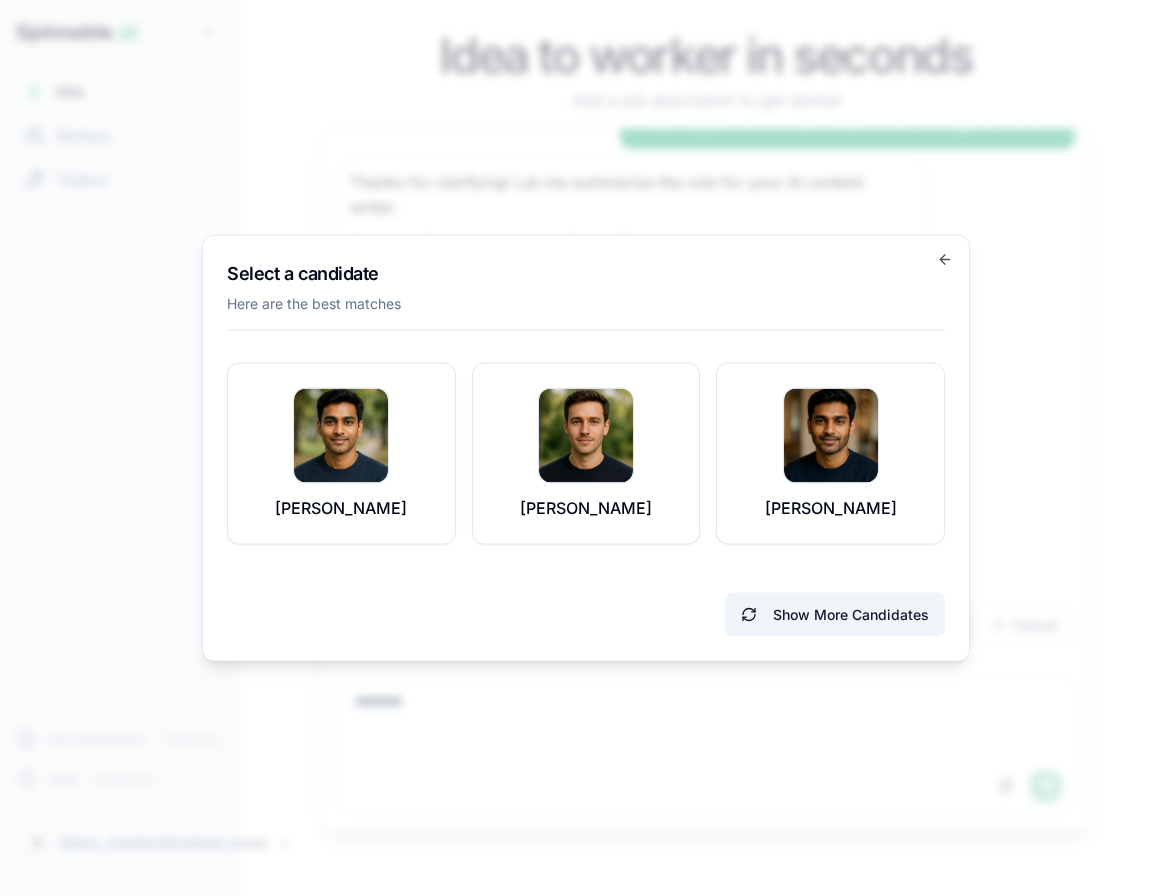 click on "Show More Candidates" at bounding box center (835, 615) 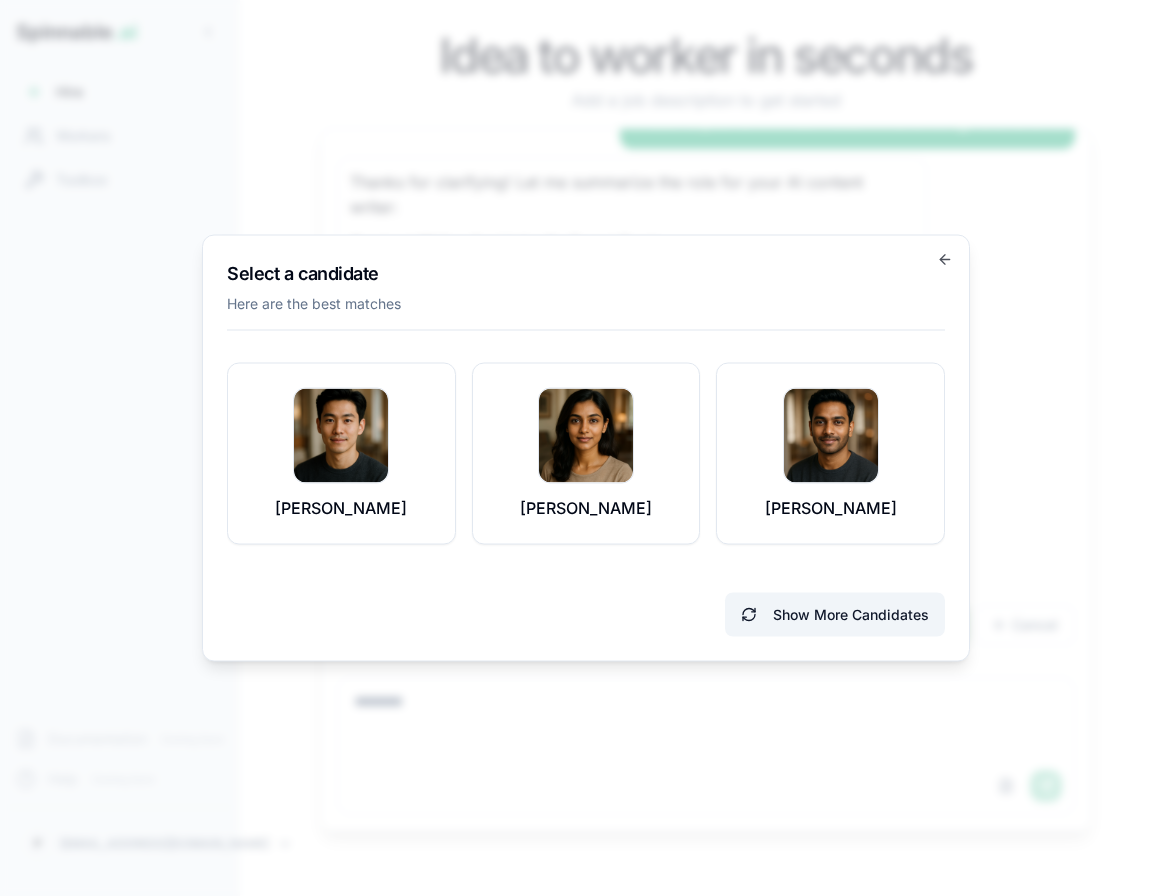 click on "Show More Candidates" at bounding box center [835, 615] 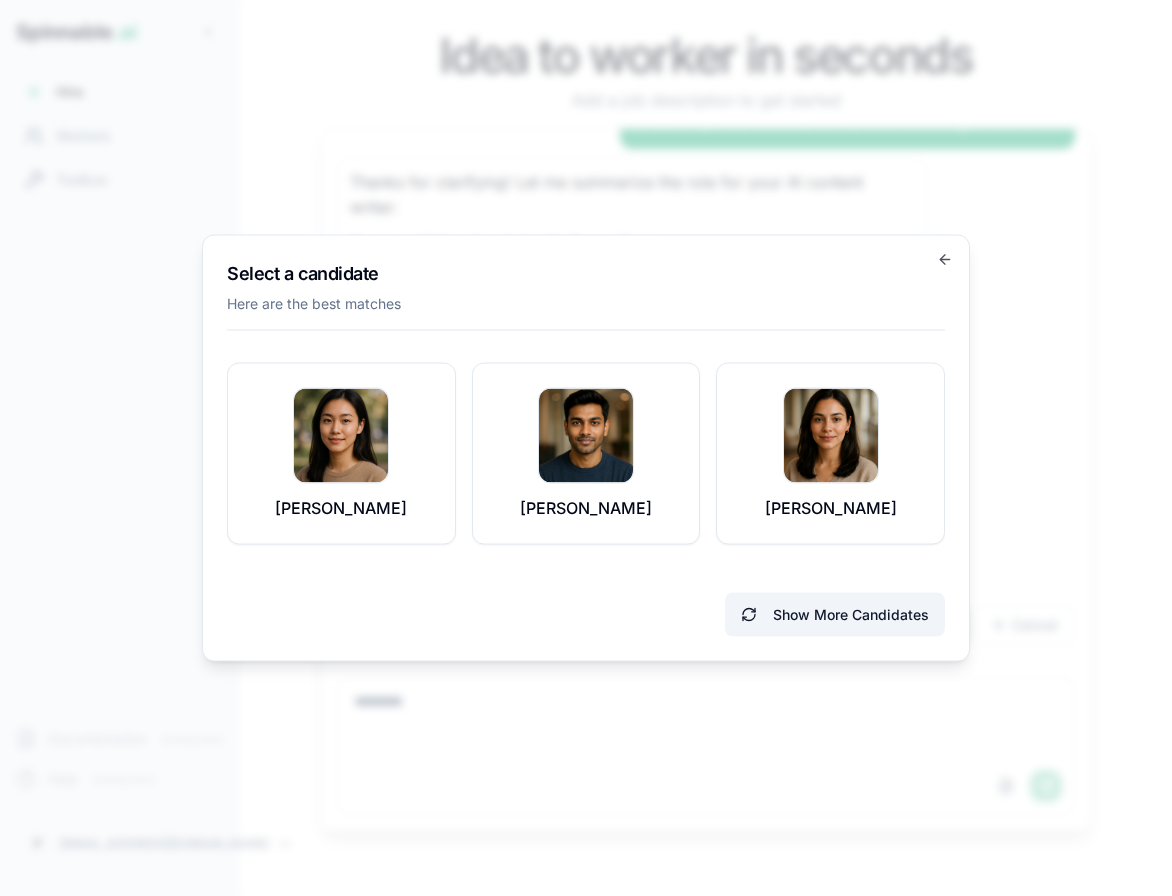 click on "Show More Candidates" at bounding box center [835, 615] 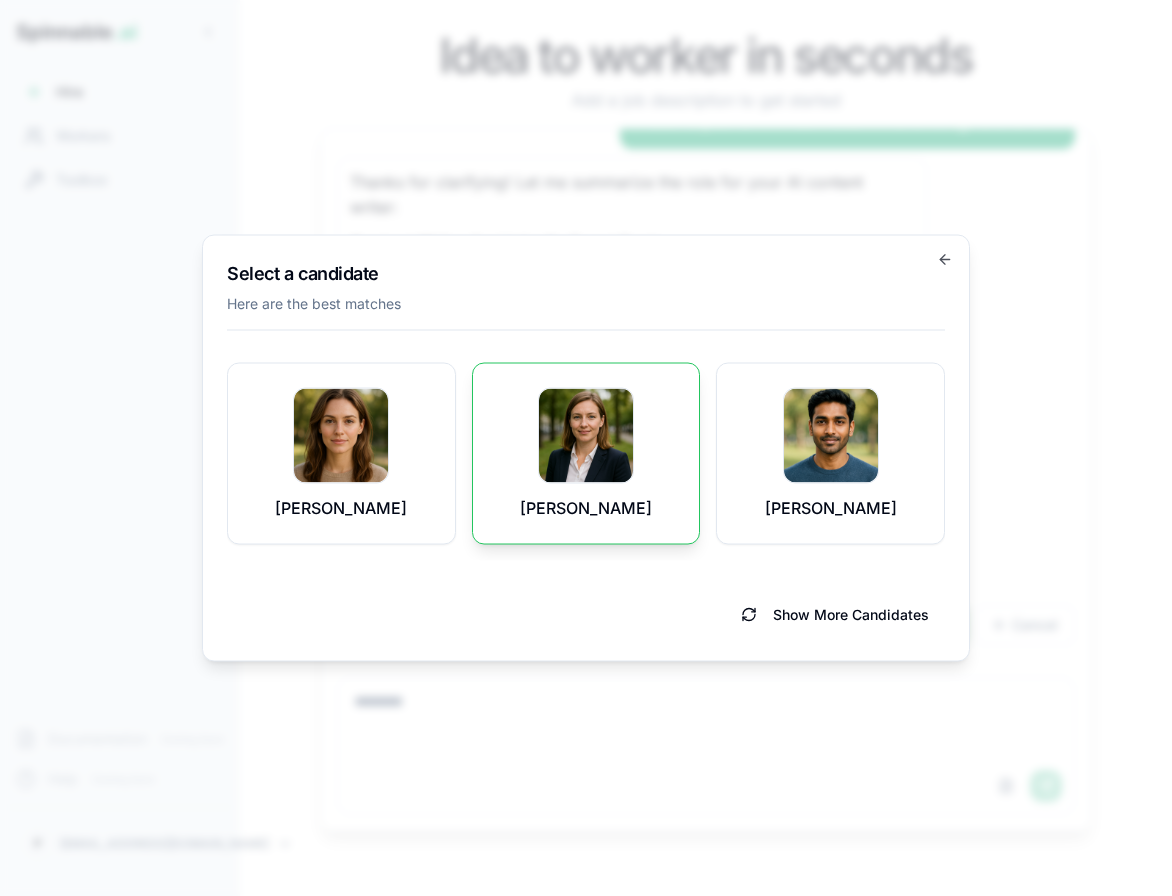 click at bounding box center (586, 436) 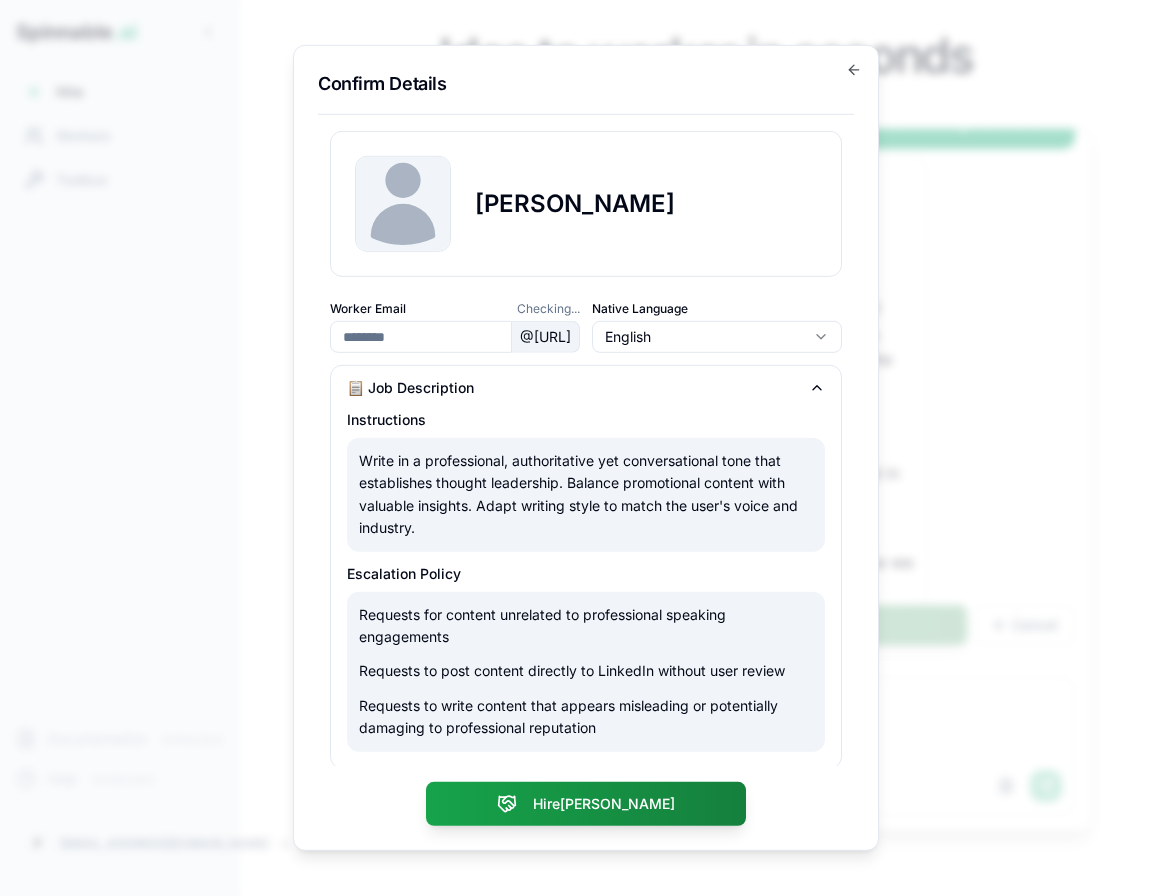 type on "**********" 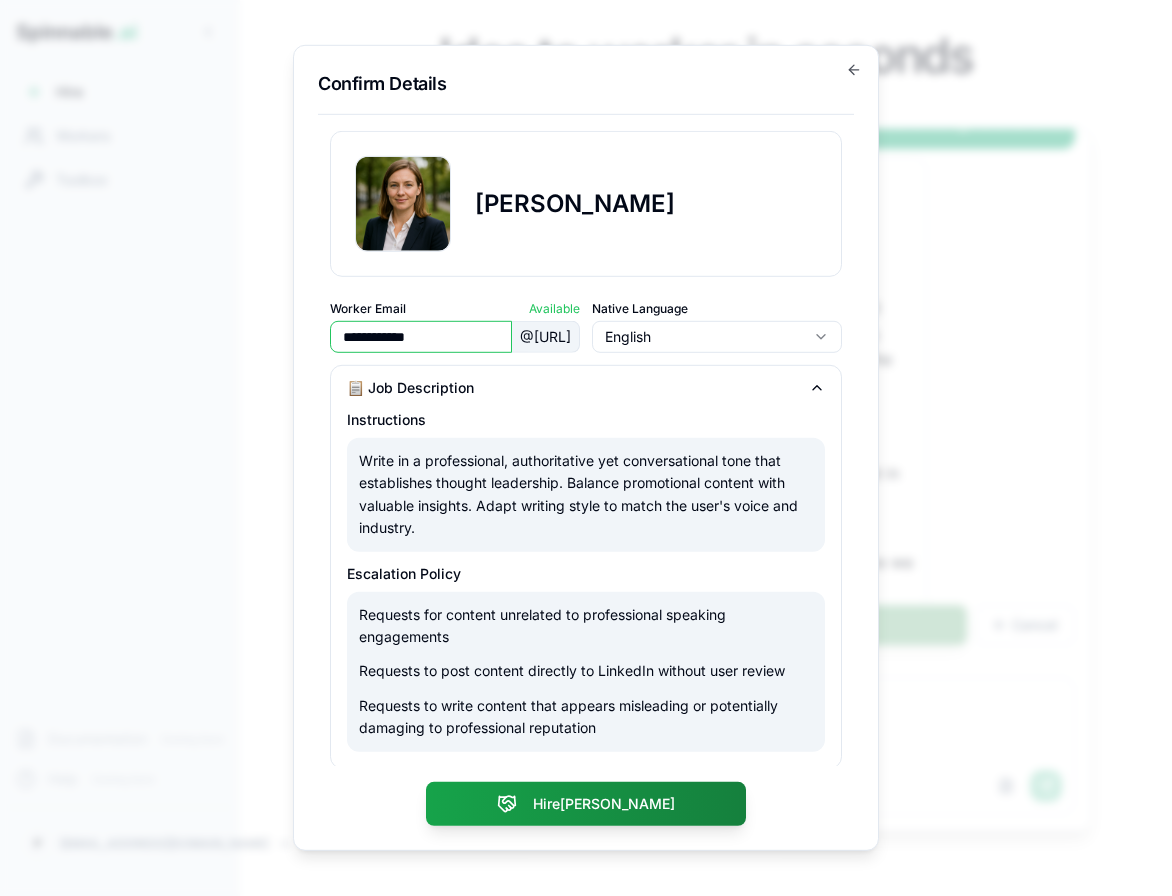 click on "**********" at bounding box center [586, 448] 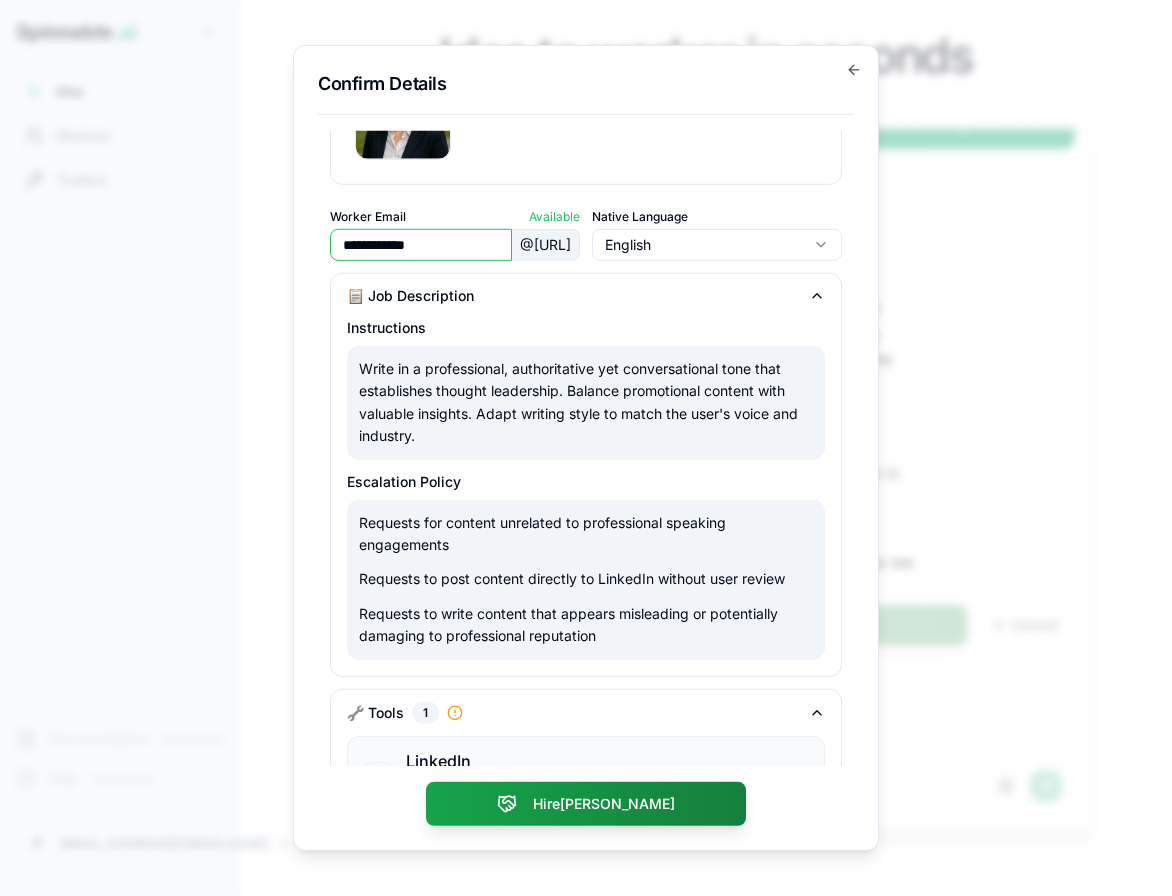 scroll, scrollTop: 164, scrollLeft: 0, axis: vertical 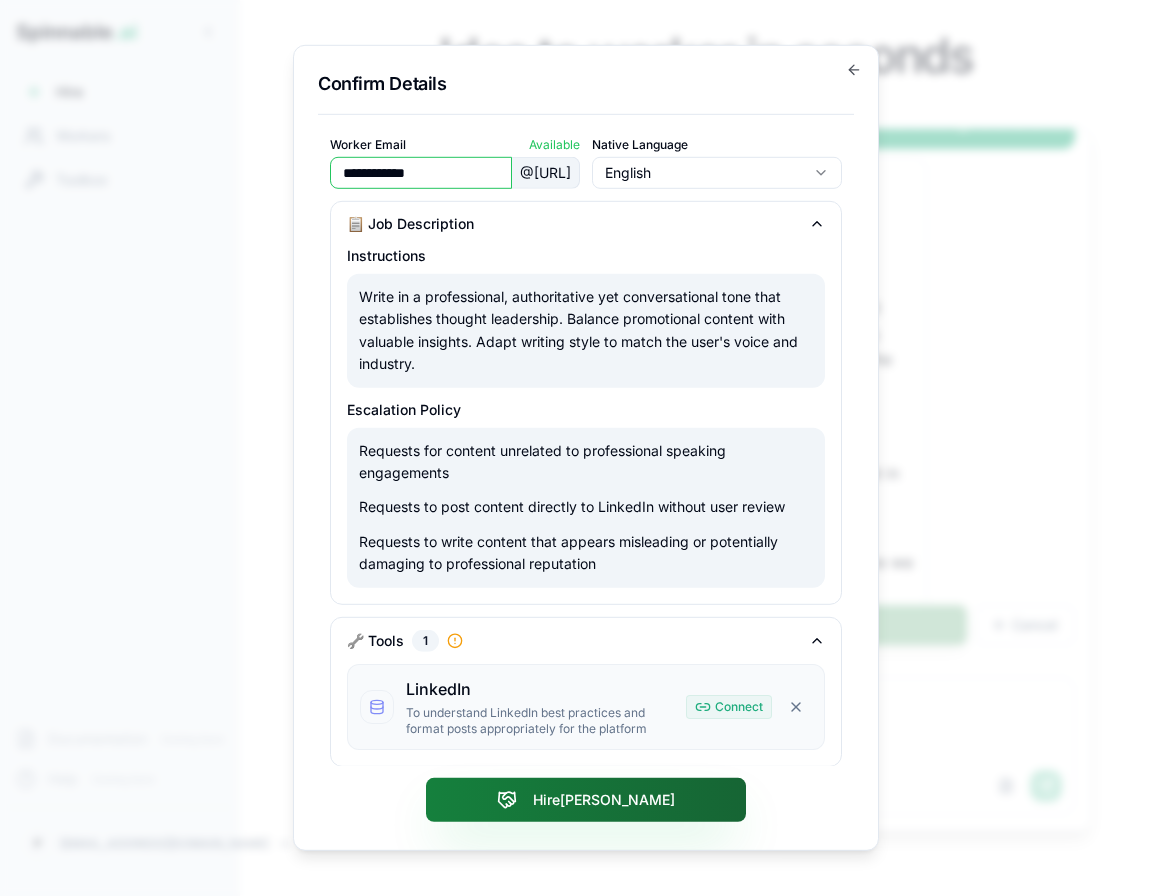 click on "Hire  [PERSON_NAME]" at bounding box center [586, 800] 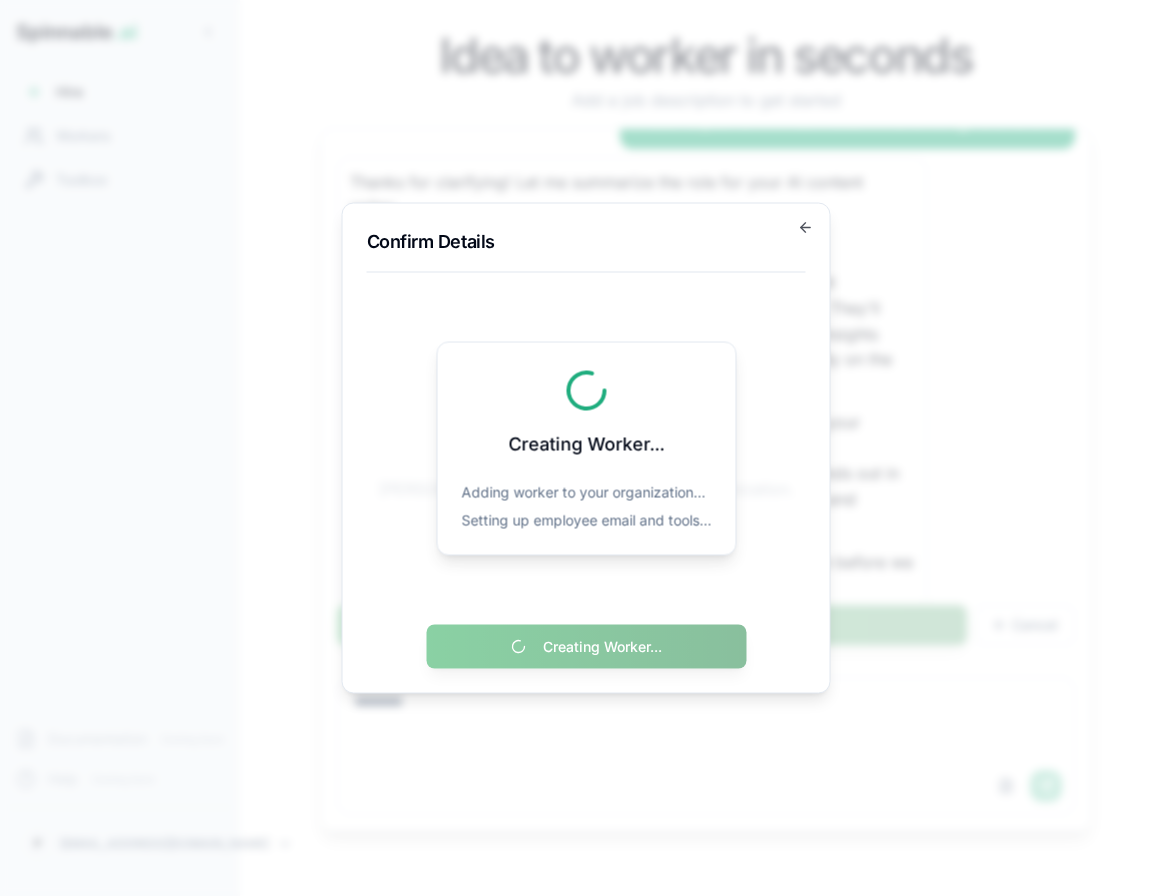 scroll, scrollTop: 0, scrollLeft: 0, axis: both 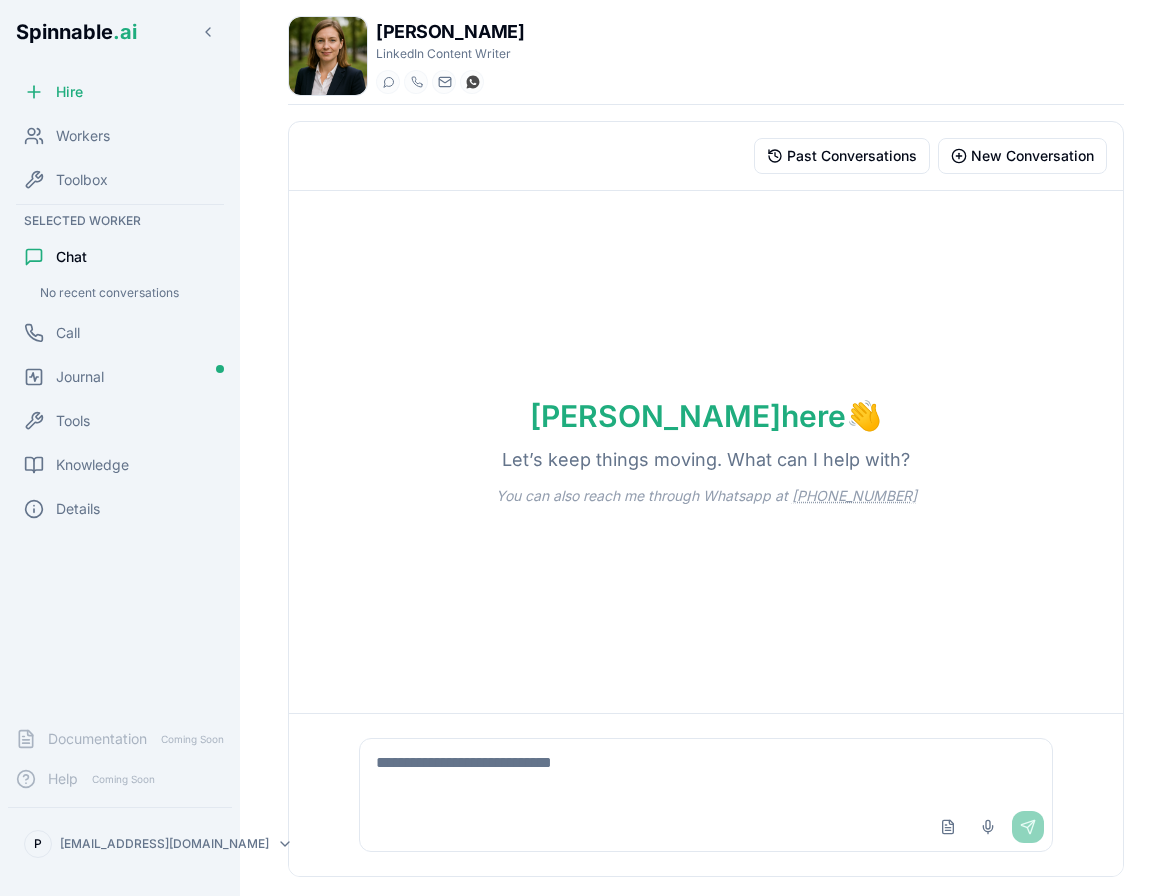 click at bounding box center (706, 771) 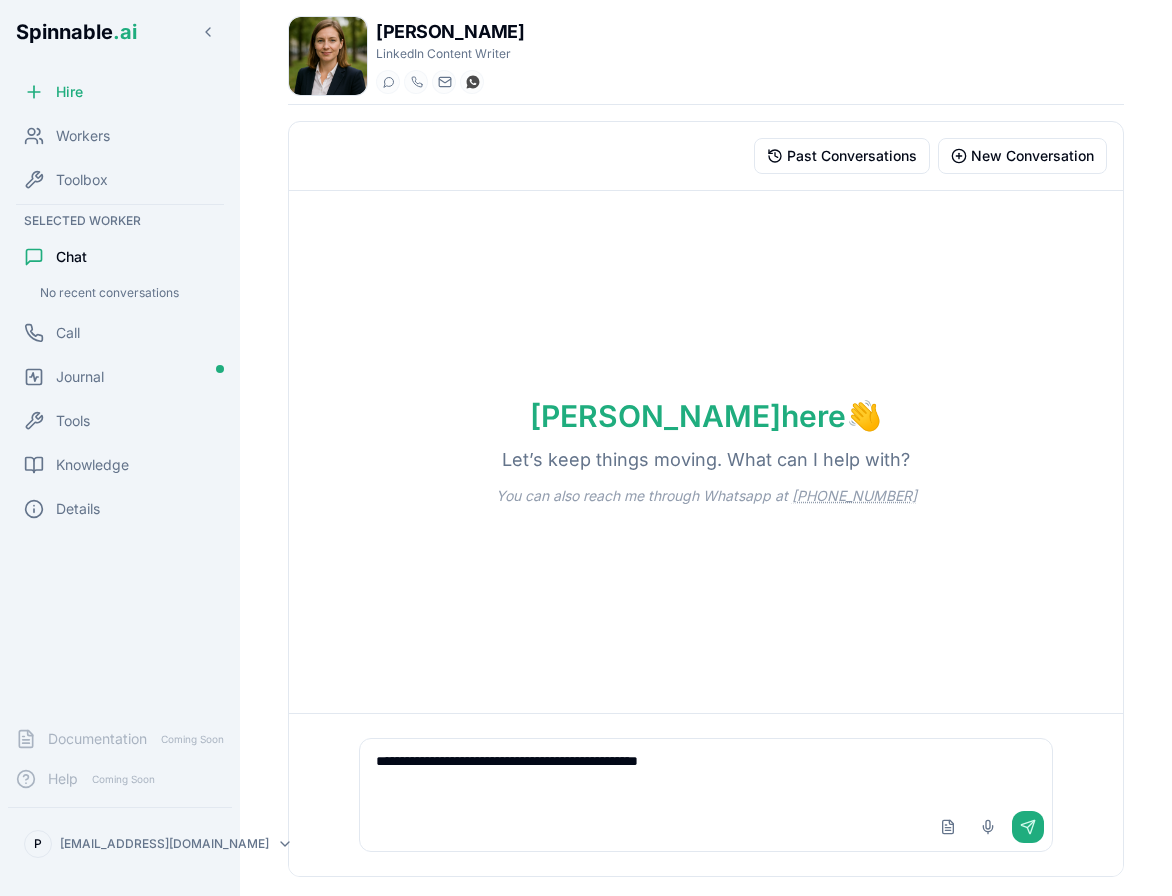 type on "**********" 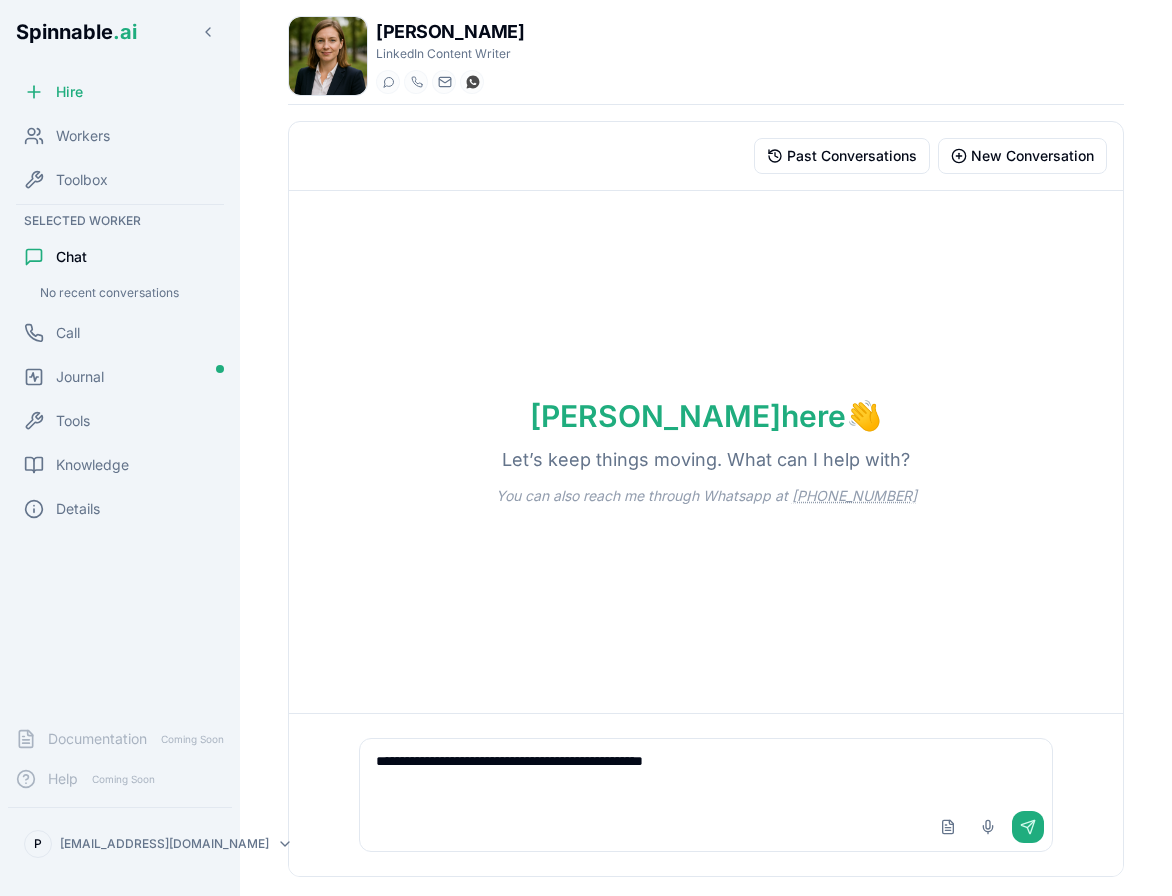type 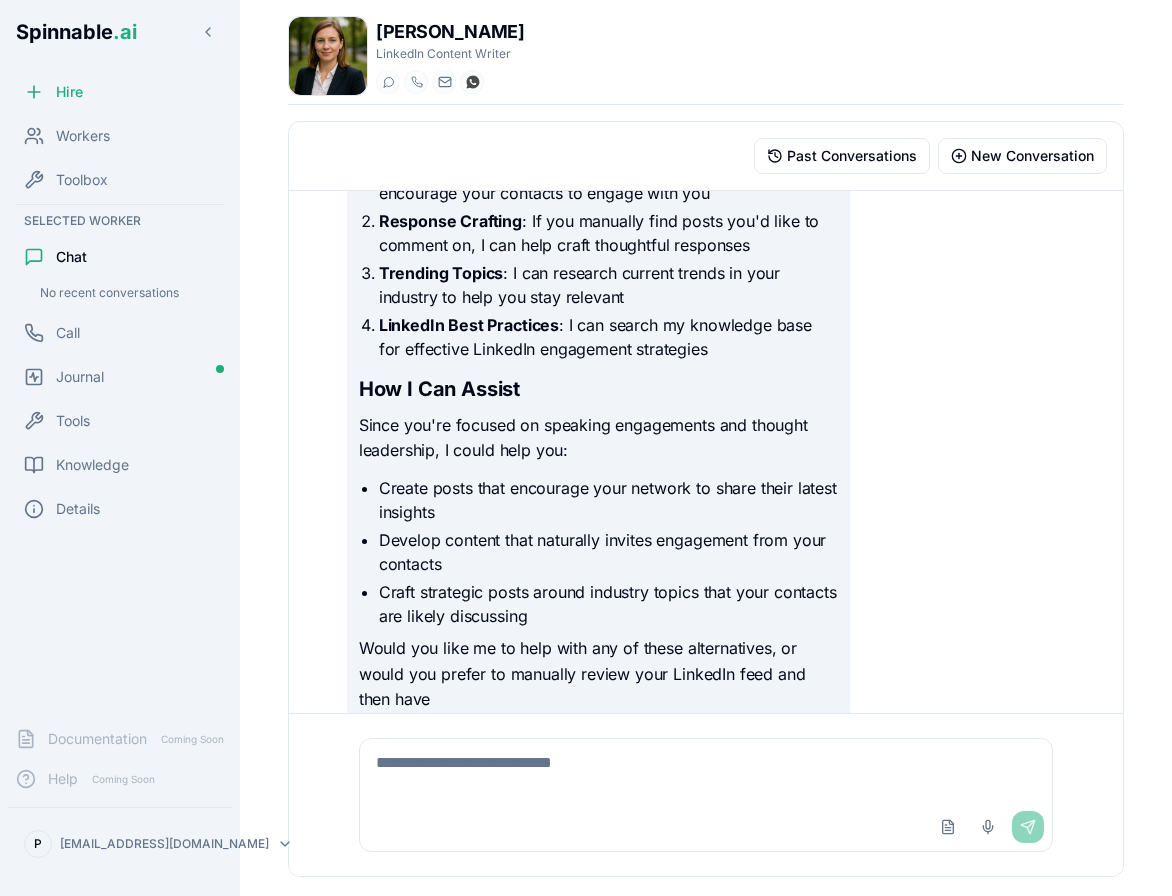 scroll, scrollTop: 1052, scrollLeft: 0, axis: vertical 